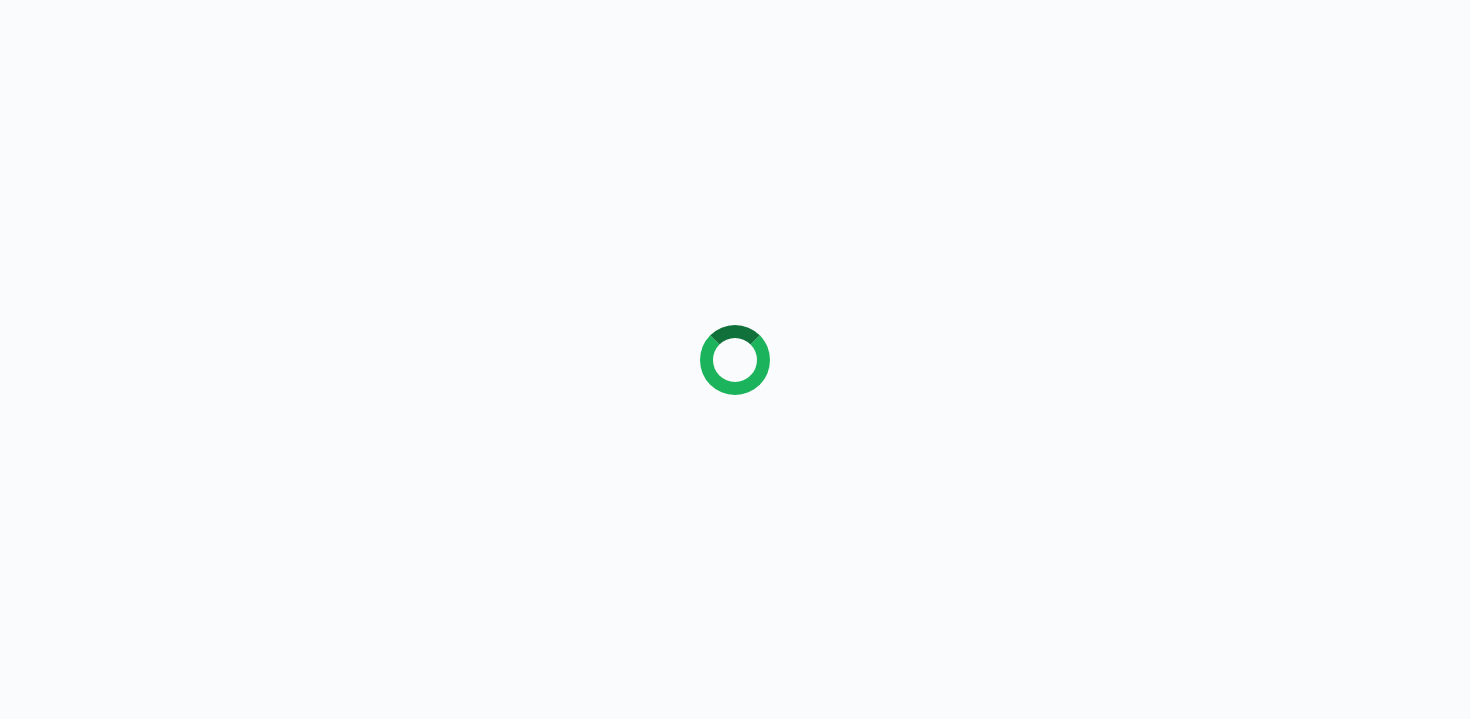 scroll, scrollTop: 0, scrollLeft: 0, axis: both 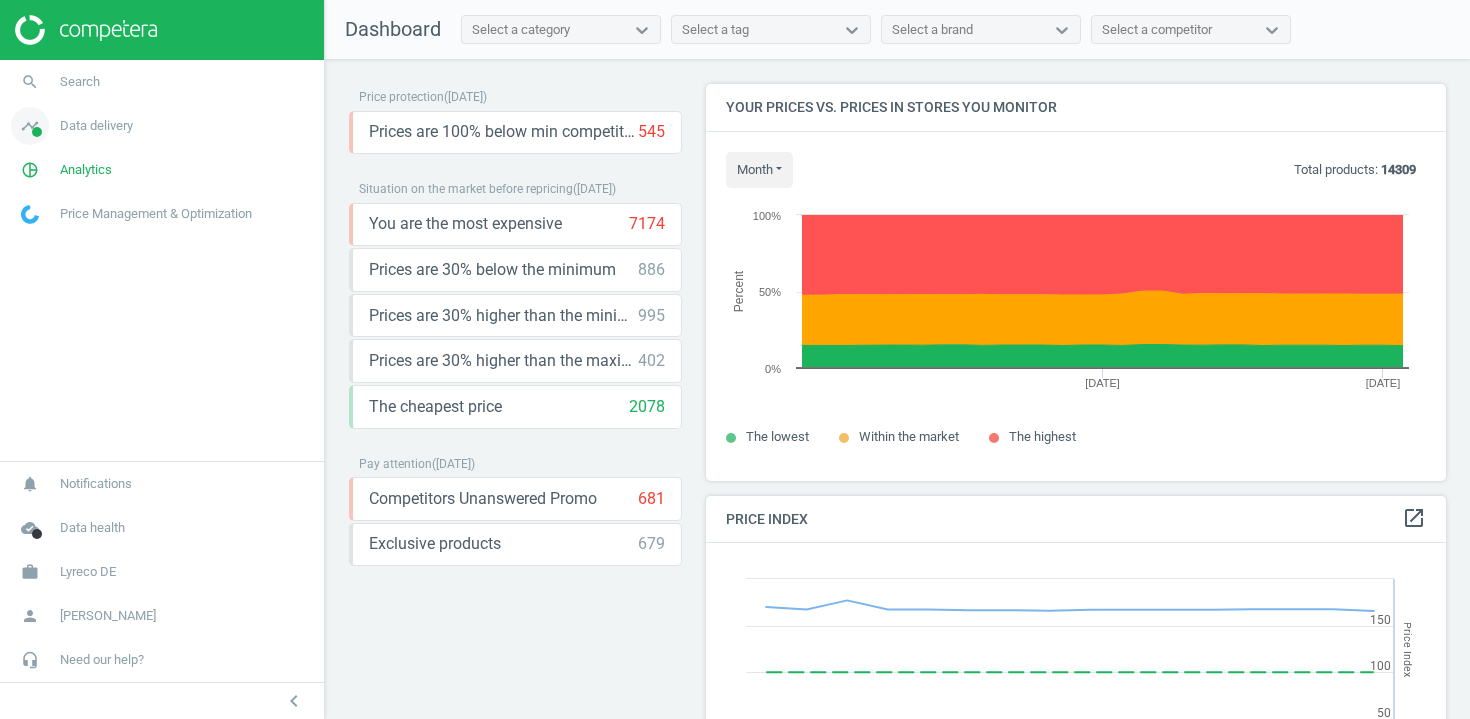 click on "timeline Data delivery" at bounding box center (162, 126) 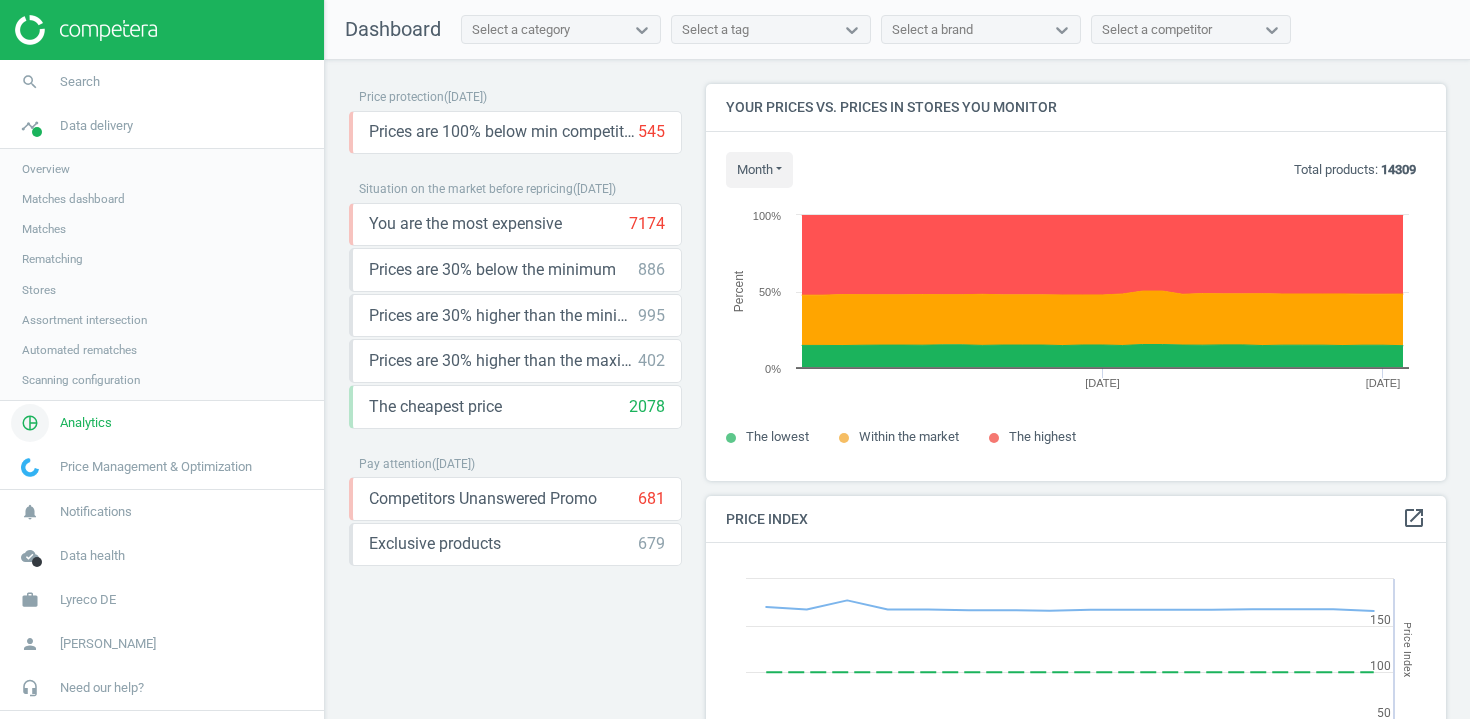 click on "pie_chart_outlined" at bounding box center (30, 423) 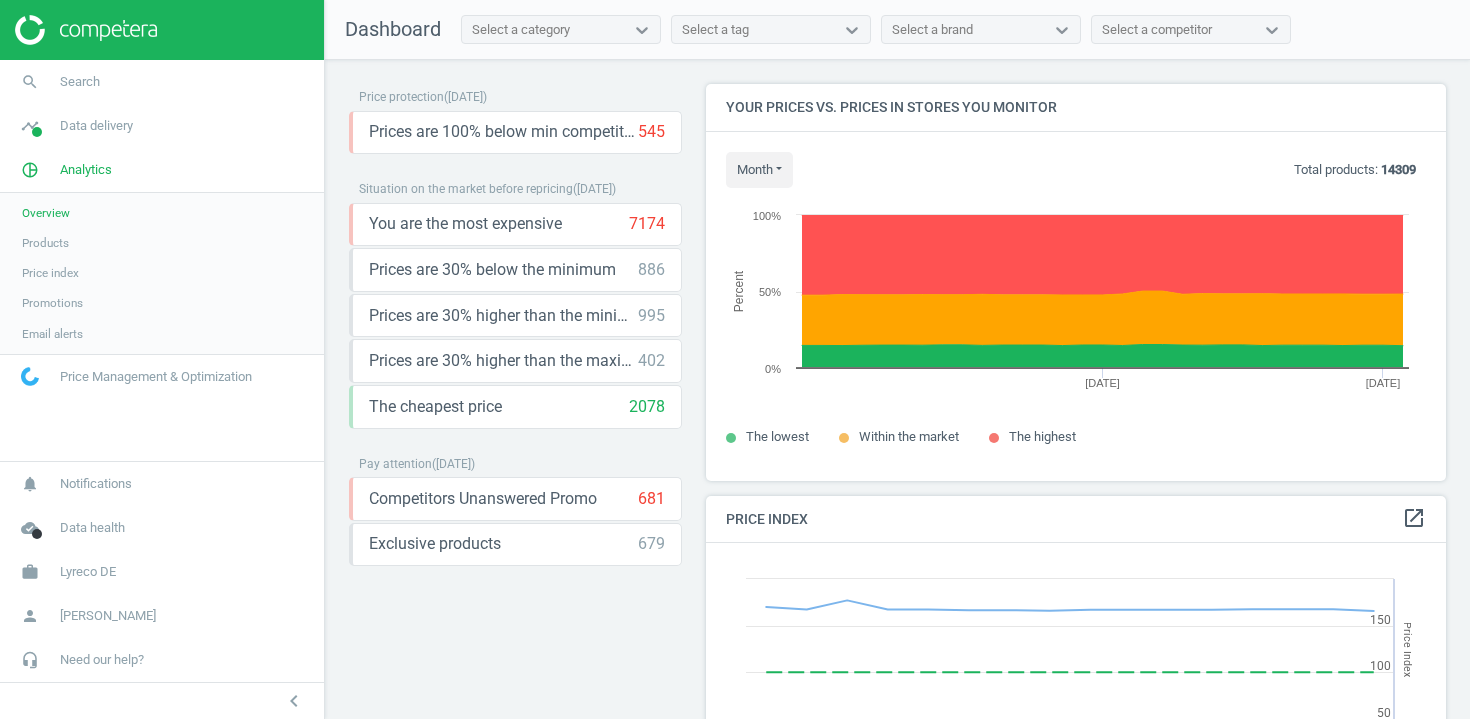 click on "Products" at bounding box center [45, 243] 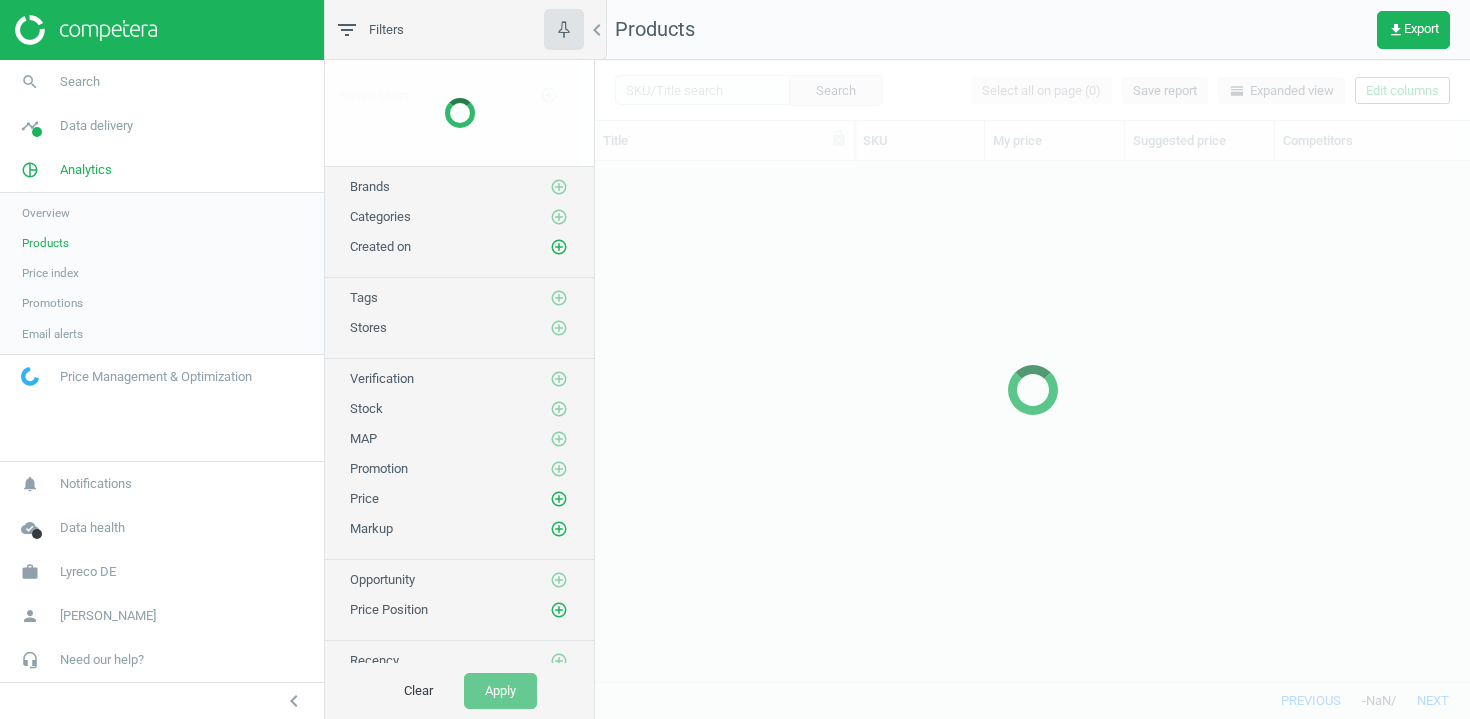 scroll, scrollTop: 1, scrollLeft: 1, axis: both 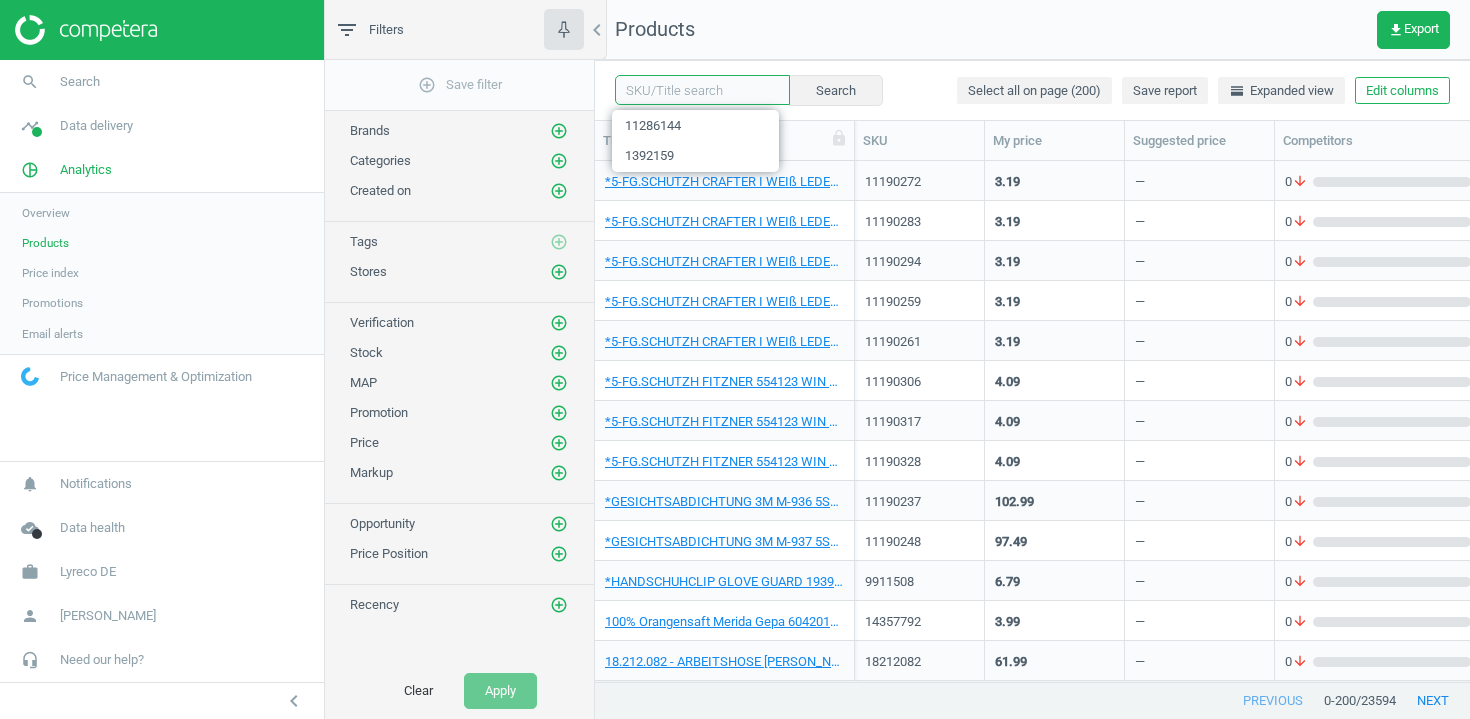 click at bounding box center (702, 90) 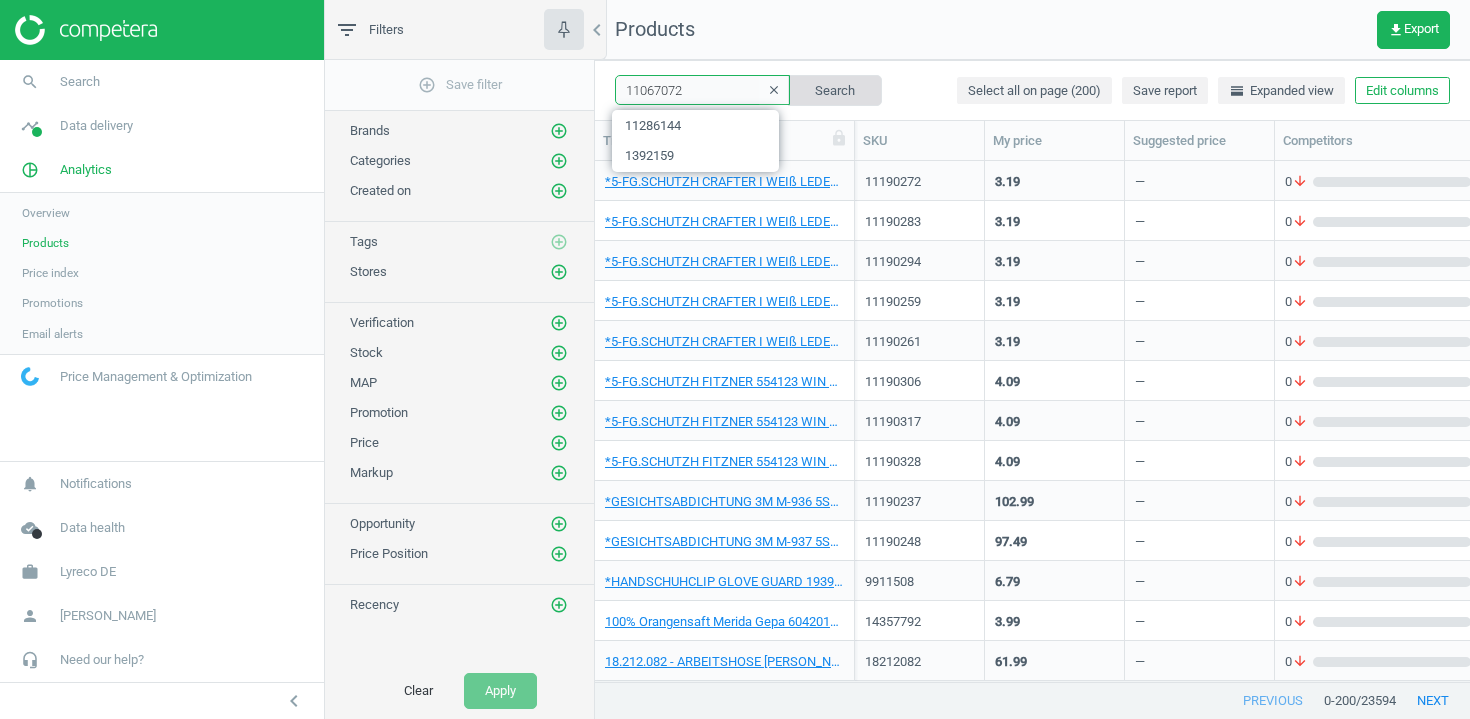 type on "11067072" 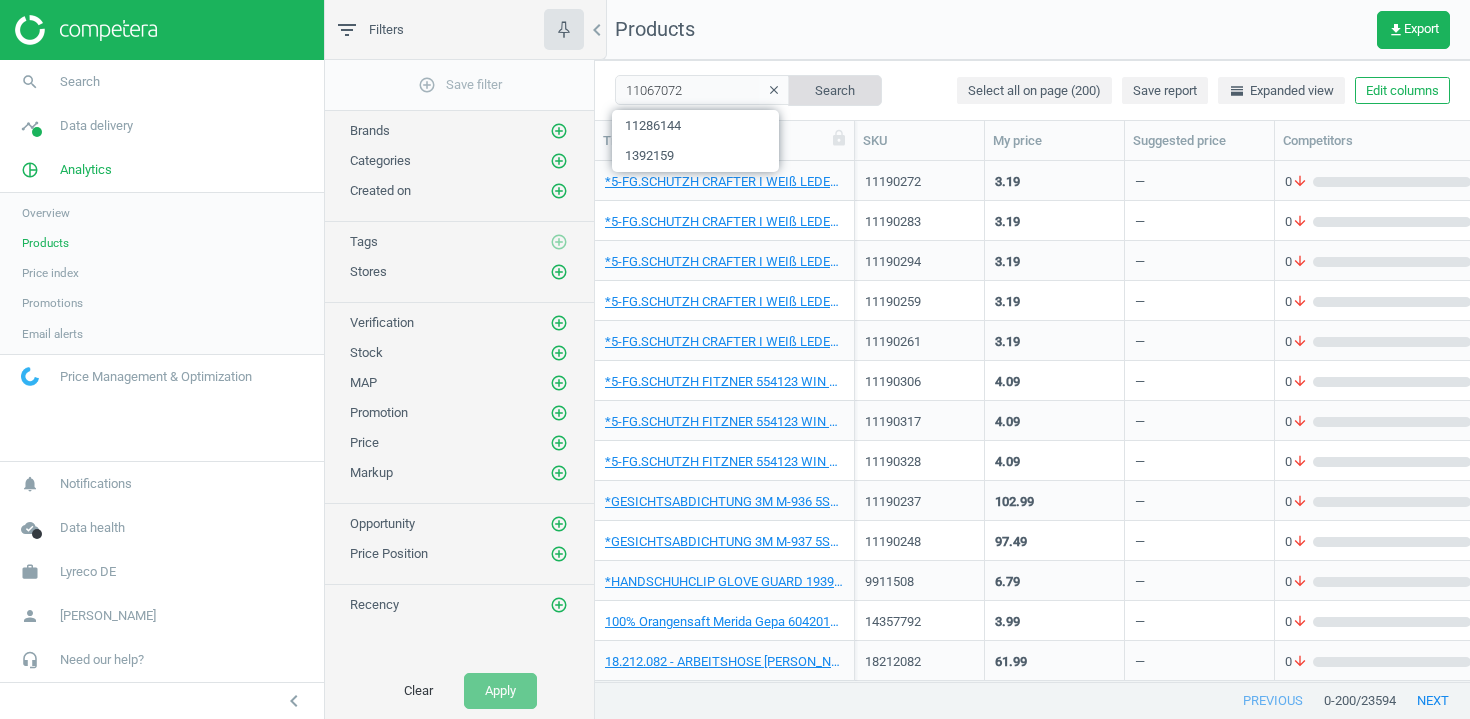 click on "Search" at bounding box center (835, 90) 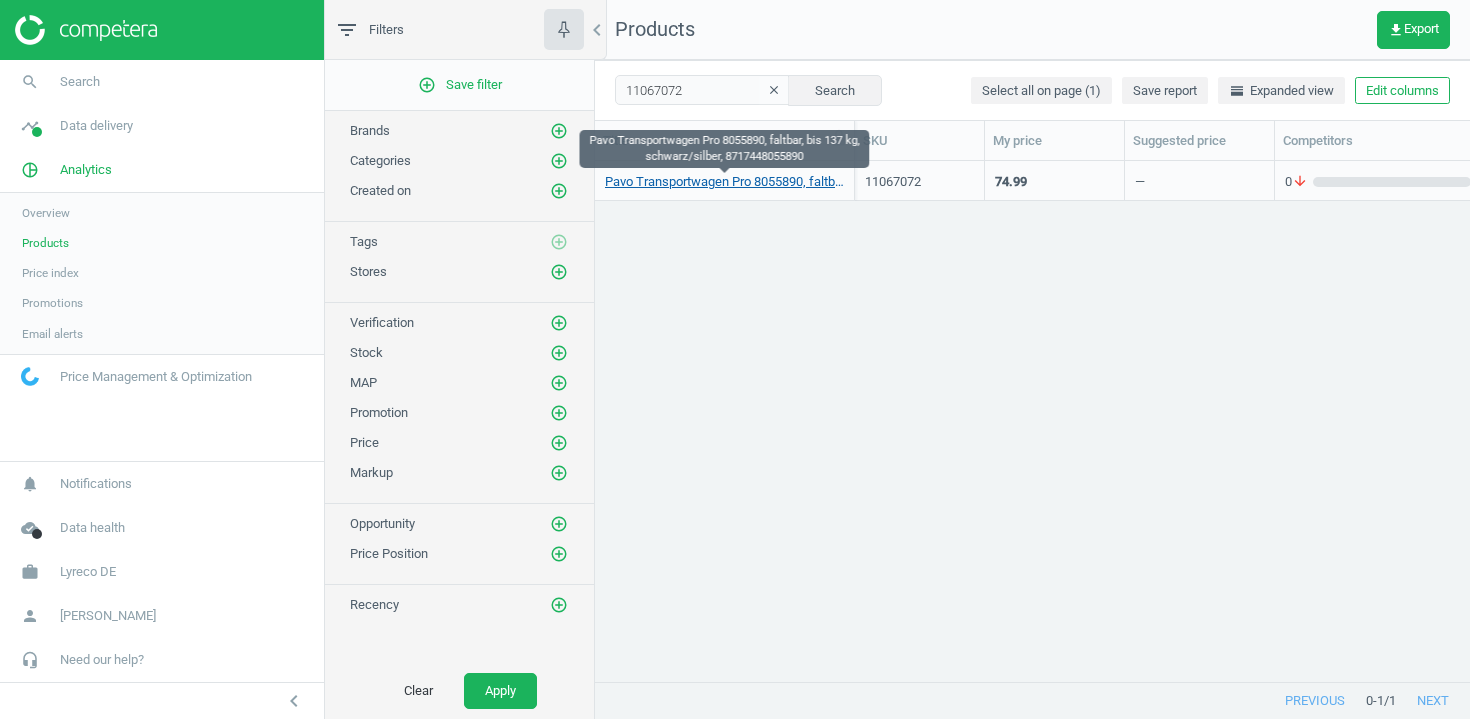 click on "Pavo Transportwagen Pro 8055890, faltbar, bis 137 kg, schwarz/silber, 8717448055890" at bounding box center (724, 182) 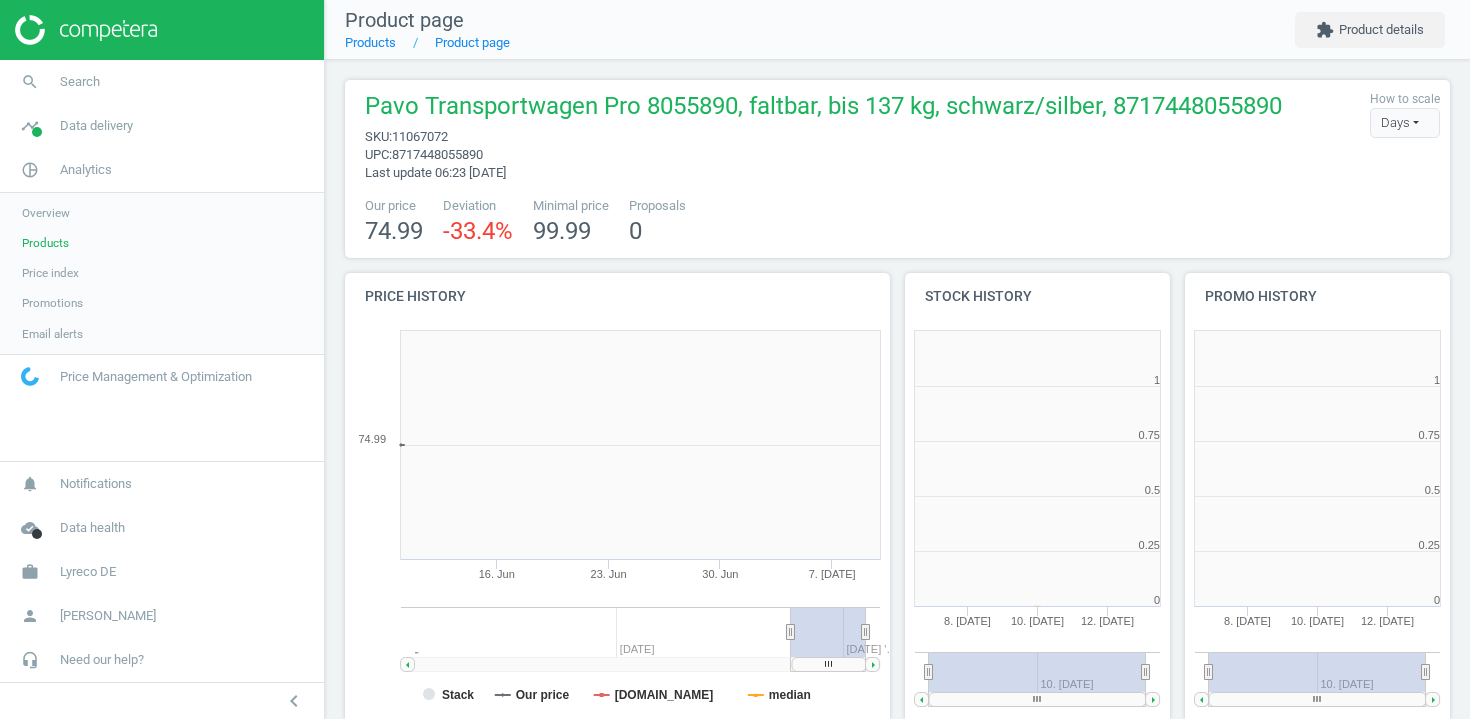 scroll, scrollTop: 10, scrollLeft: 10, axis: both 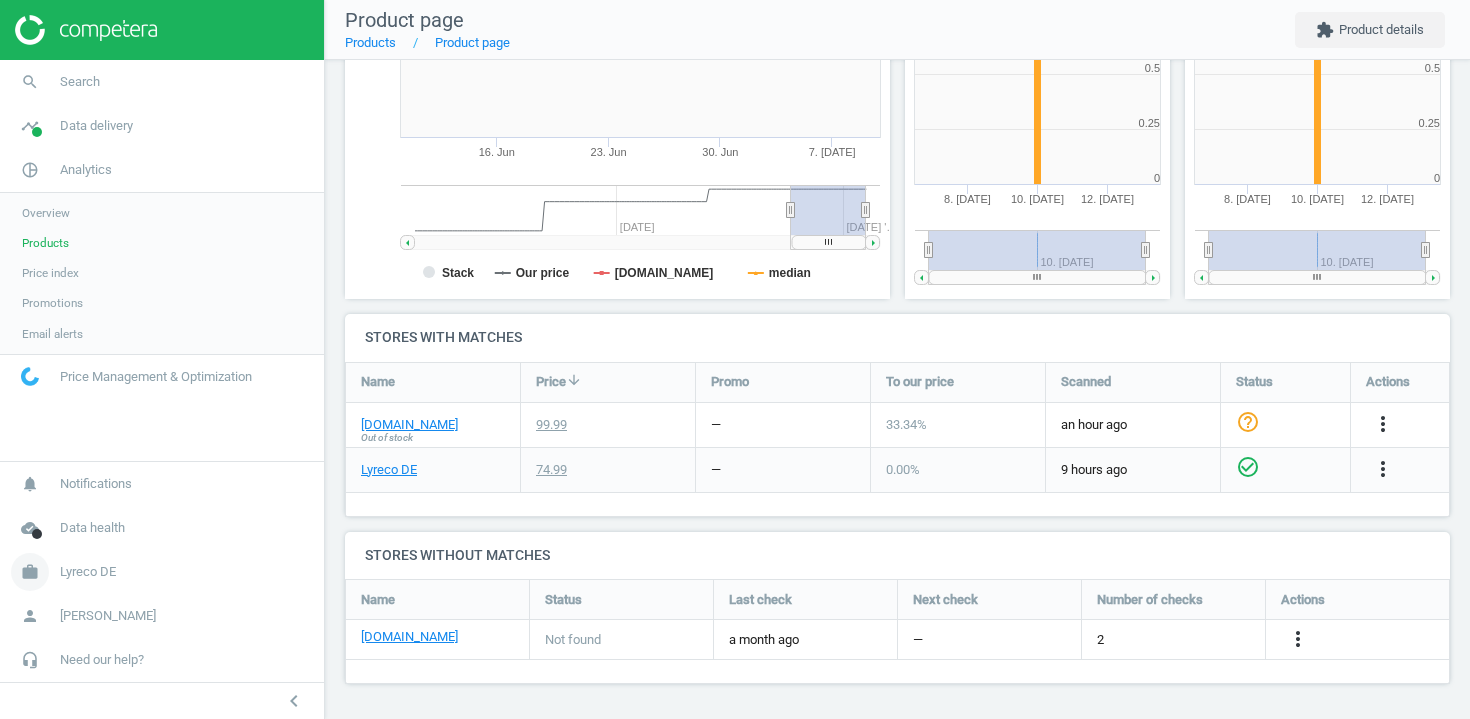 click on "Lyreco DE" at bounding box center [88, 572] 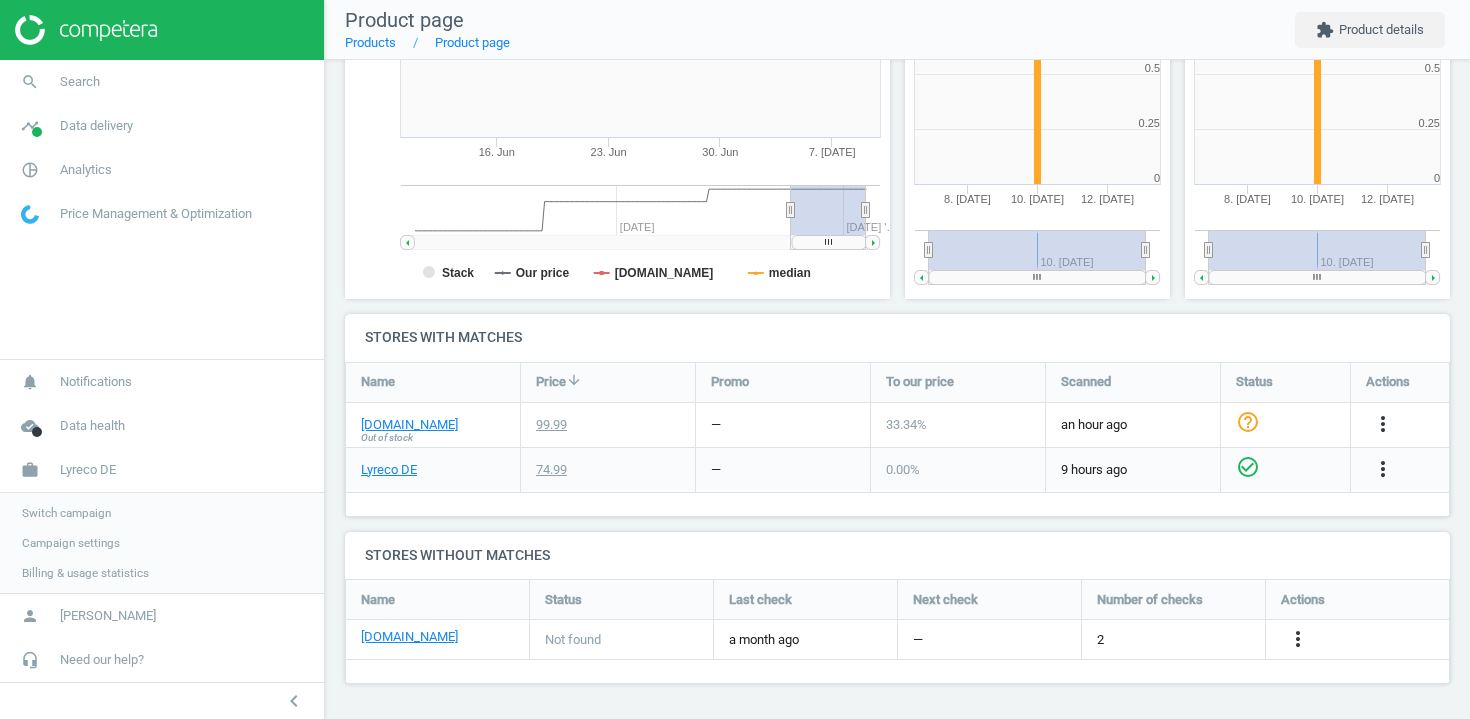 click on "Switch campaign" at bounding box center (66, 513) 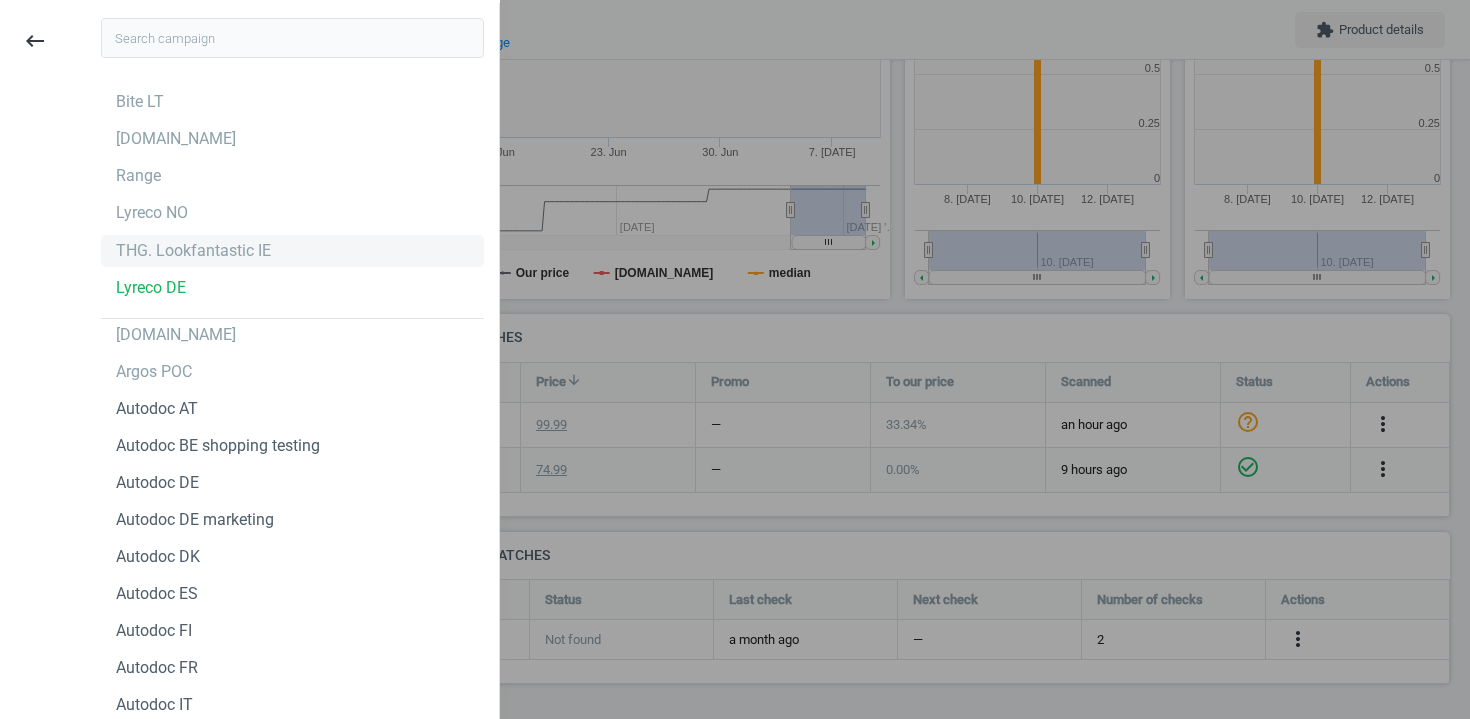 scroll, scrollTop: 0, scrollLeft: 0, axis: both 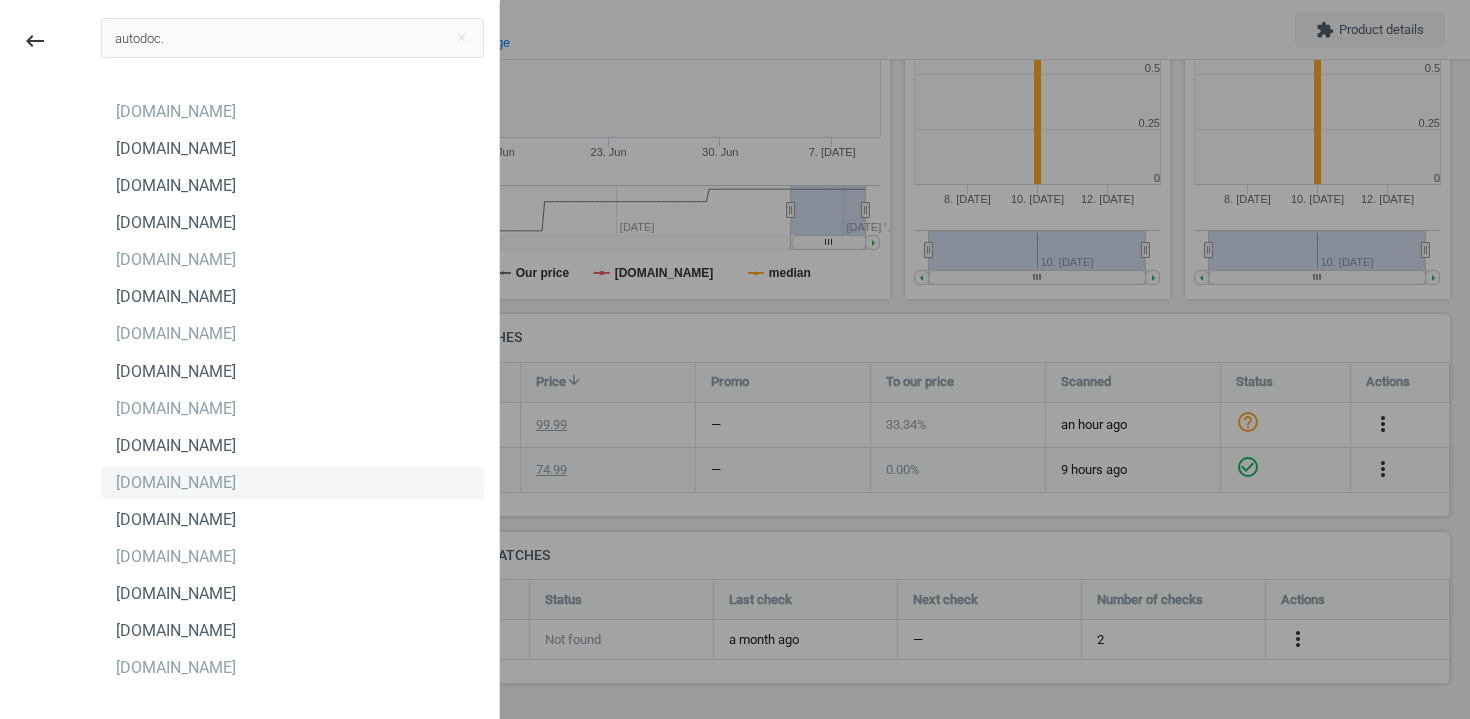type on "autodoc." 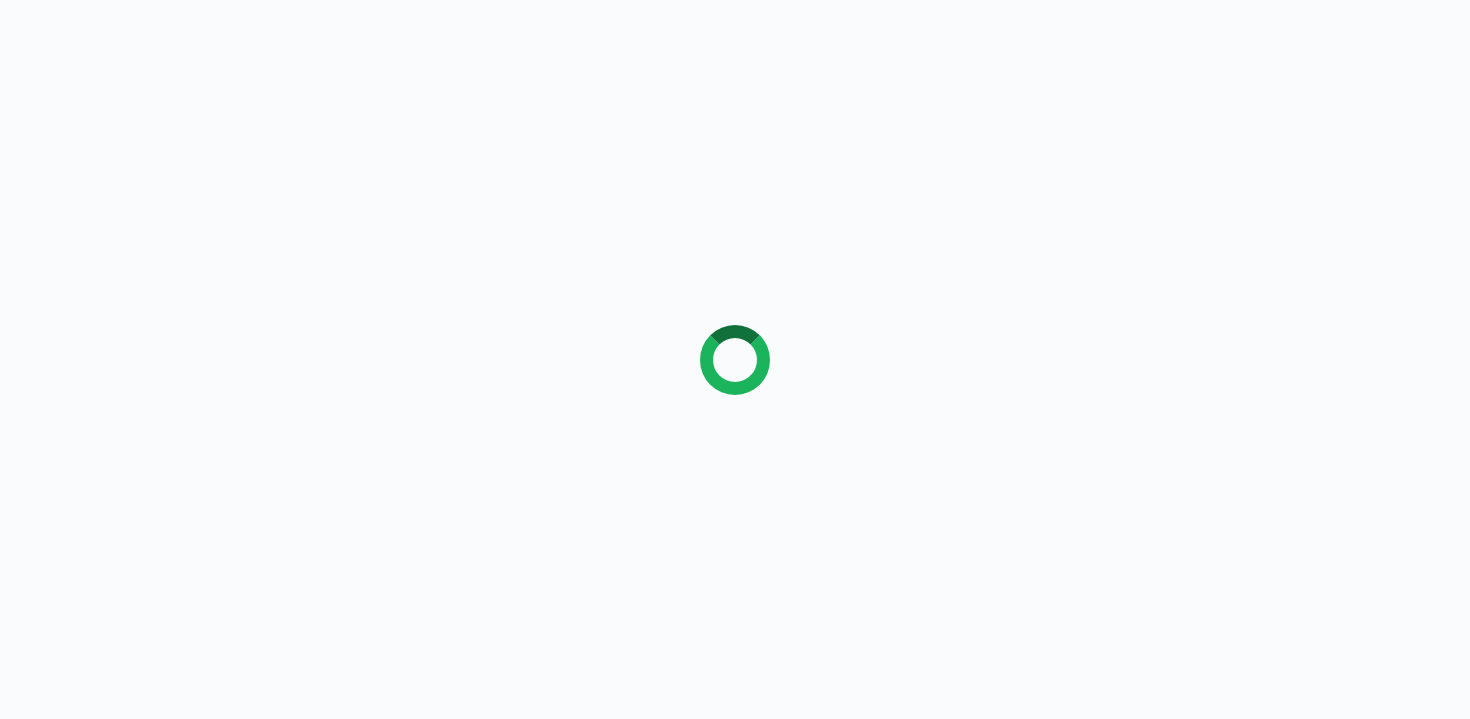 scroll, scrollTop: 0, scrollLeft: 0, axis: both 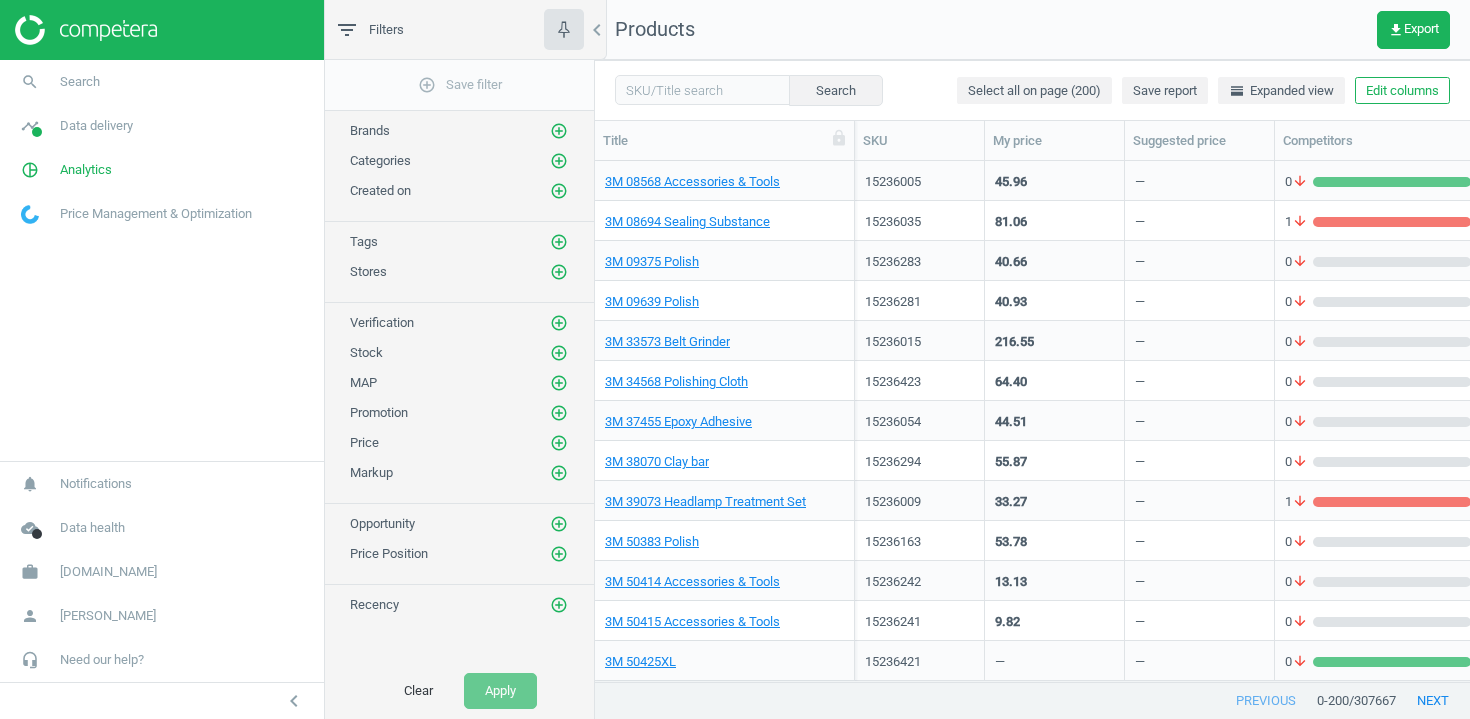click on "Search Select all on page (200) Save report  horizontal_split Expanded view Edit columns" at bounding box center [1032, 90] 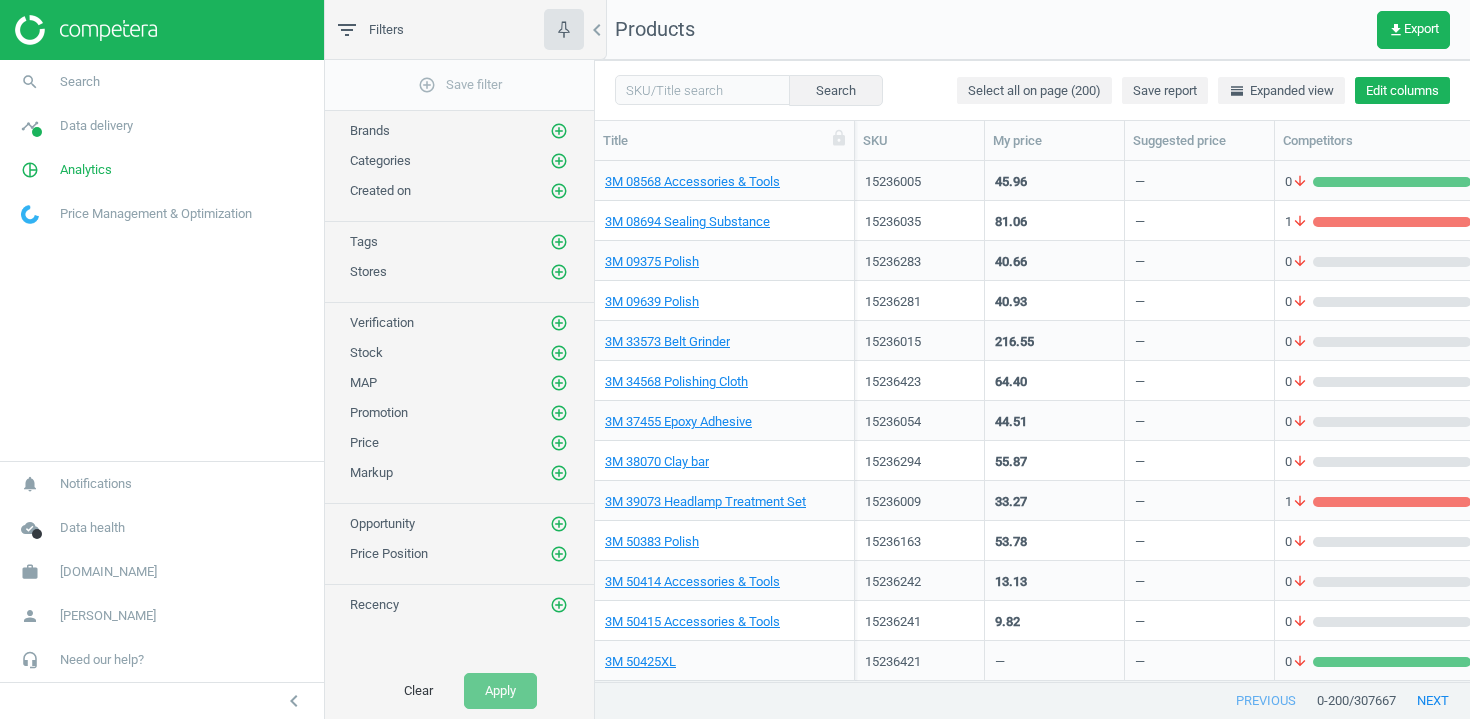 click on "Edit columns" at bounding box center (1402, 91) 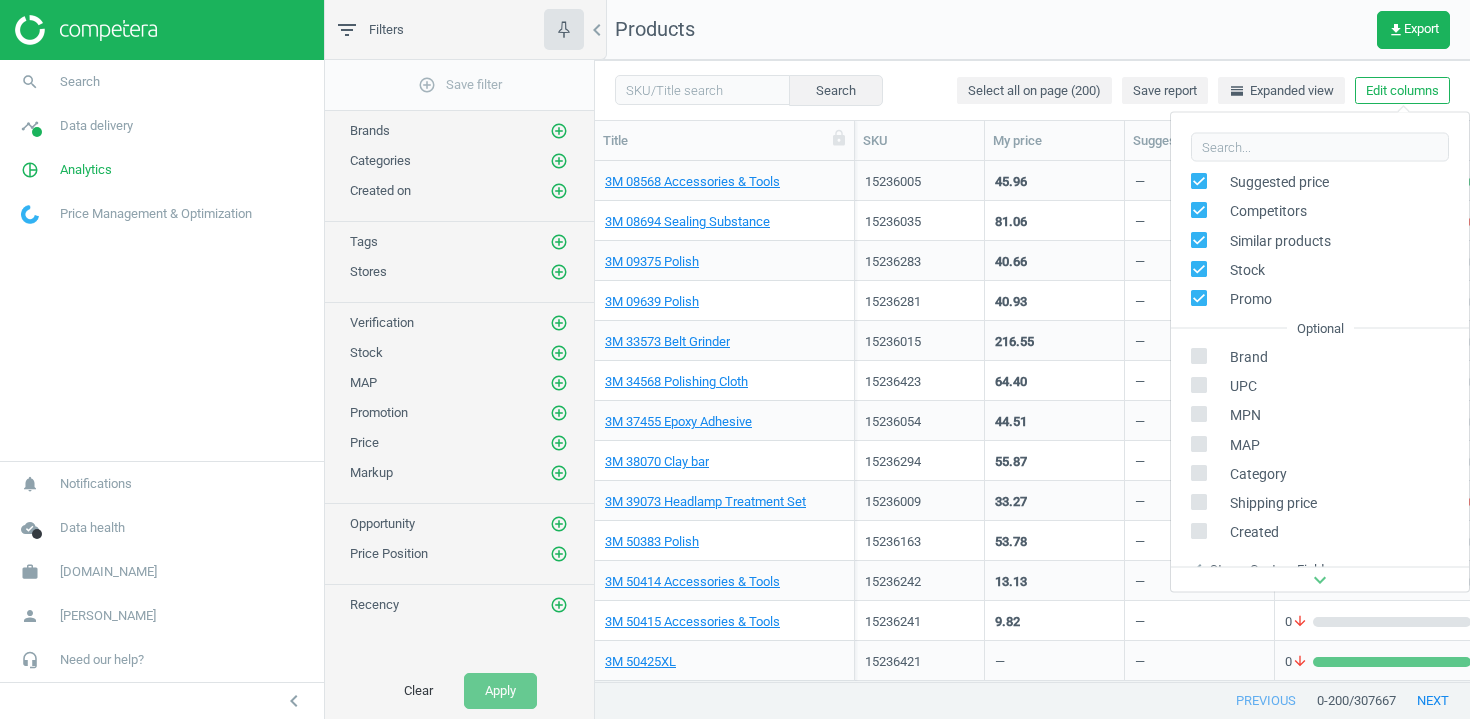 scroll, scrollTop: 227, scrollLeft: 0, axis: vertical 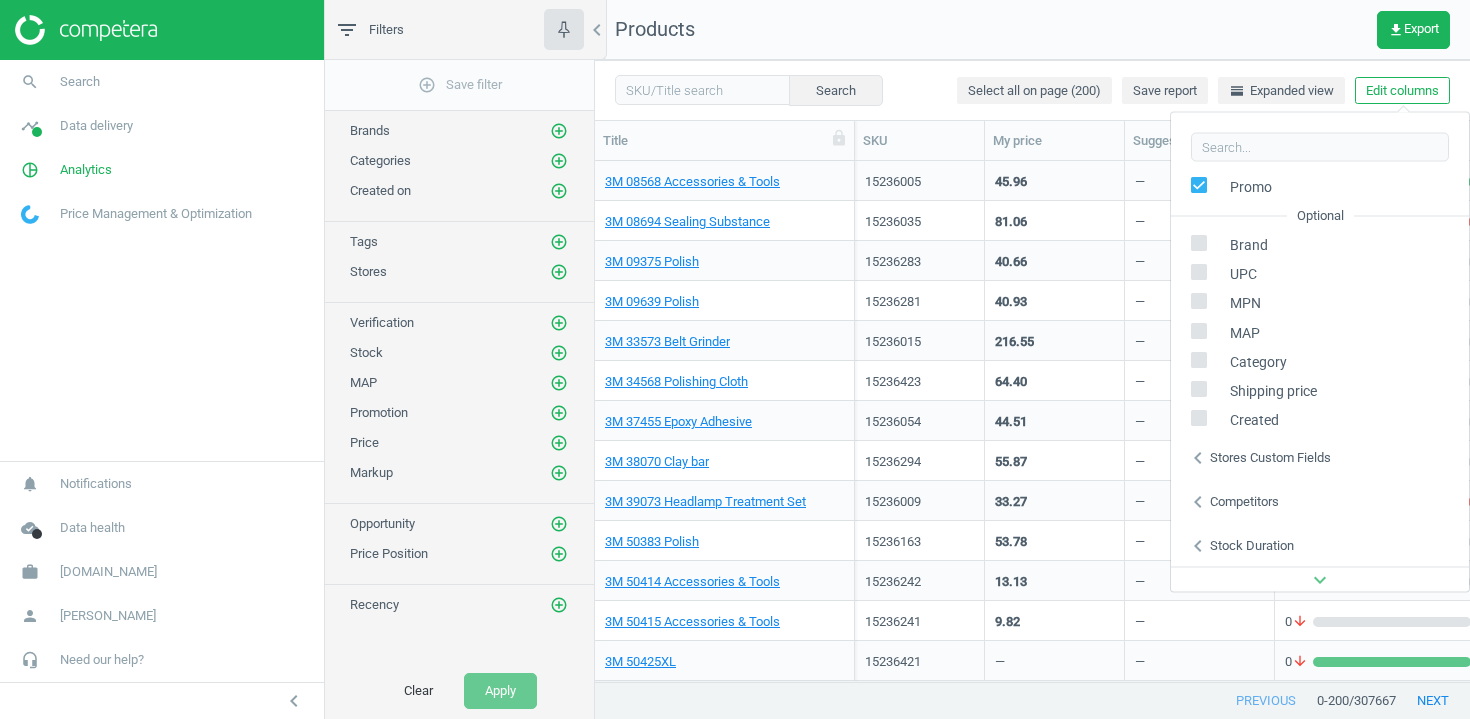 click on "Stores custom fields" at bounding box center [1270, 457] 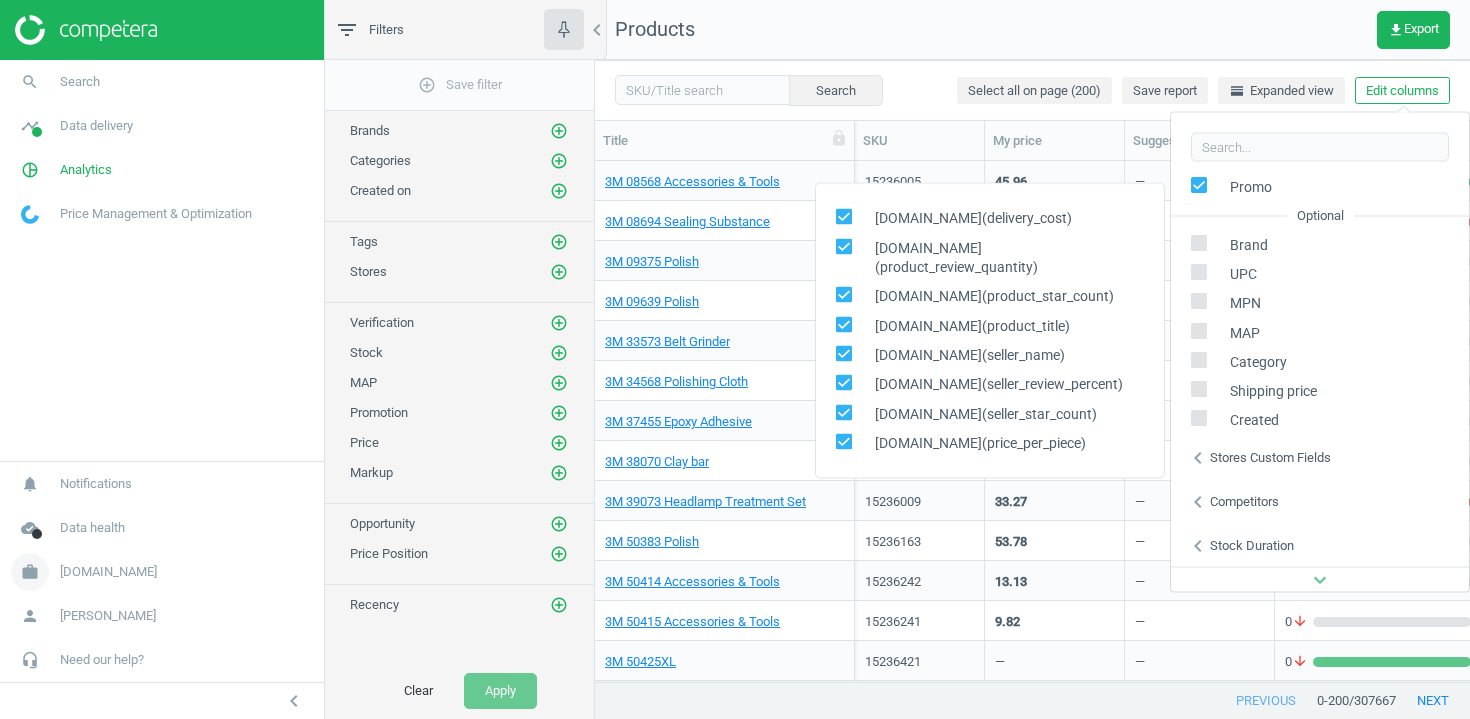 click on "[DOMAIN_NAME]" at bounding box center [108, 572] 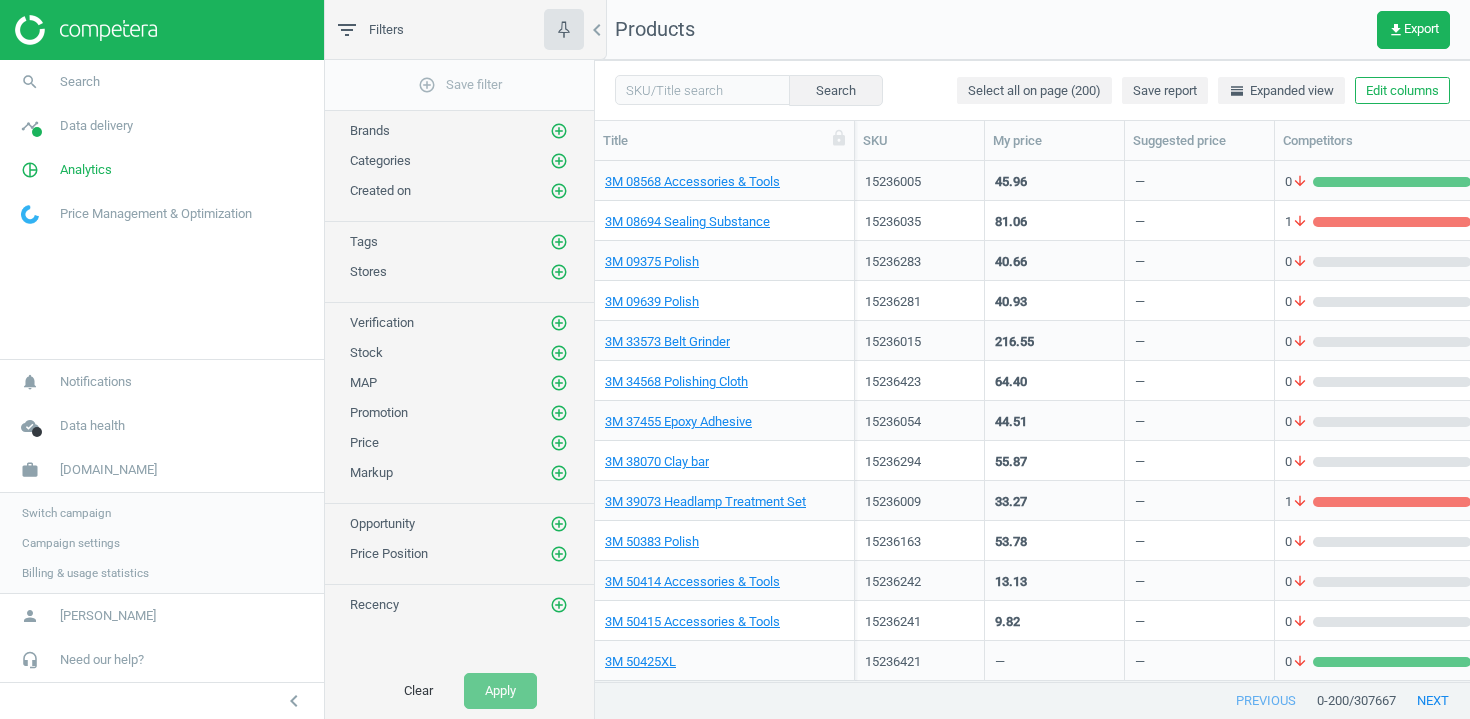 click on "Switch campaign" at bounding box center [66, 513] 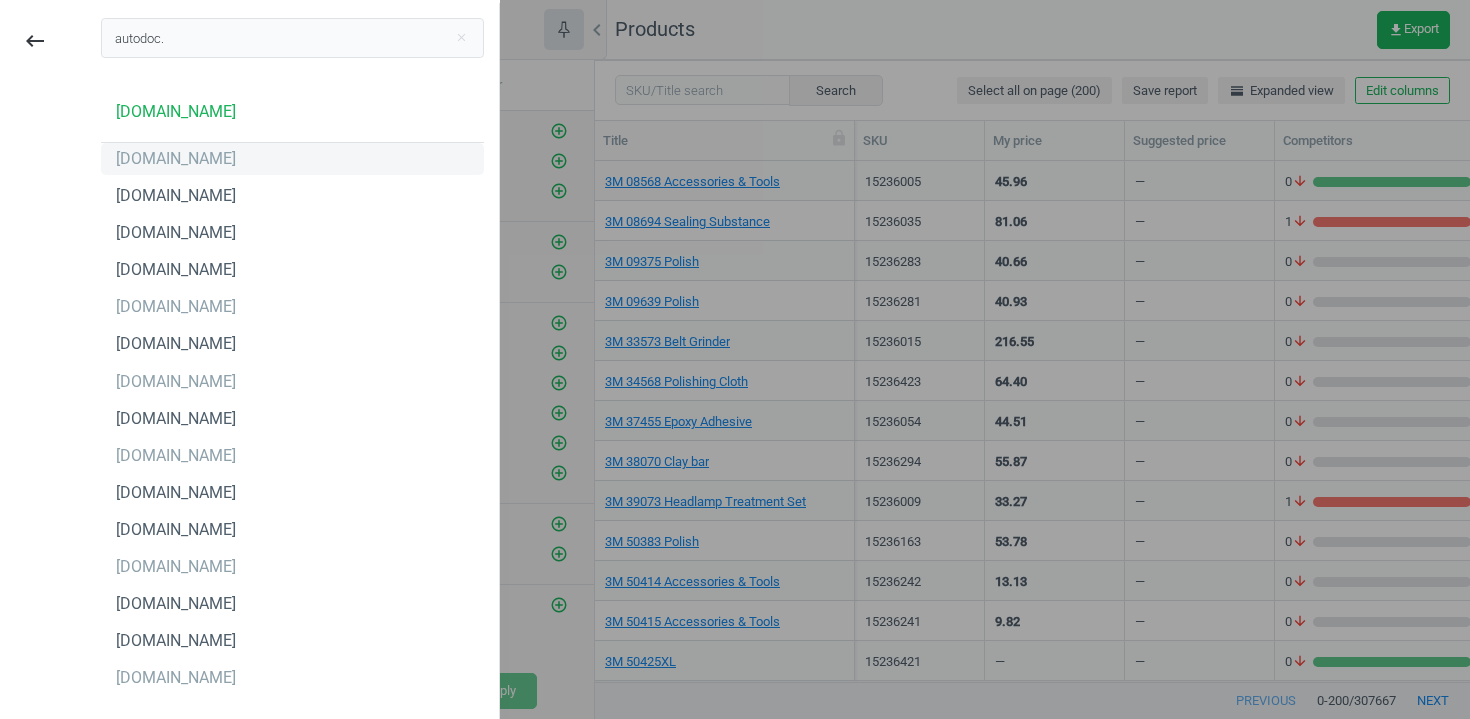 type on "autodoc." 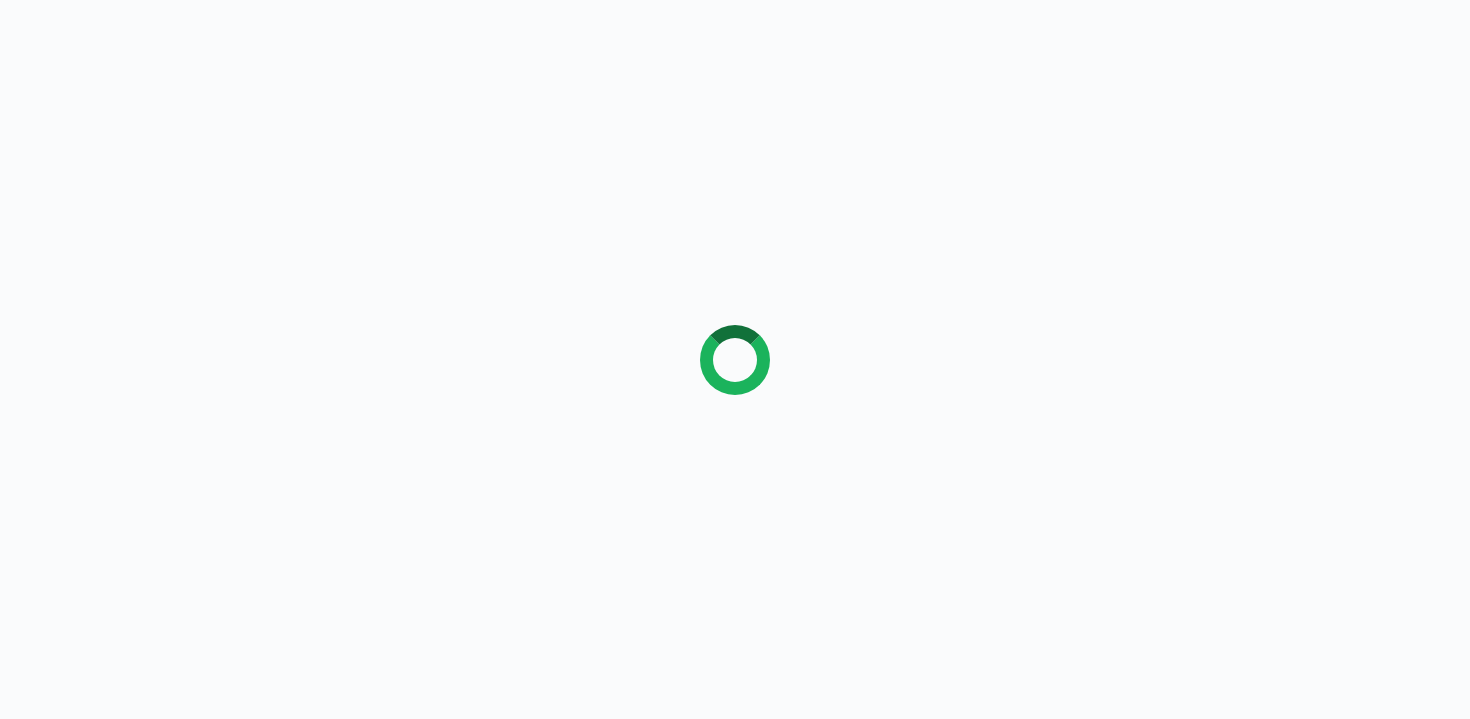 scroll, scrollTop: 0, scrollLeft: 0, axis: both 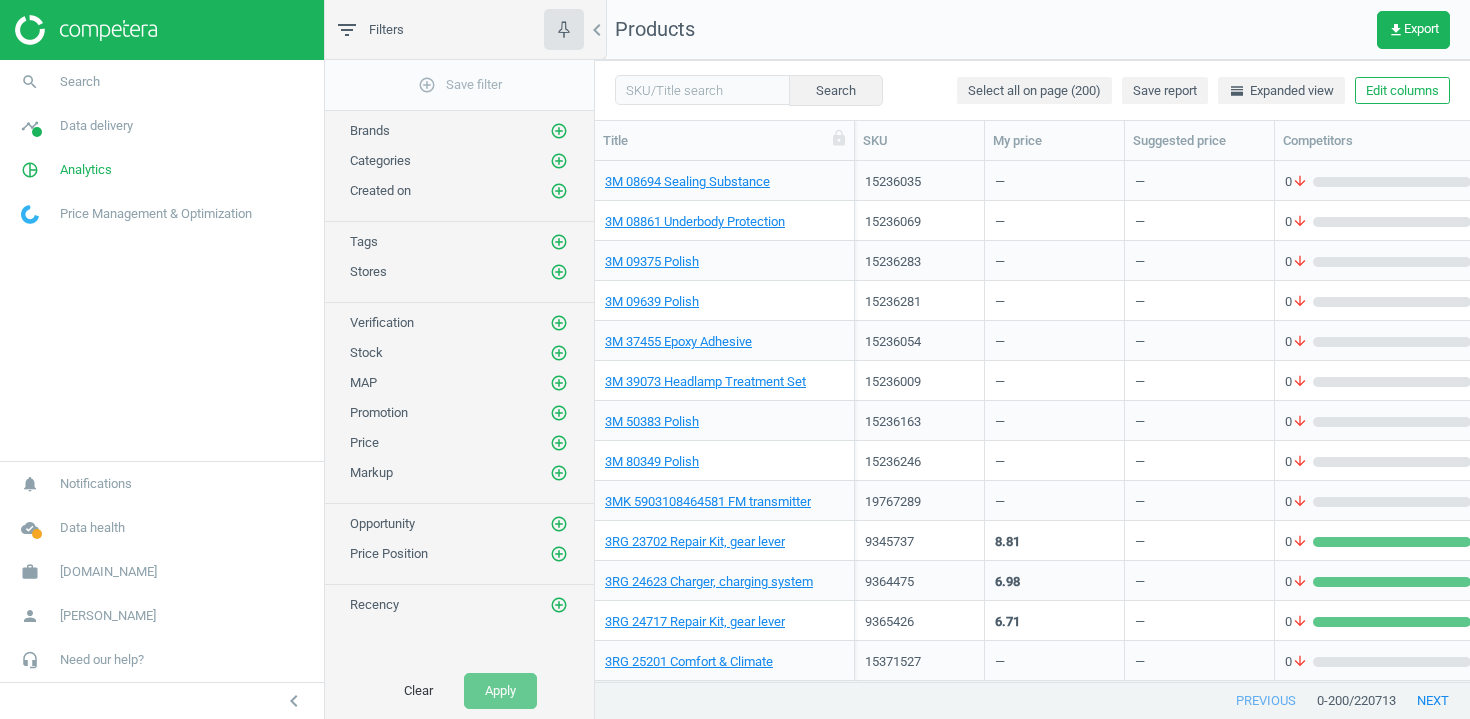 click on "Search Select all on page (200) Save report  horizontal_split Expanded view Edit columns" at bounding box center (1032, 90) 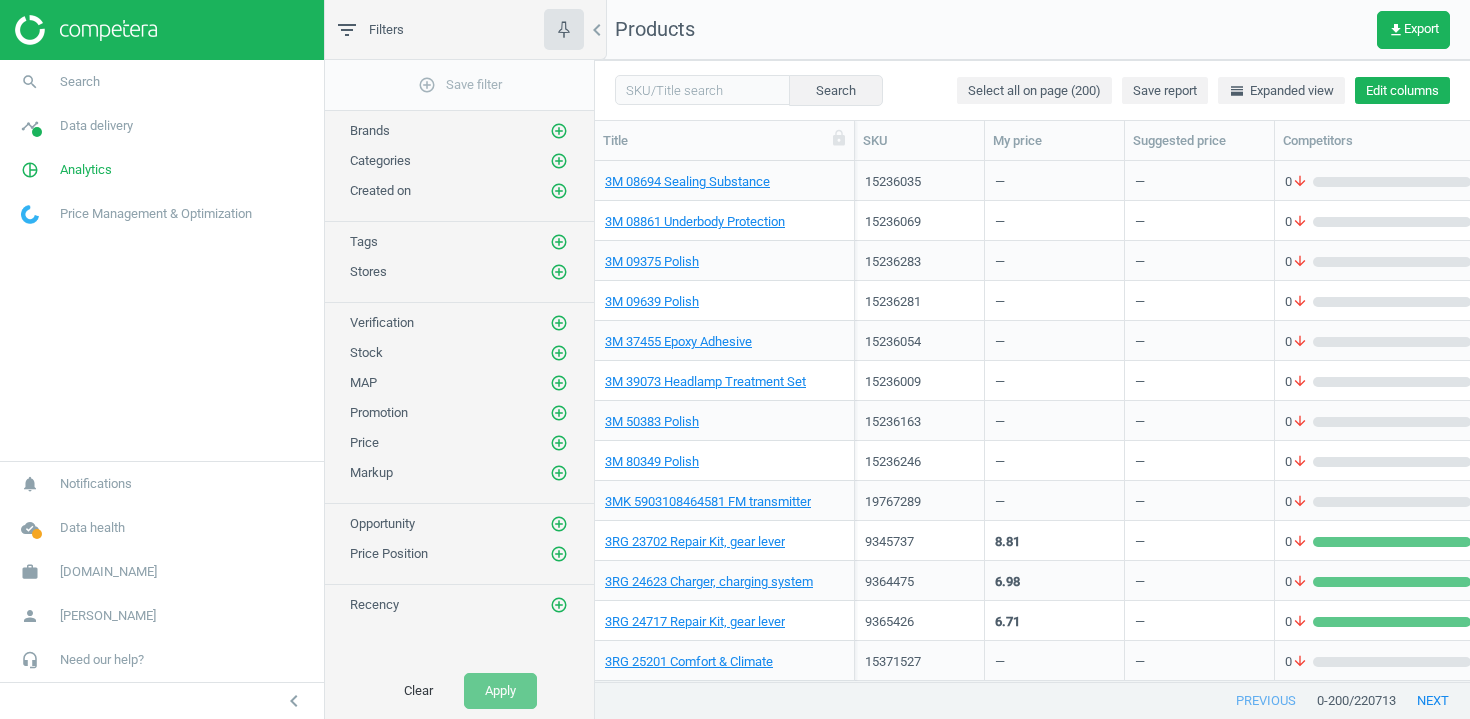 click on "Edit columns" at bounding box center [1402, 91] 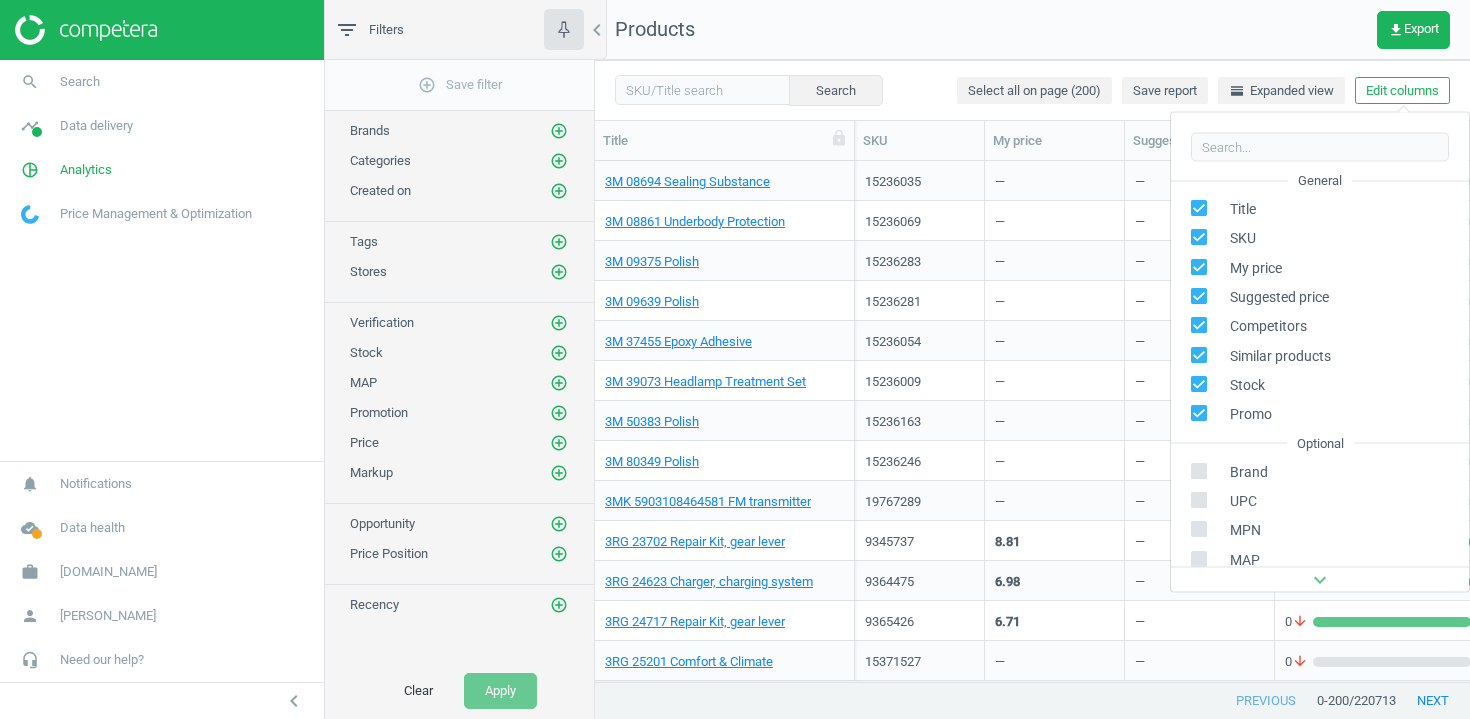 scroll, scrollTop: 227, scrollLeft: 0, axis: vertical 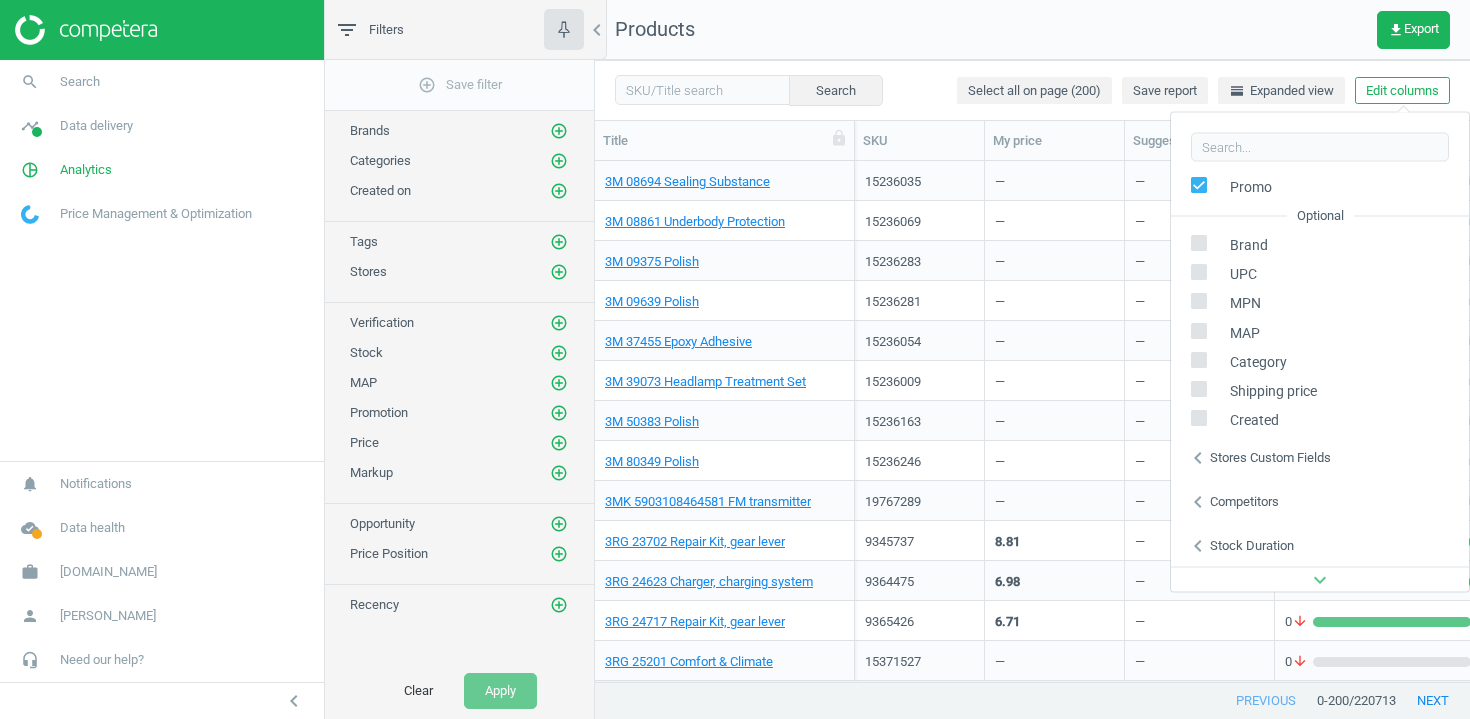 click on "Stores custom fields" at bounding box center [1270, 457] 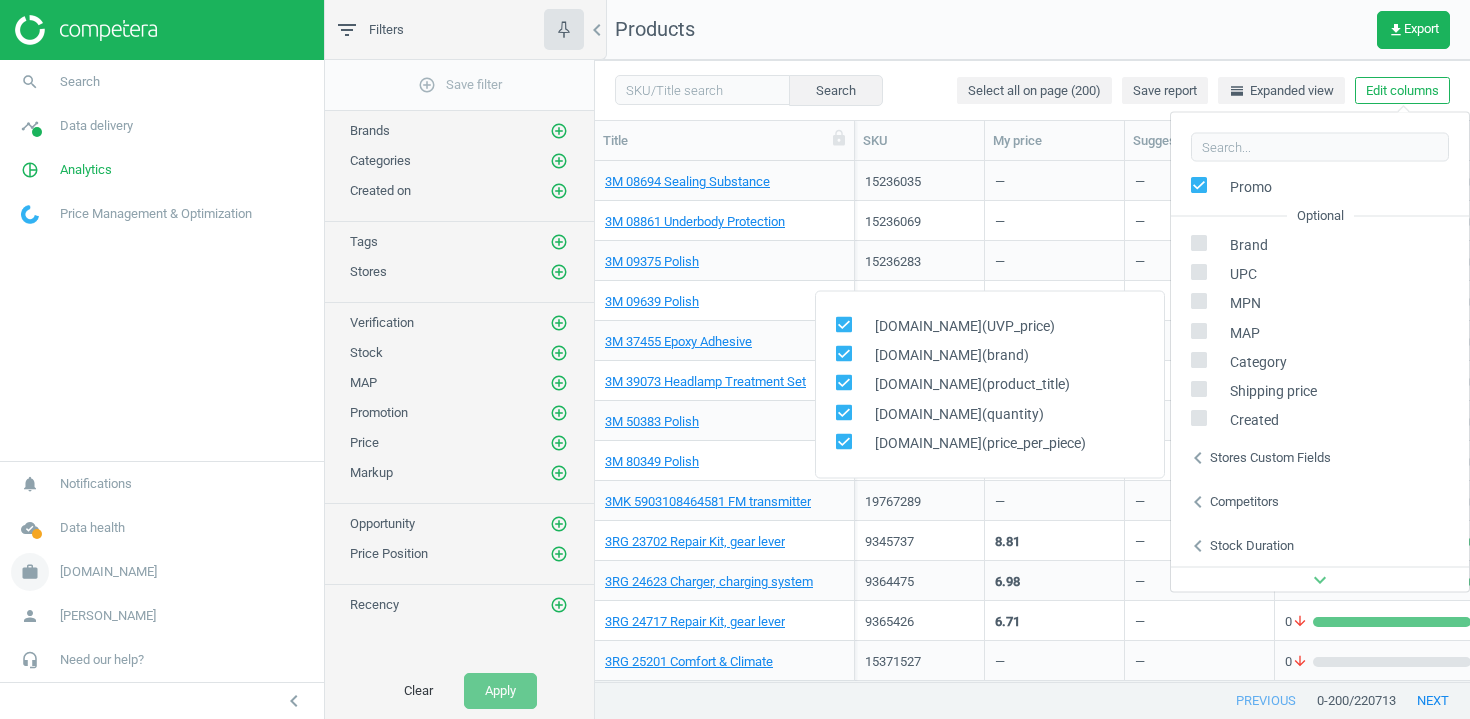 click on "[DOMAIN_NAME]" at bounding box center [108, 572] 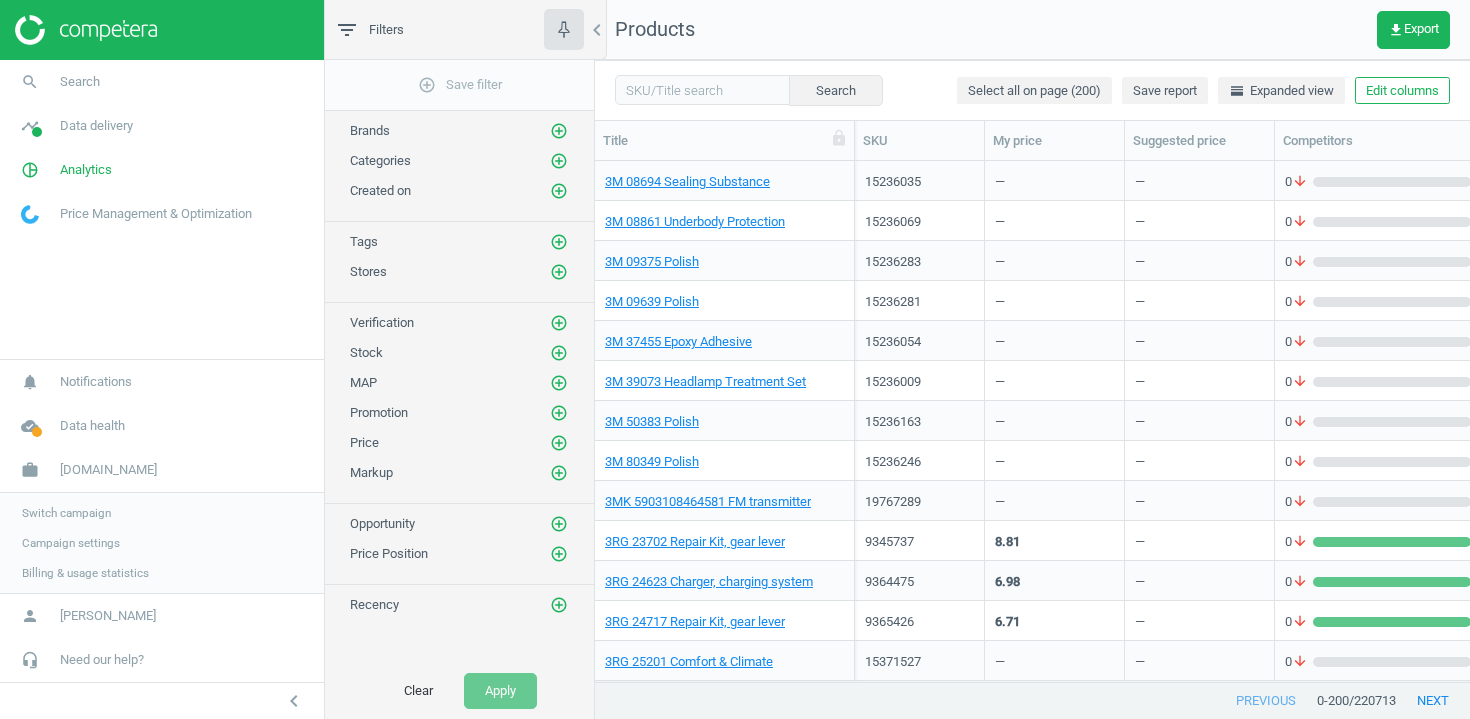 click on "Switch campaign" at bounding box center [66, 513] 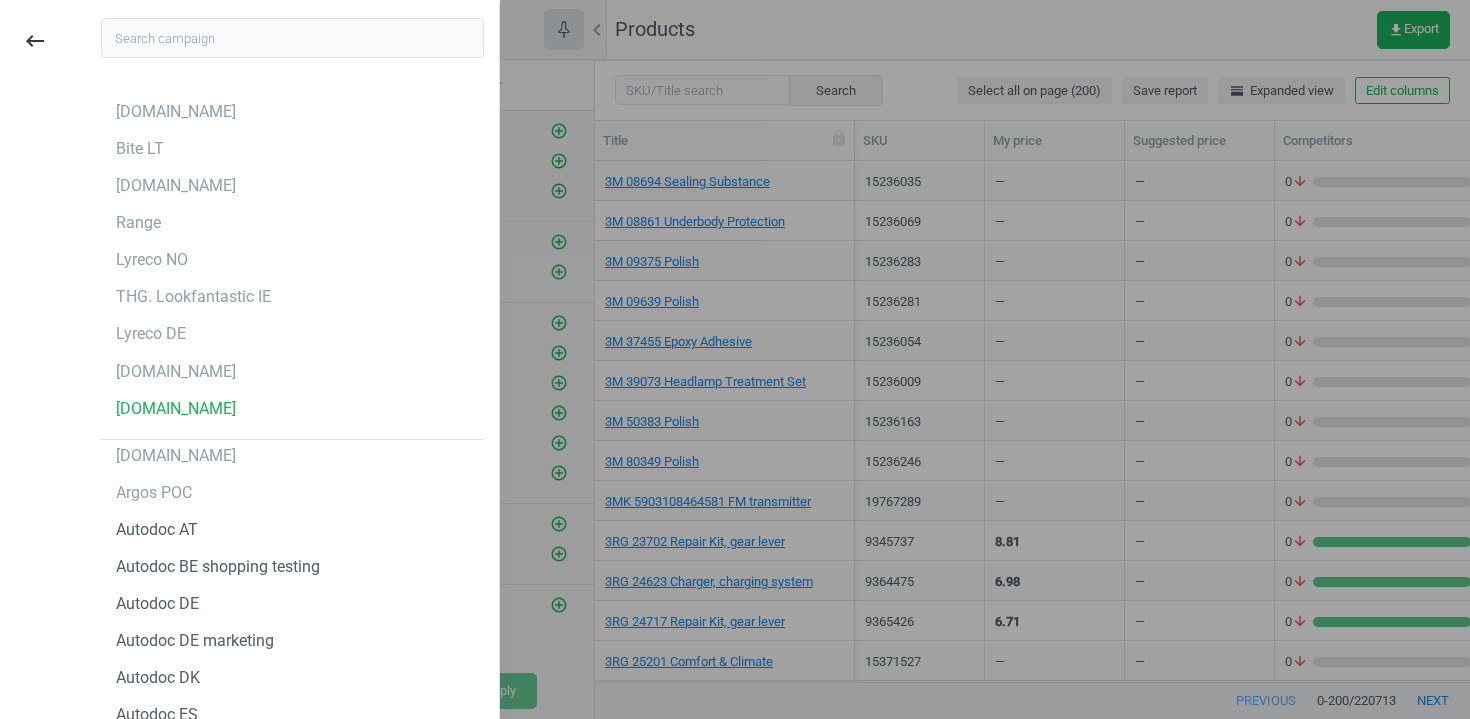 click at bounding box center [292, 38] 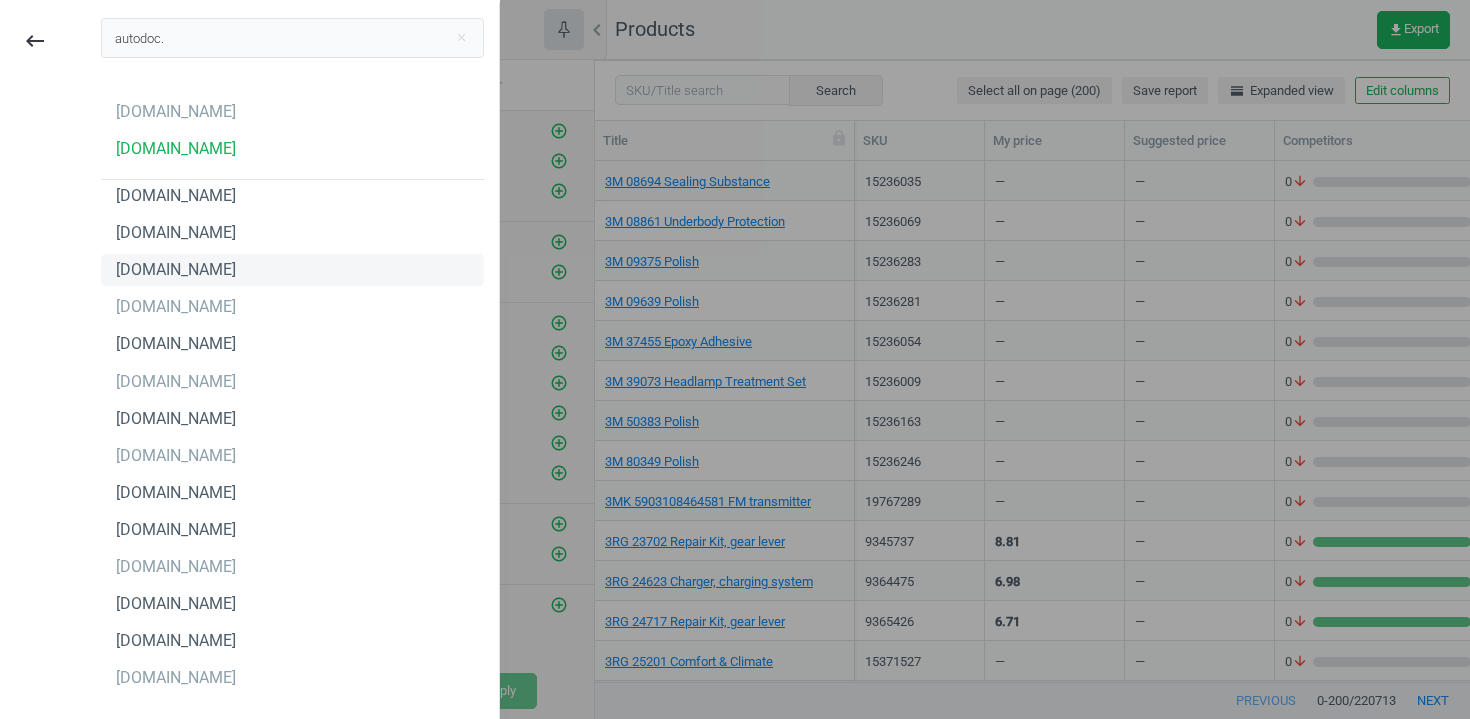 scroll, scrollTop: 3, scrollLeft: 0, axis: vertical 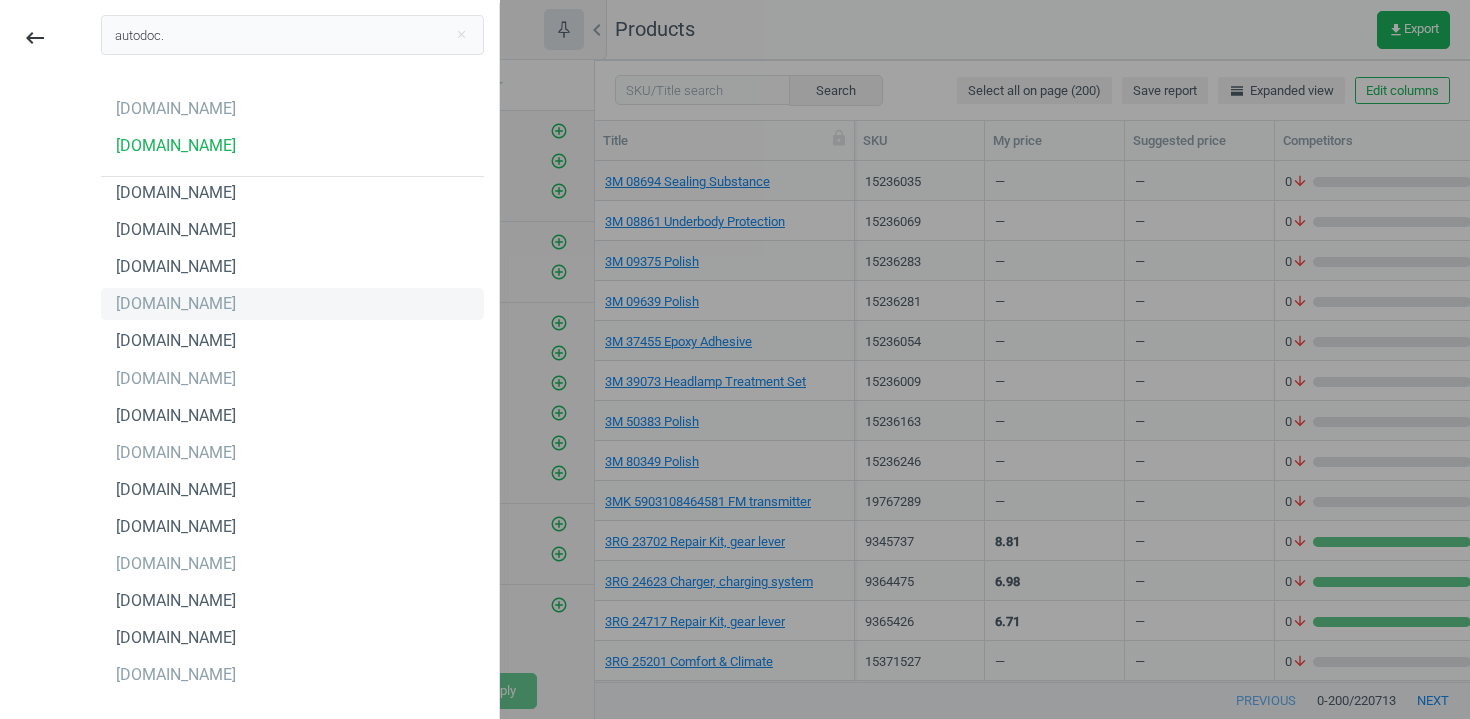 click on "[DOMAIN_NAME]" at bounding box center [292, 304] 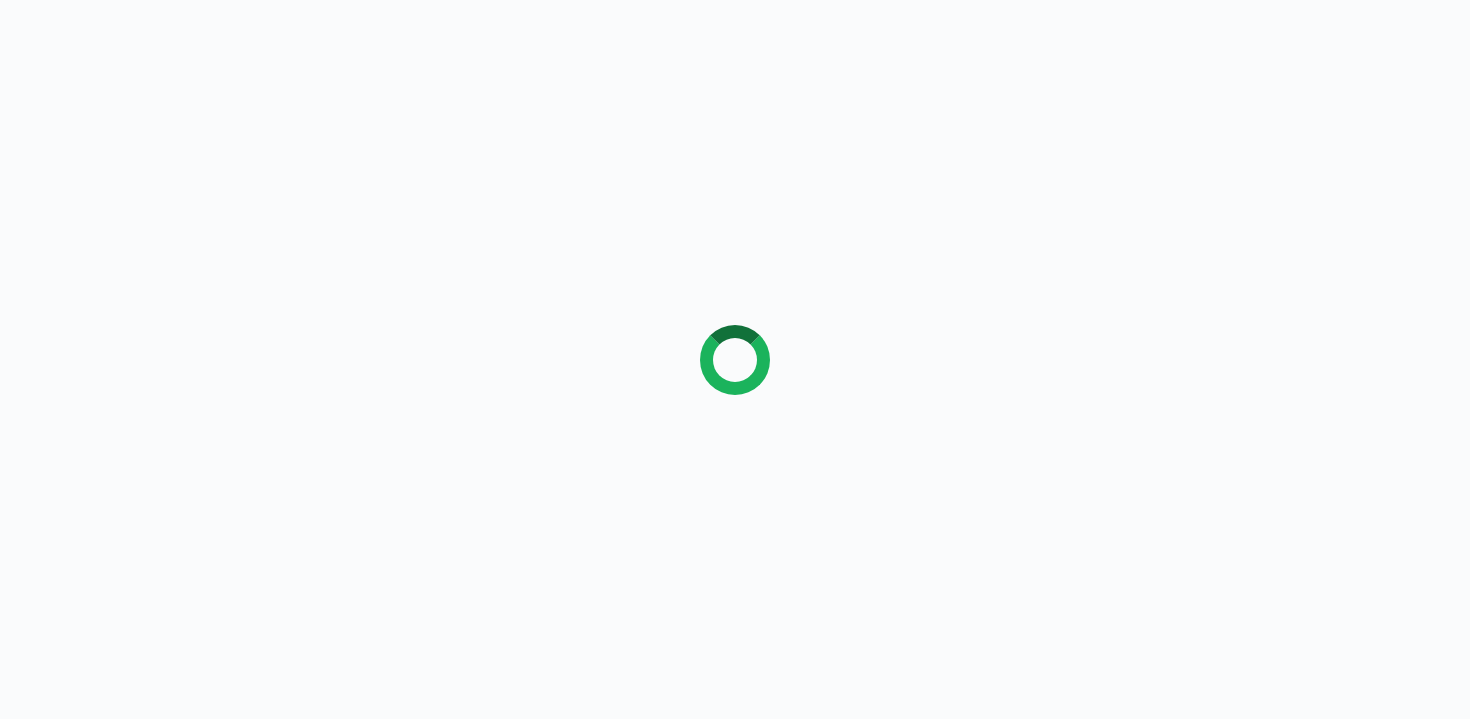 scroll, scrollTop: 0, scrollLeft: 0, axis: both 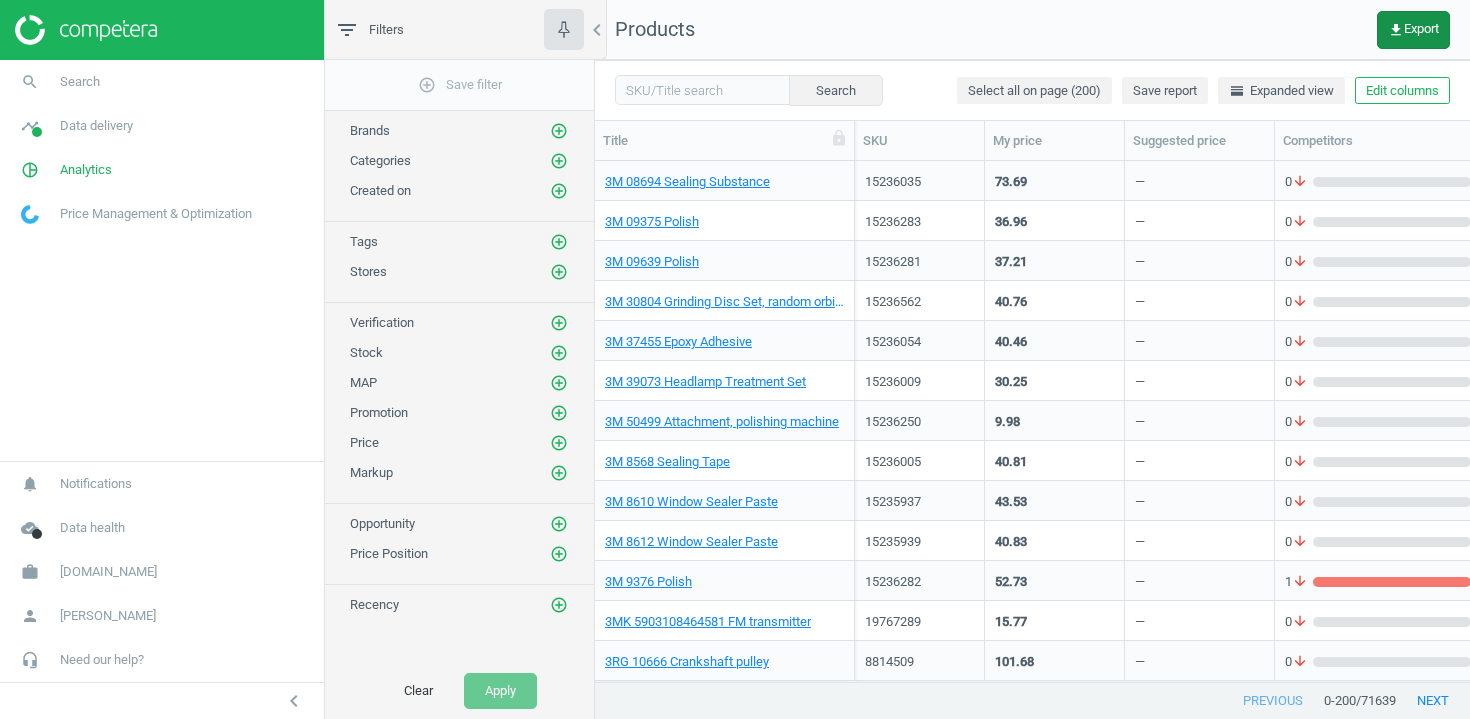 click on "get_app Export" at bounding box center [1413, 30] 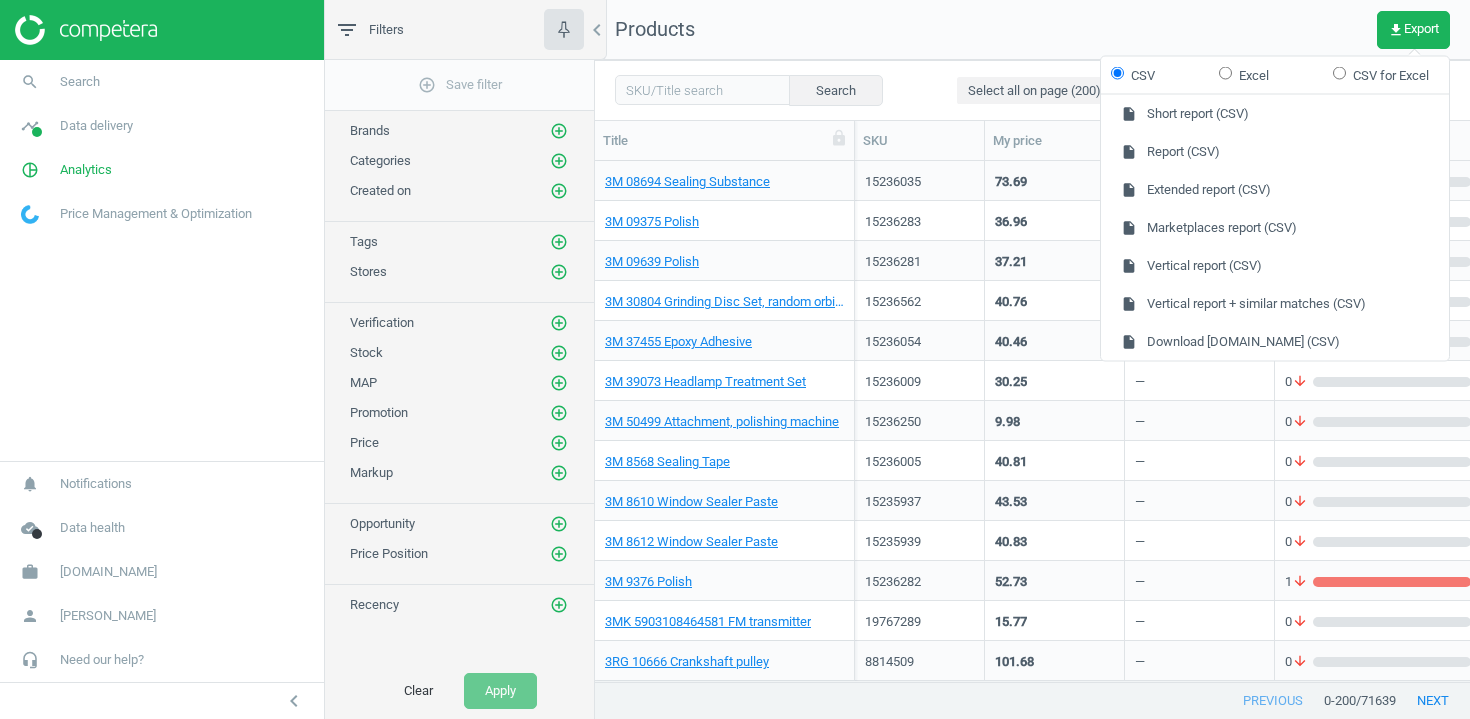 click on "Products get_app Export" at bounding box center (1032, 30) 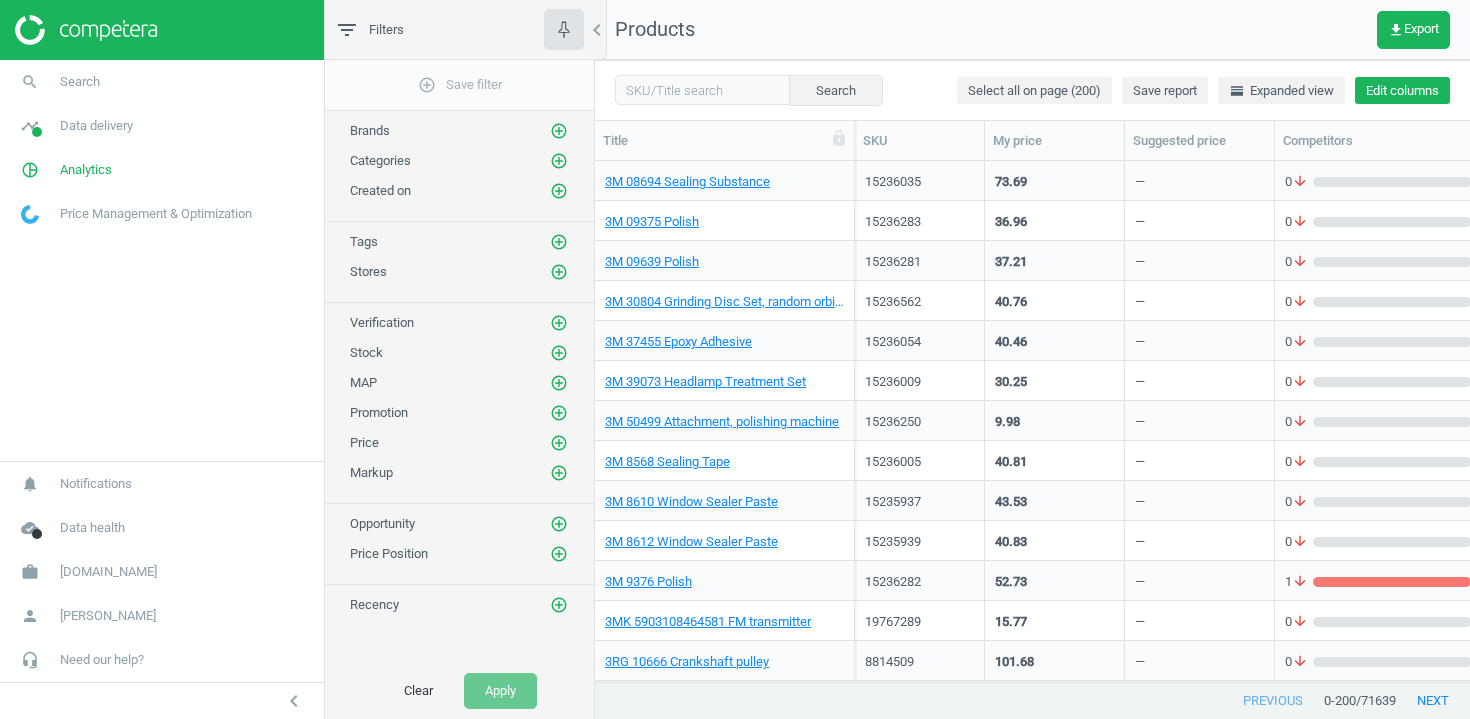 click on "Edit columns" at bounding box center (1402, 91) 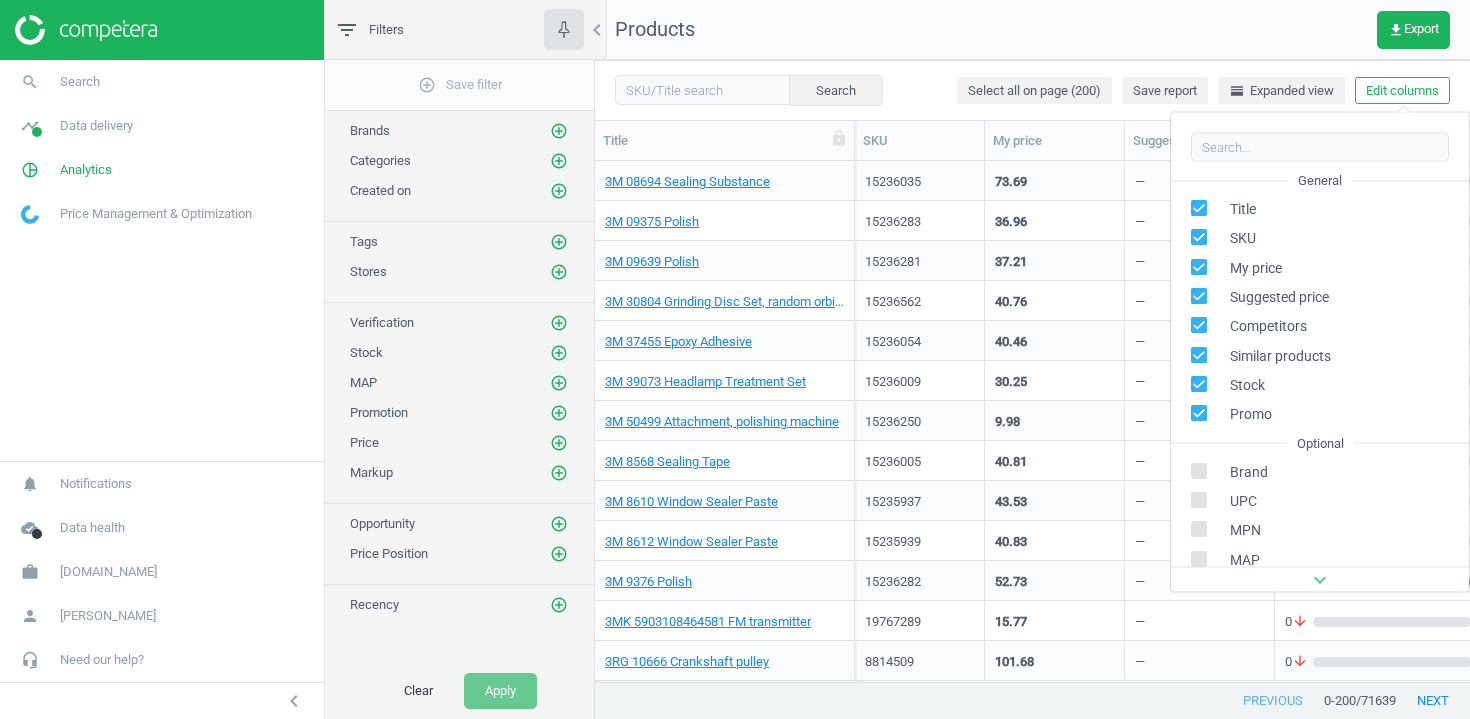 scroll, scrollTop: 271, scrollLeft: 0, axis: vertical 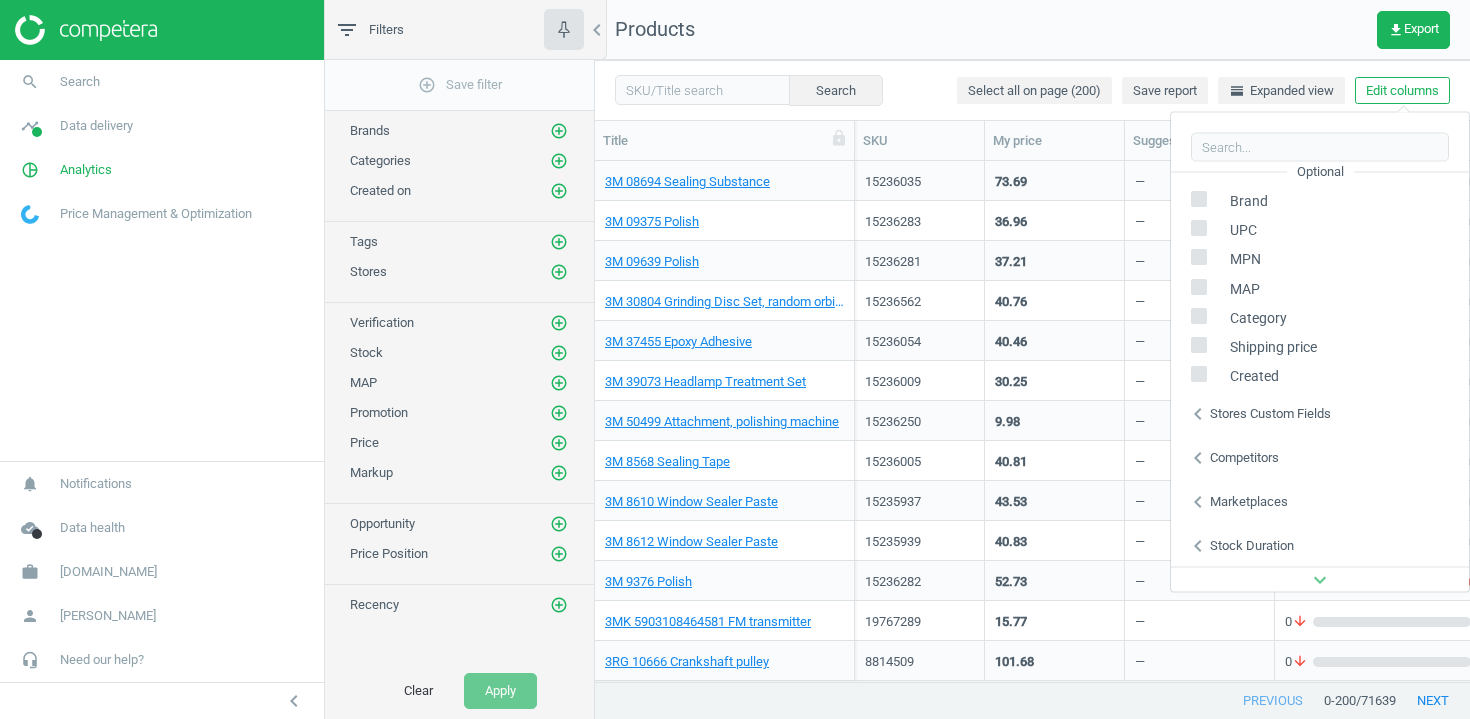 click on "Stores custom fields" at bounding box center [1270, 413] 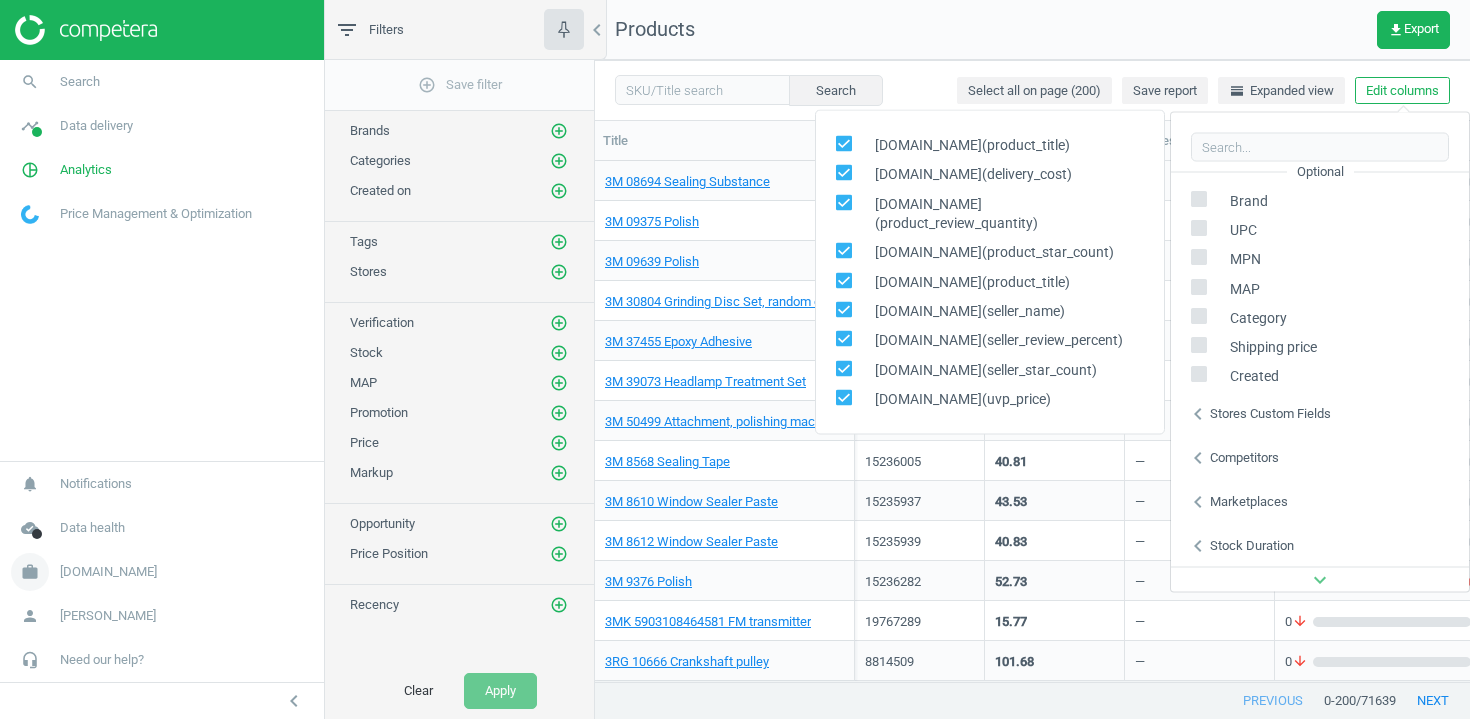 click on "autodoc.co.uk" at bounding box center [108, 572] 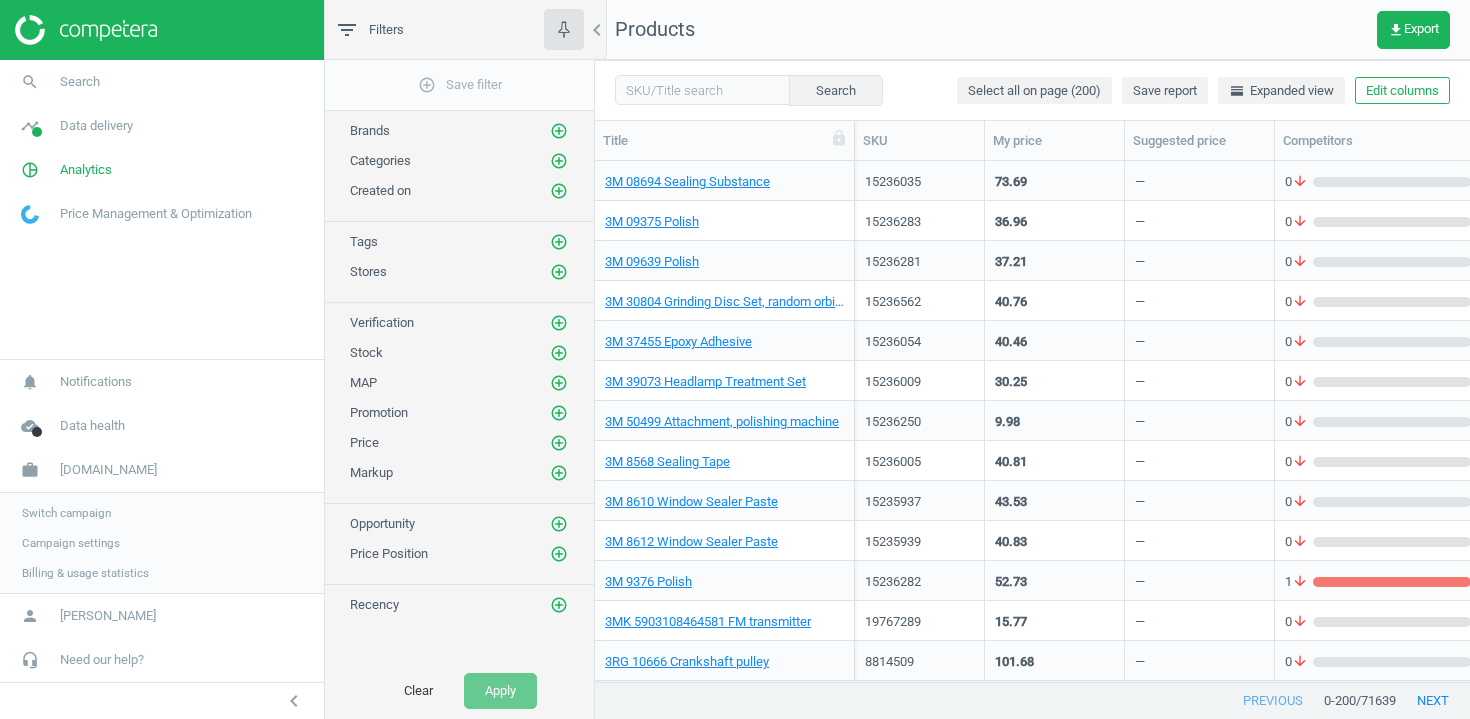 click on "Switch campaign" at bounding box center (66, 513) 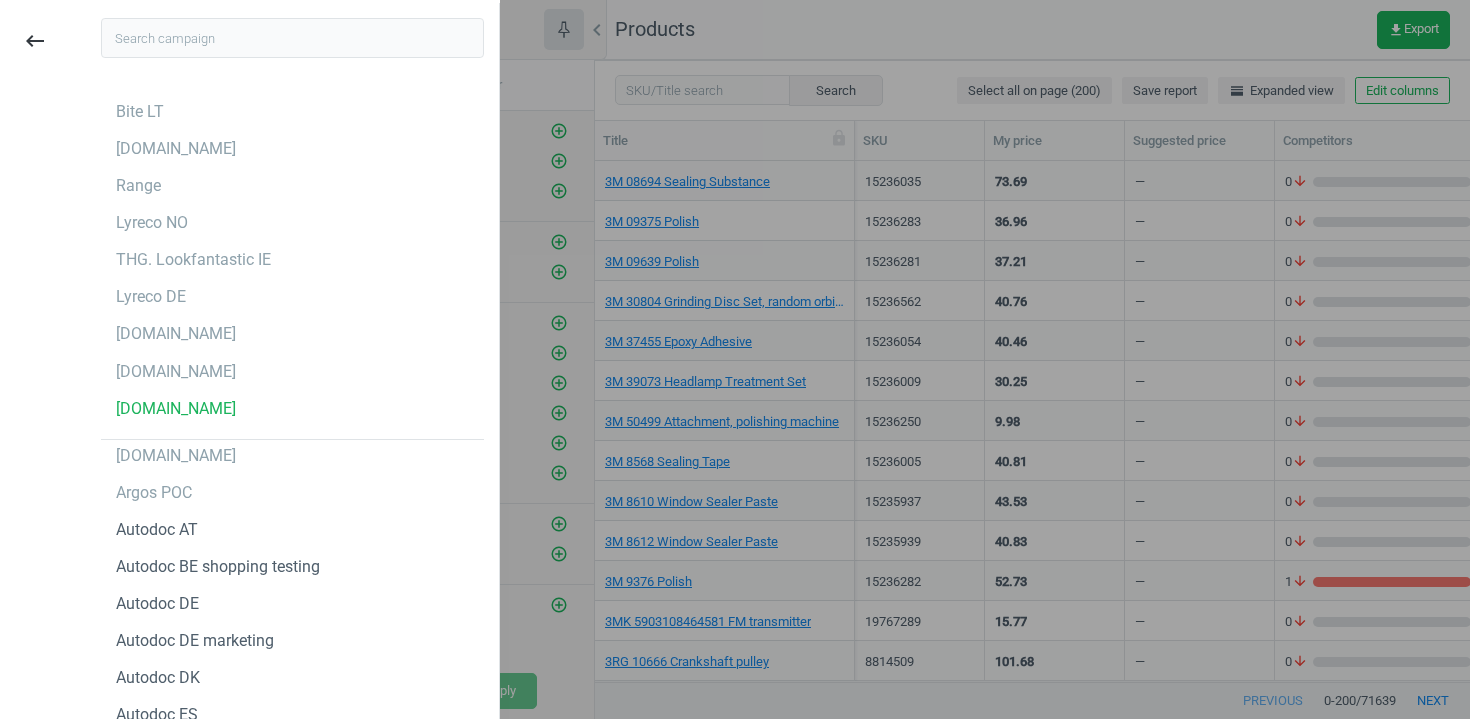 click at bounding box center [292, 38] 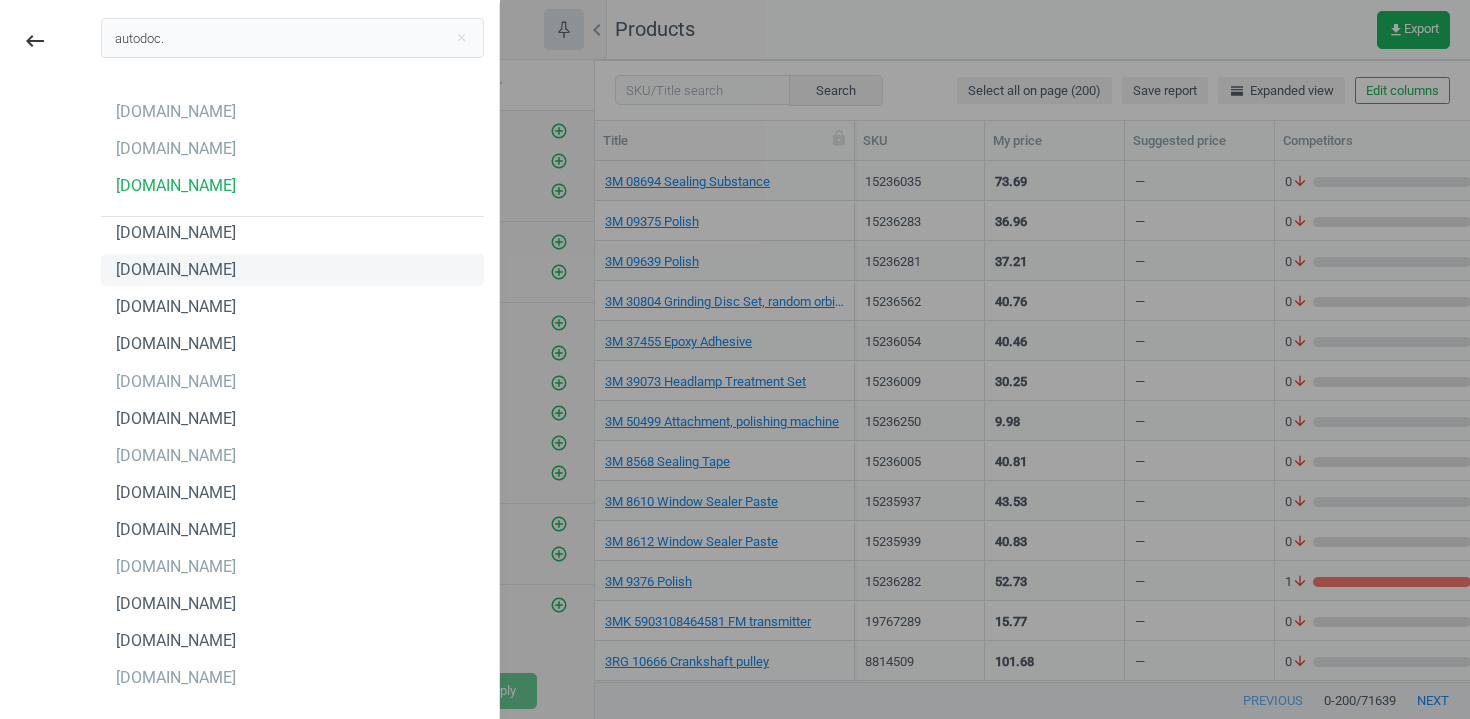scroll, scrollTop: 3, scrollLeft: 0, axis: vertical 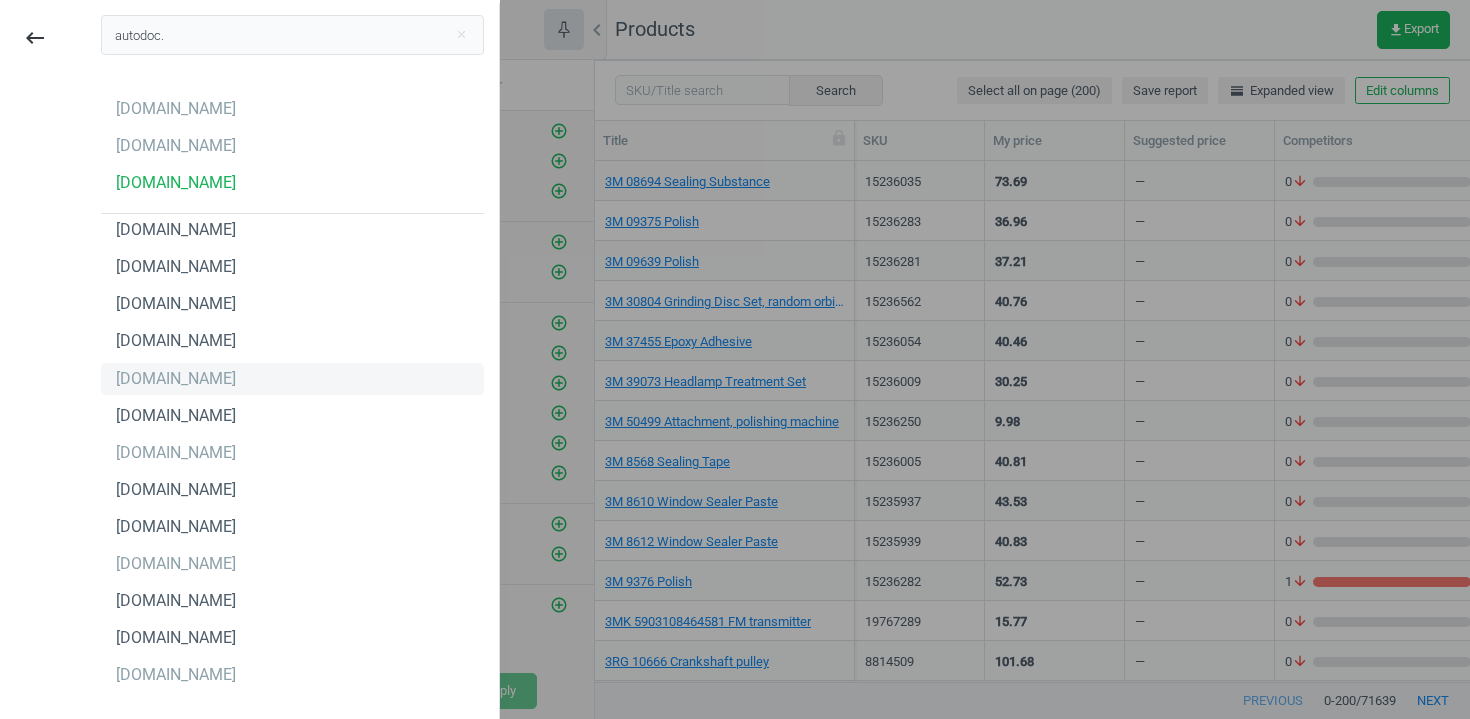 click on "autodoc.de" at bounding box center [292, 379] 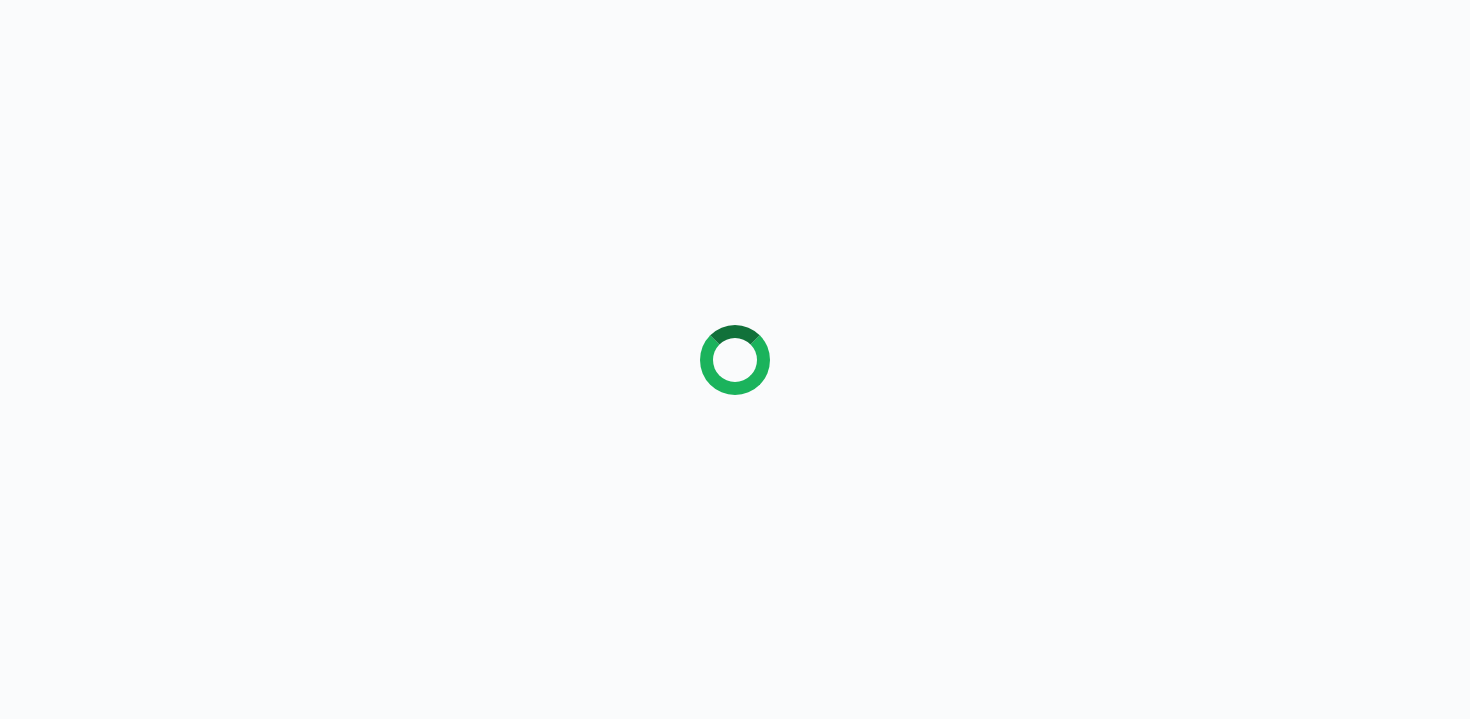 scroll, scrollTop: 0, scrollLeft: 0, axis: both 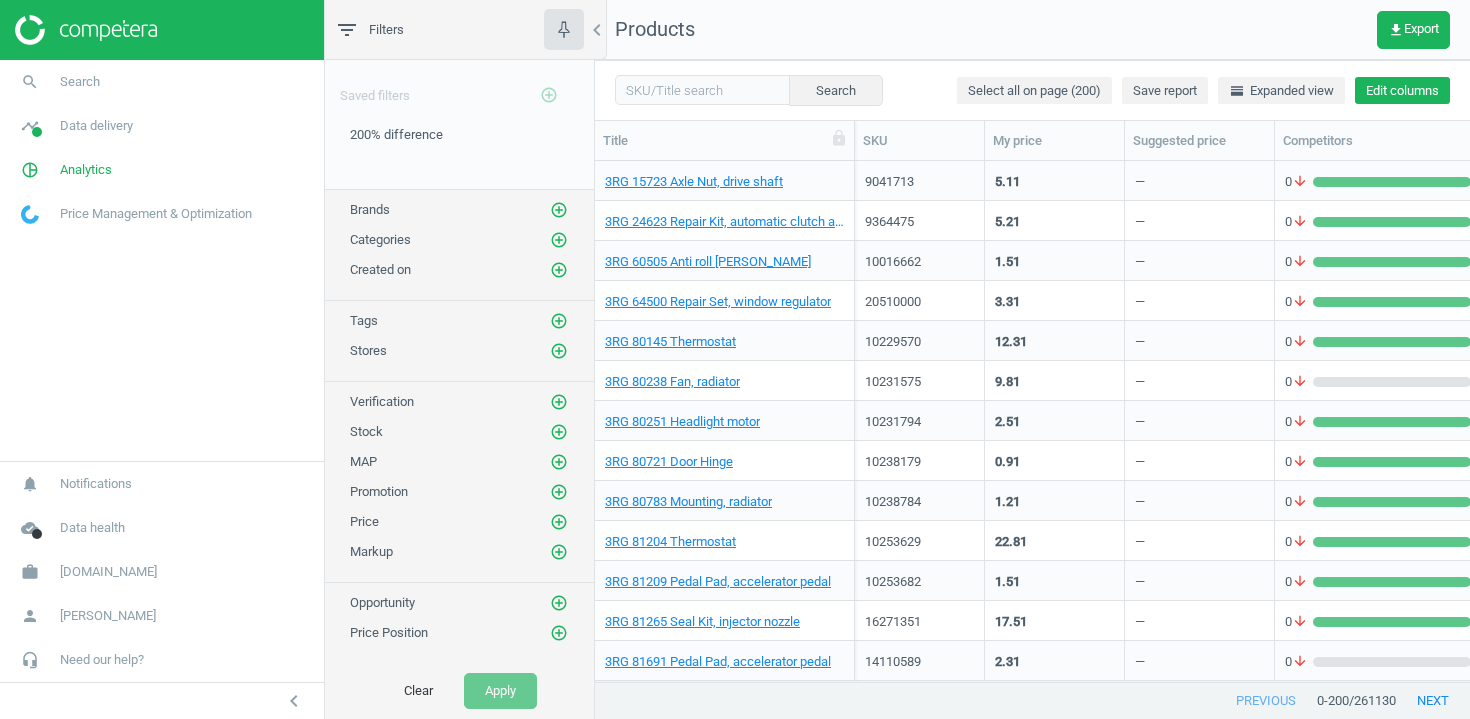click on "Edit columns" at bounding box center (1402, 91) 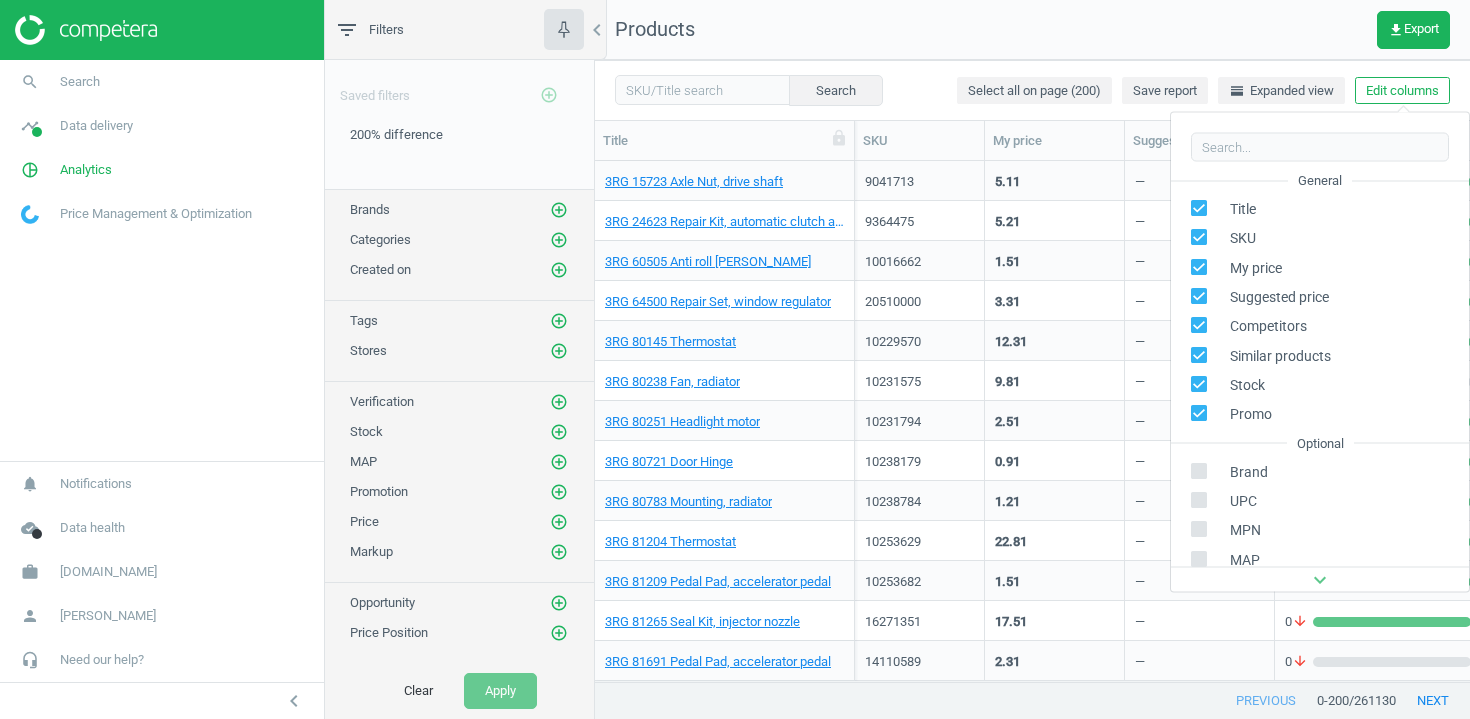 scroll, scrollTop: 227, scrollLeft: 0, axis: vertical 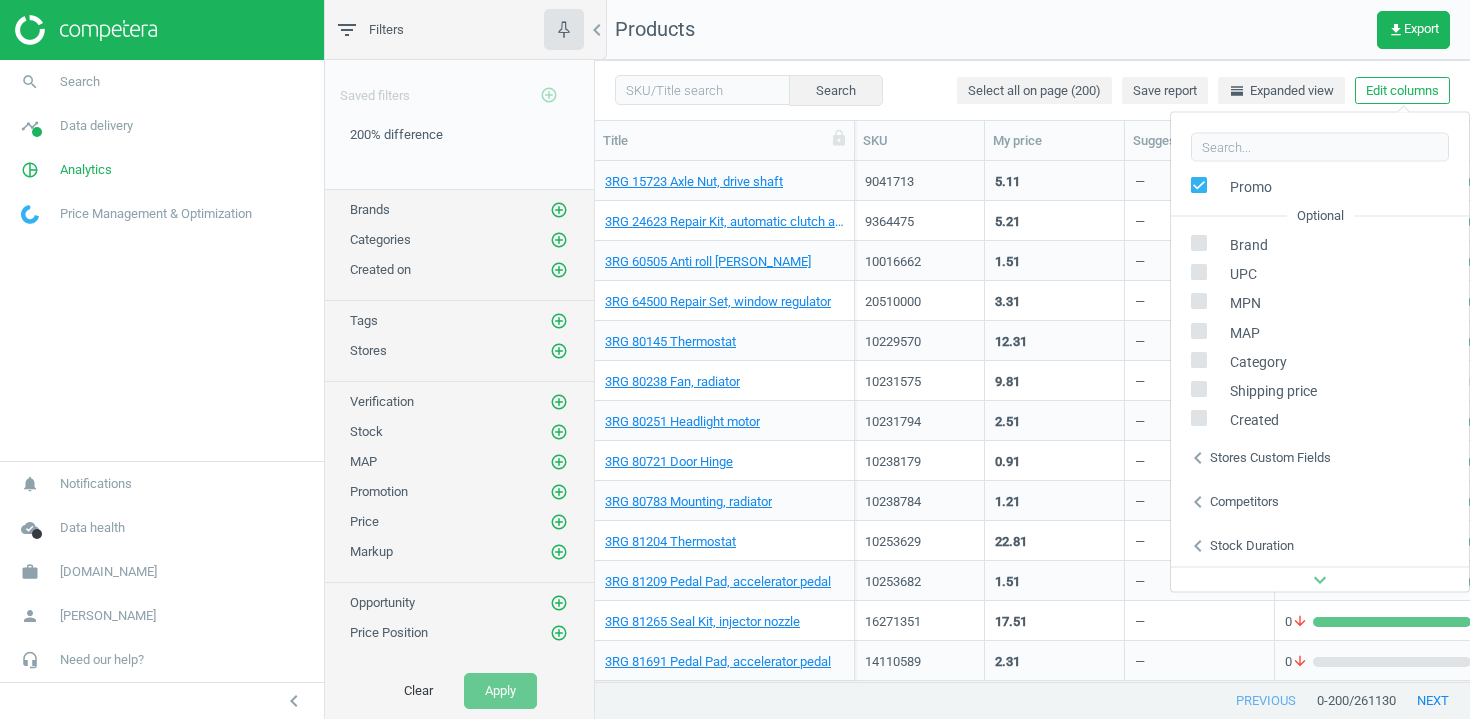 click on "Stores custom fields" at bounding box center [1270, 457] 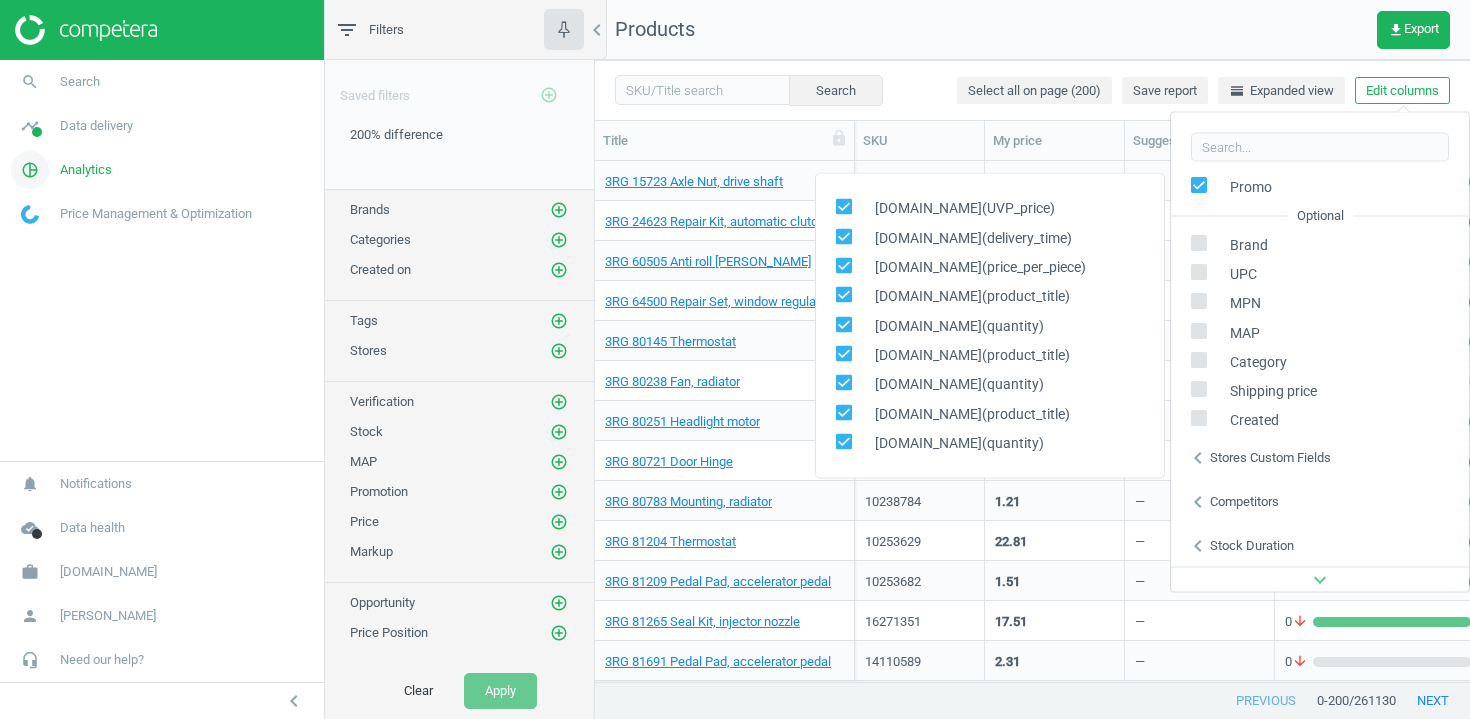 click on "Analytics" at bounding box center (86, 170) 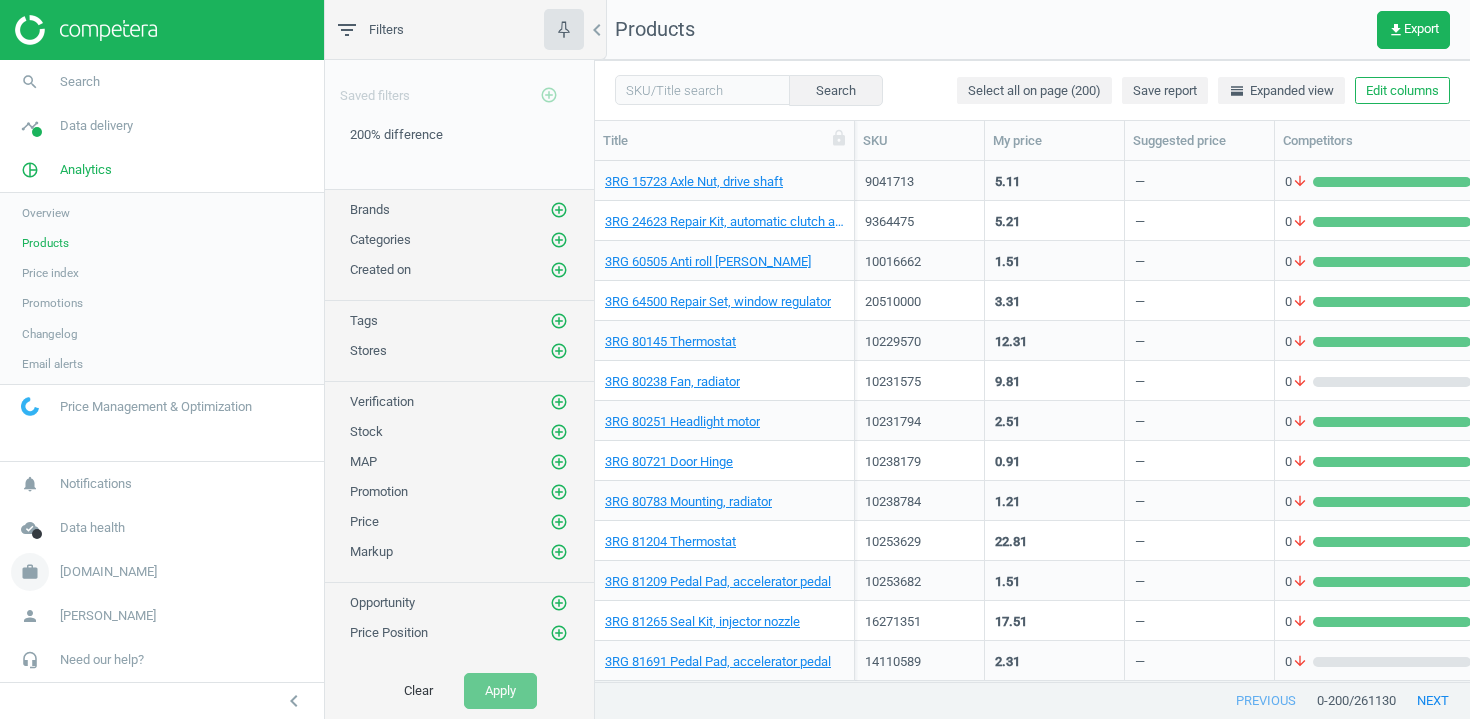 click on "[DOMAIN_NAME]" at bounding box center [108, 572] 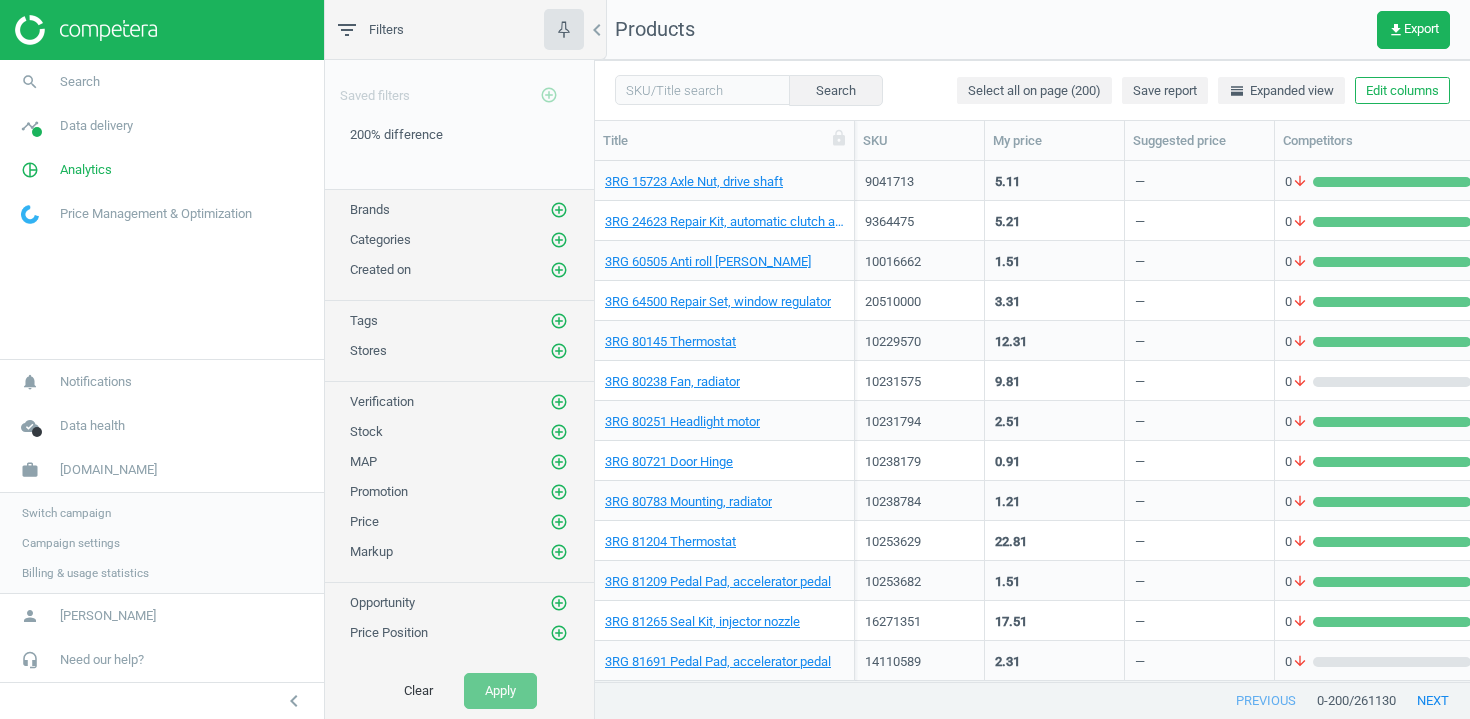 click on "Switch campaign" at bounding box center (66, 513) 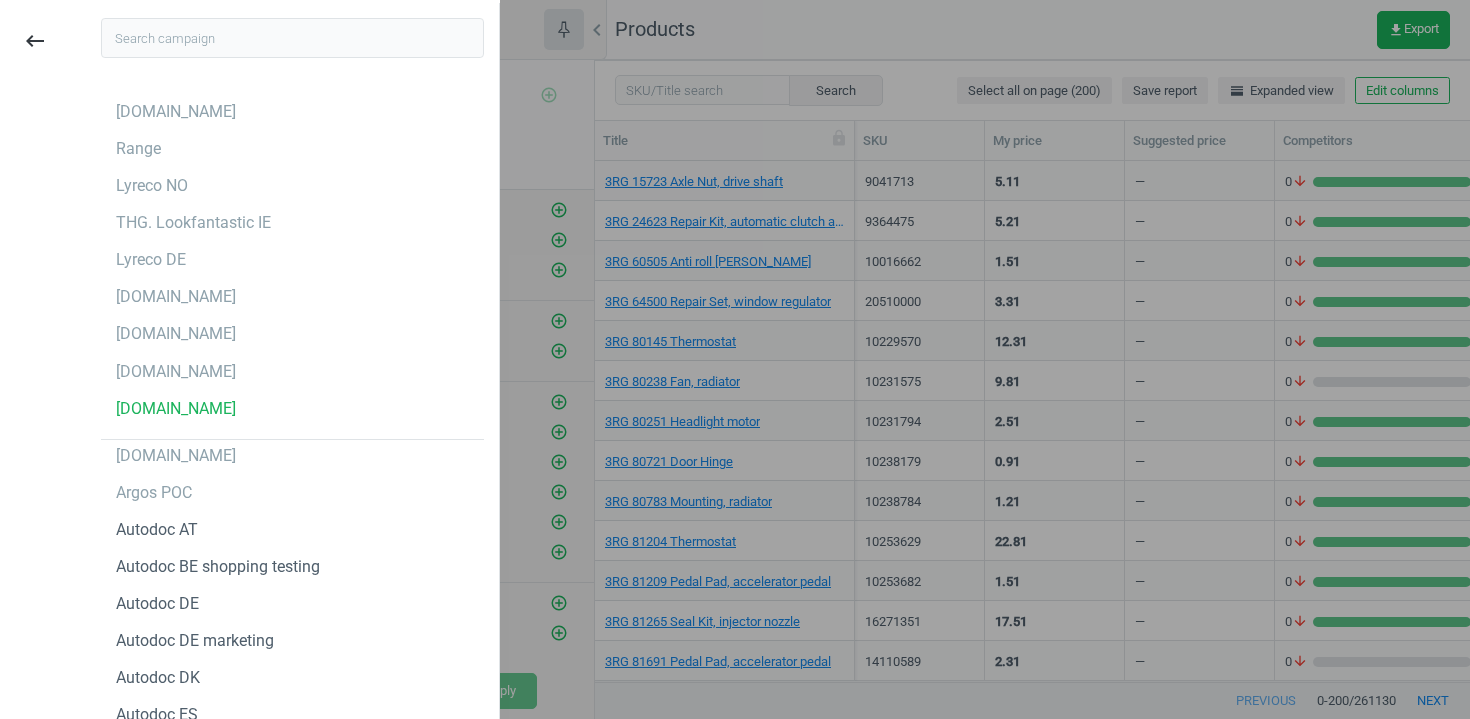 click at bounding box center (292, 38) 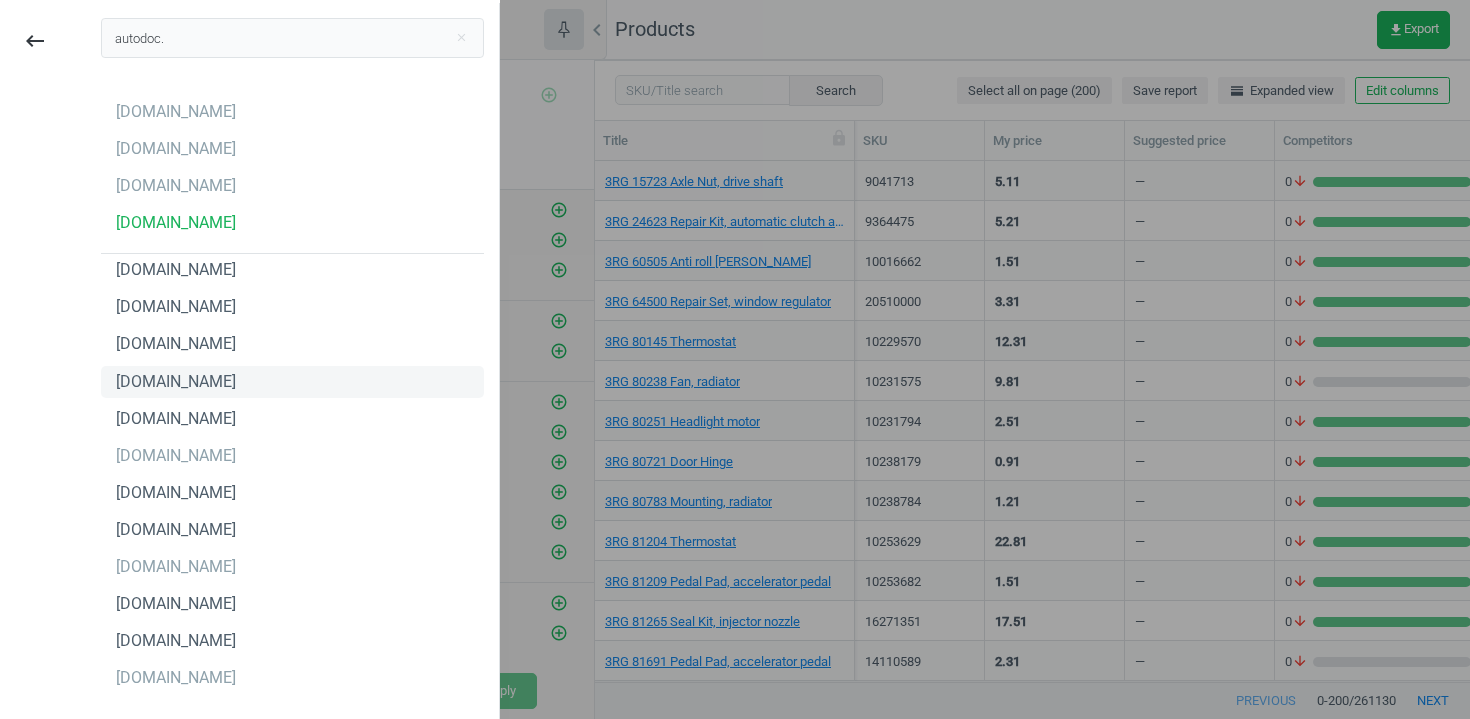 scroll, scrollTop: 3, scrollLeft: 0, axis: vertical 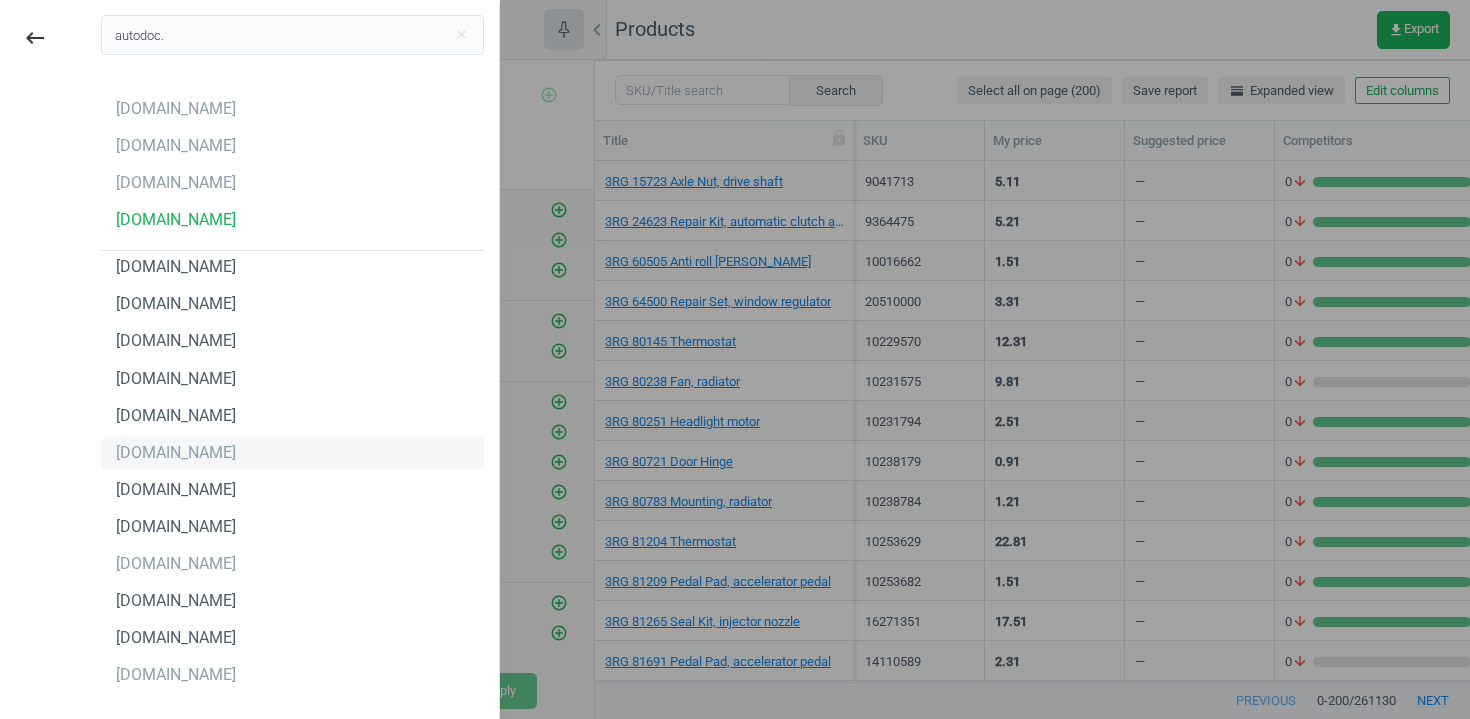 click on "autodoc.es" at bounding box center [292, 453] 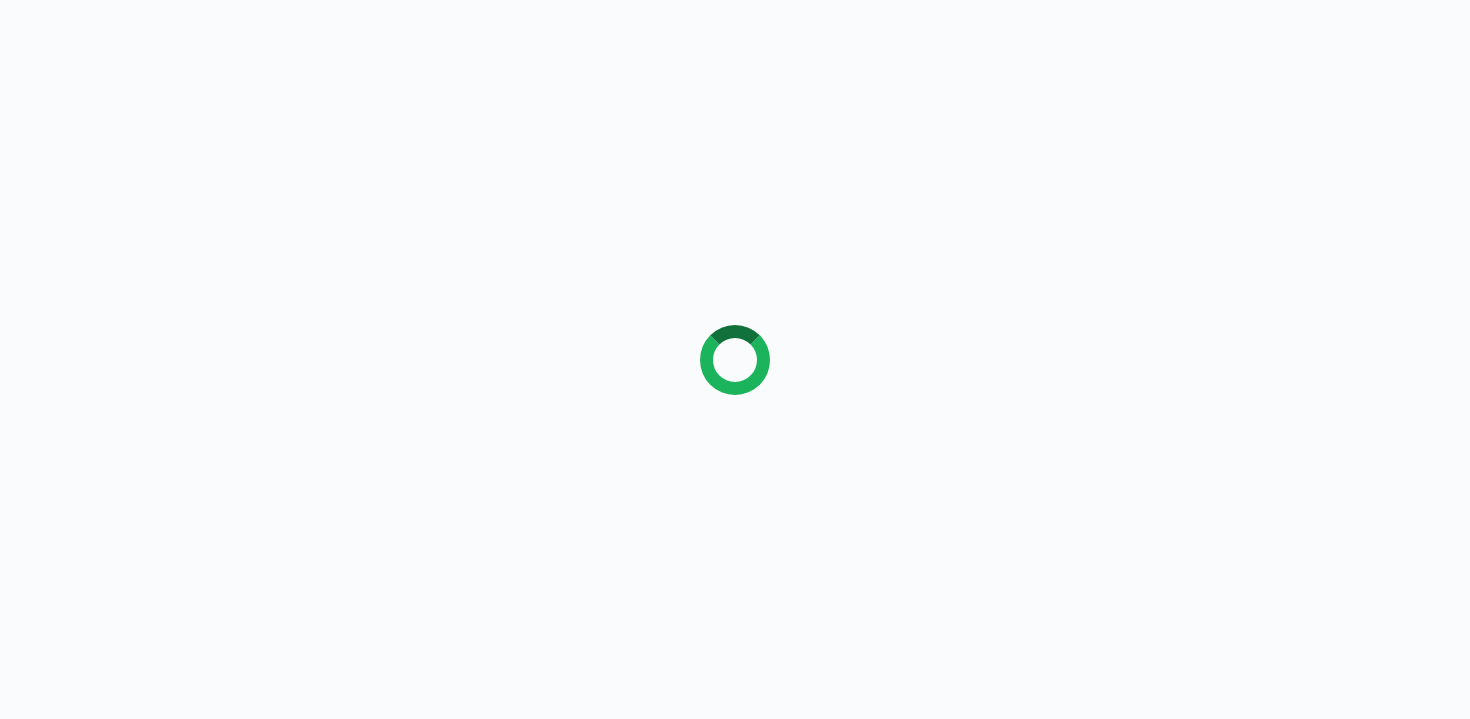 scroll, scrollTop: 0, scrollLeft: 0, axis: both 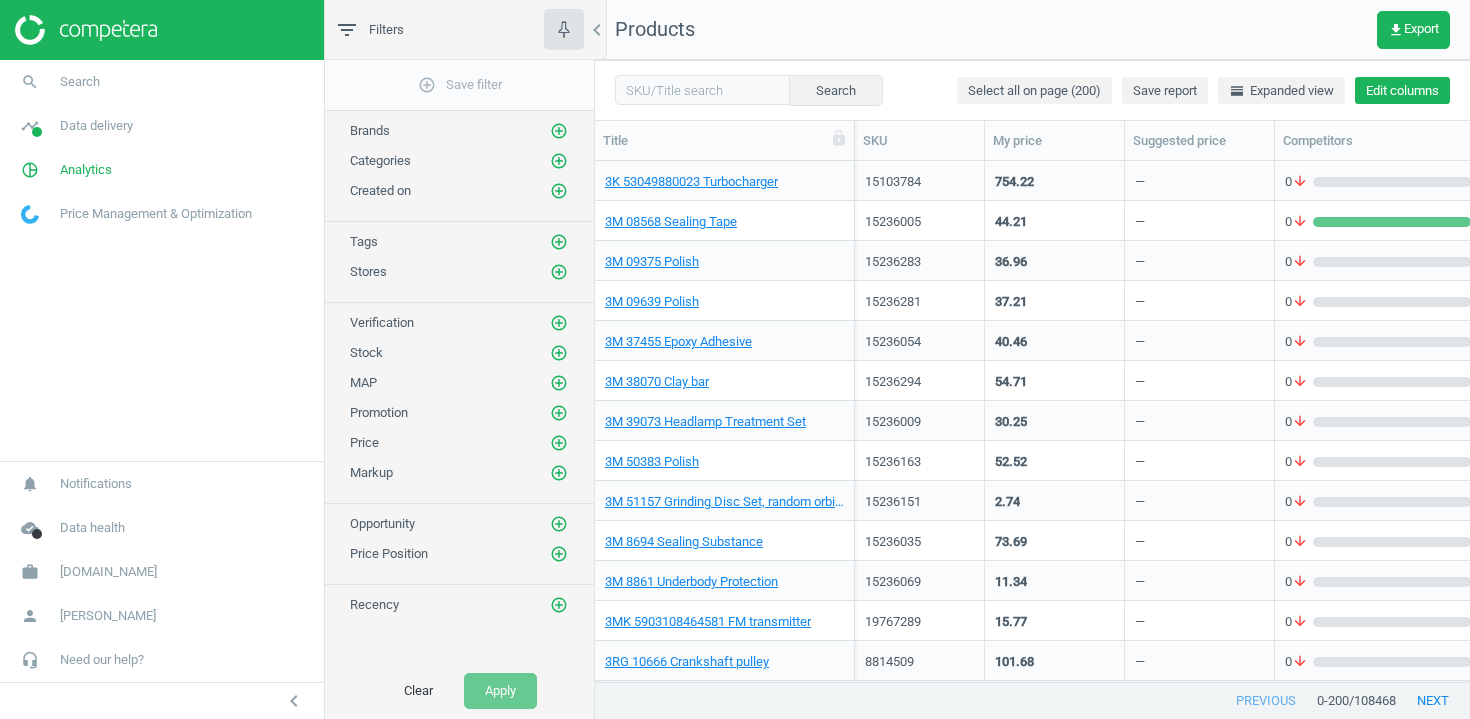 click on "Edit columns" at bounding box center (1402, 91) 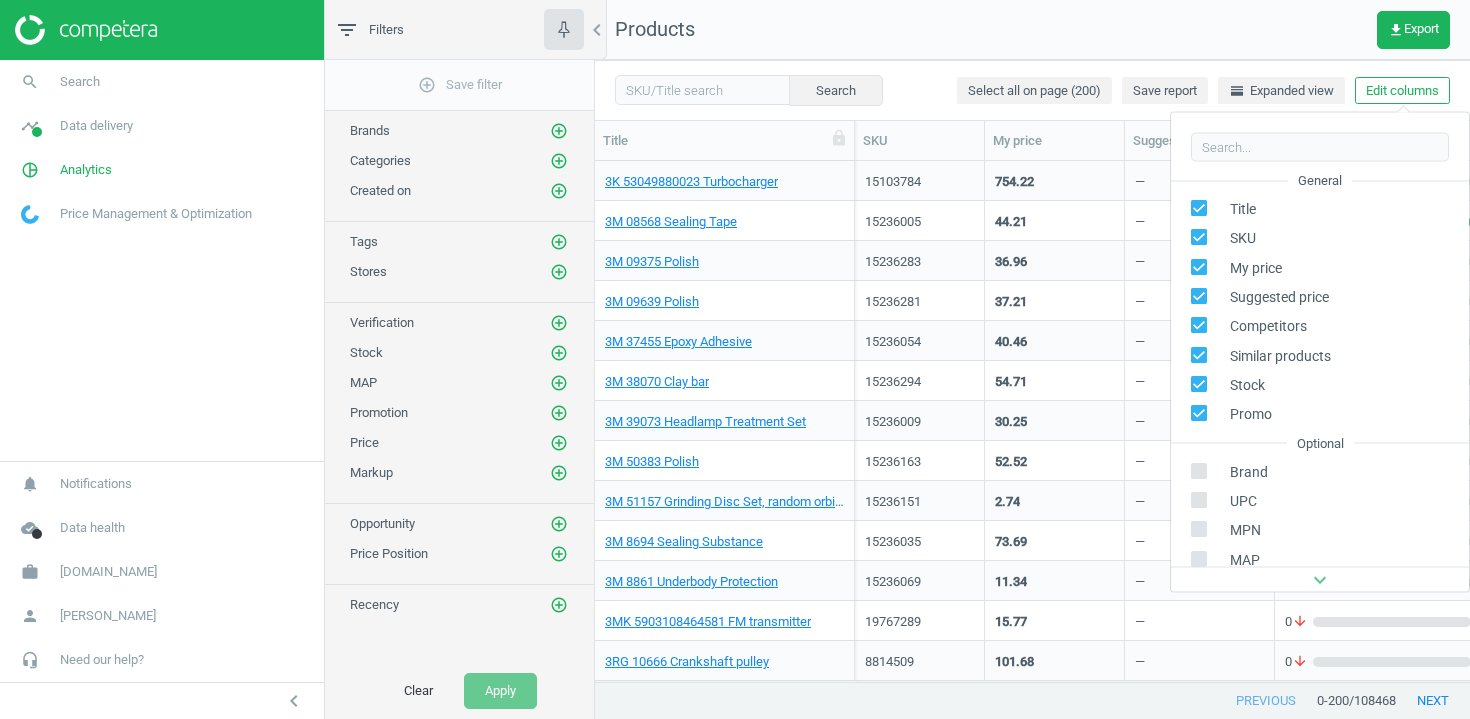 scroll, scrollTop: 227, scrollLeft: 0, axis: vertical 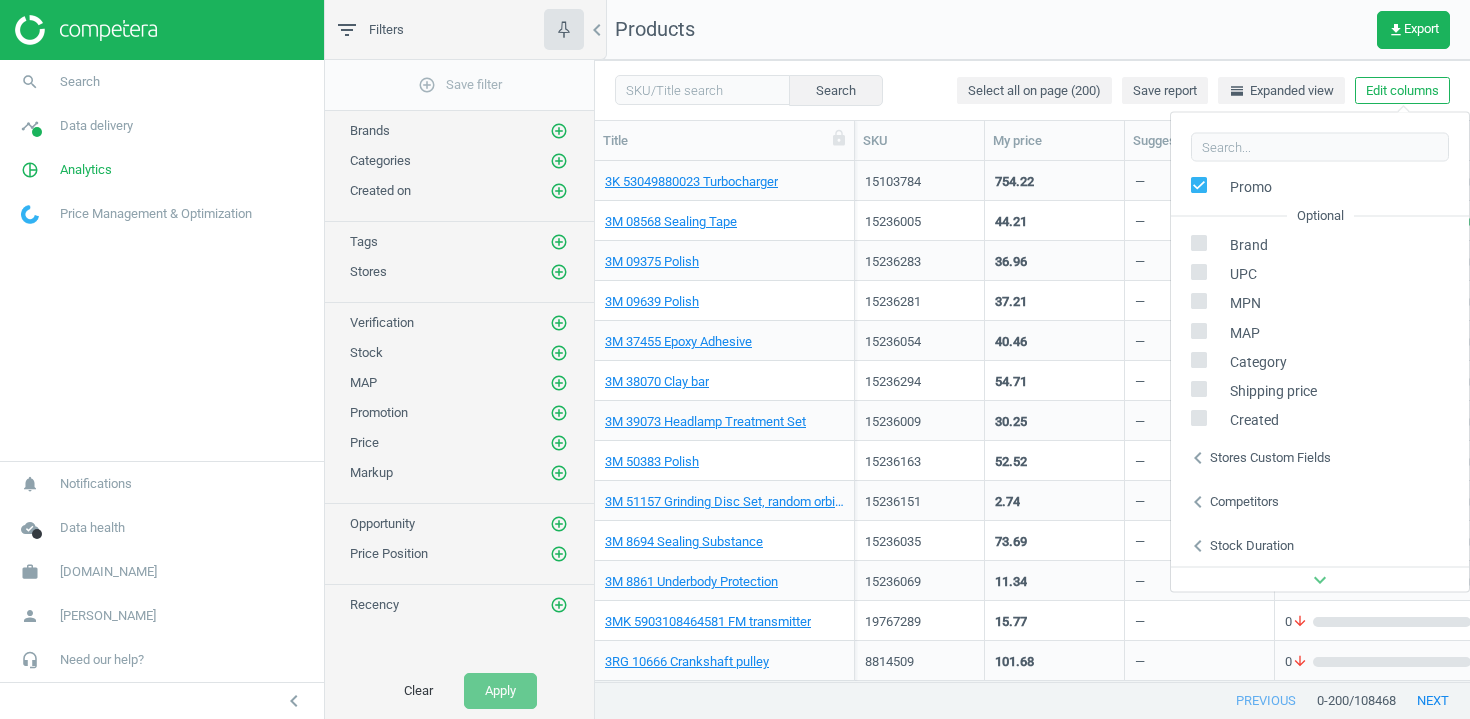 click on "Stores custom fields" at bounding box center (1270, 457) 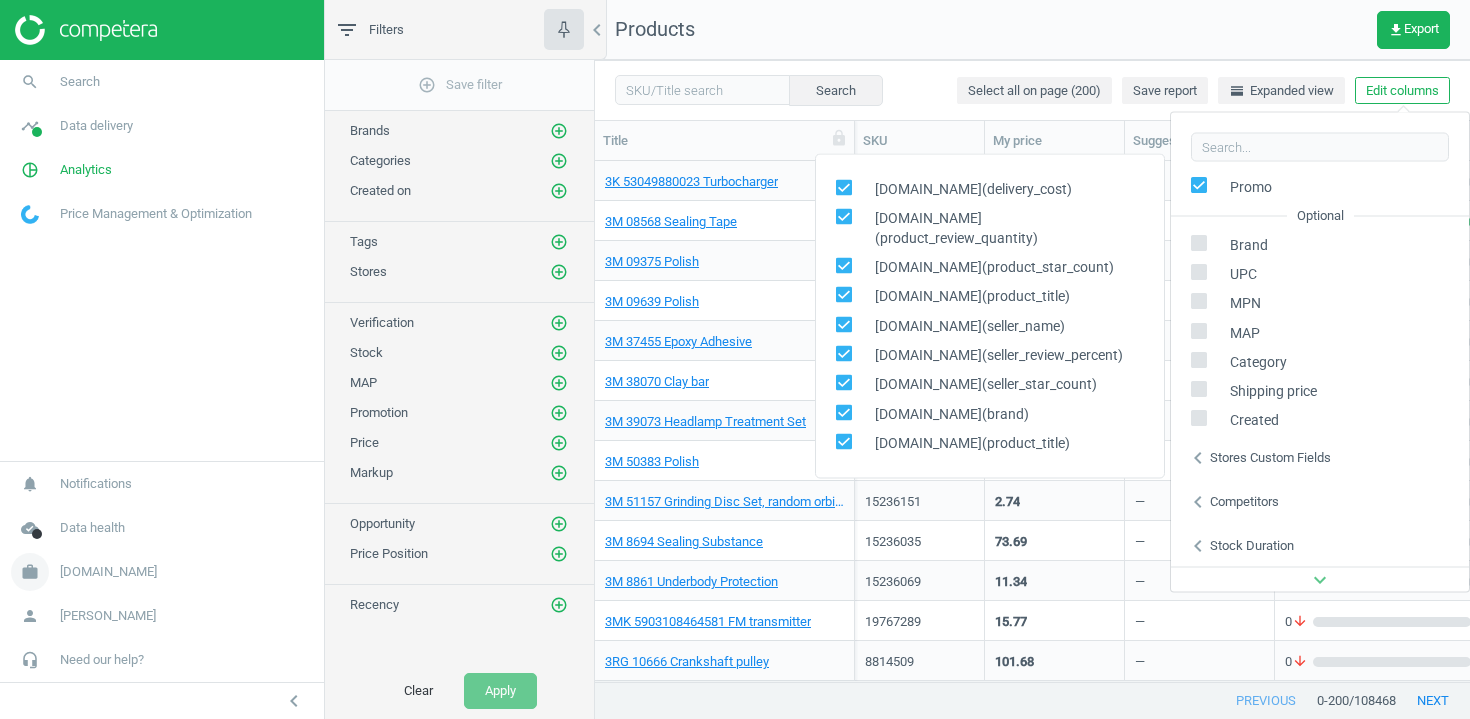 click on "[DOMAIN_NAME]" at bounding box center [108, 572] 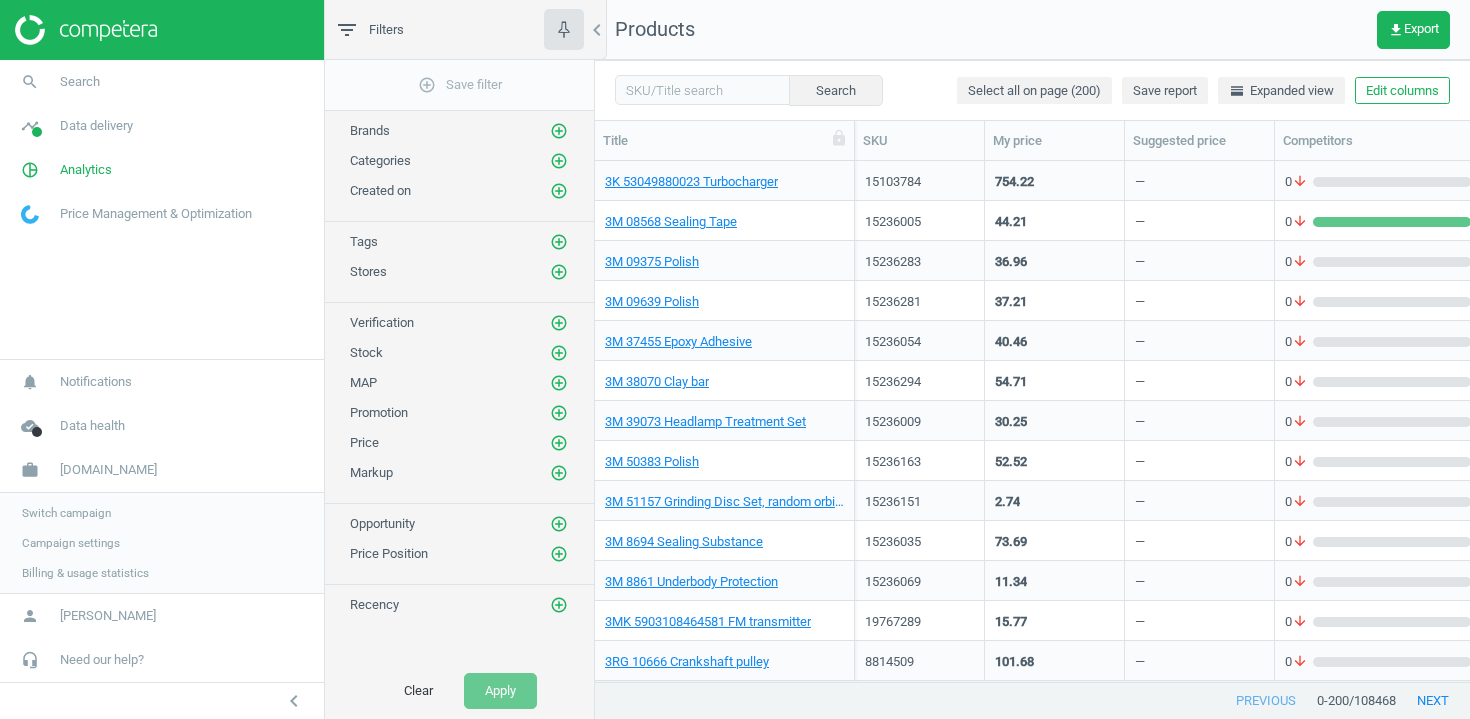 click on "Switch campaign" at bounding box center (66, 513) 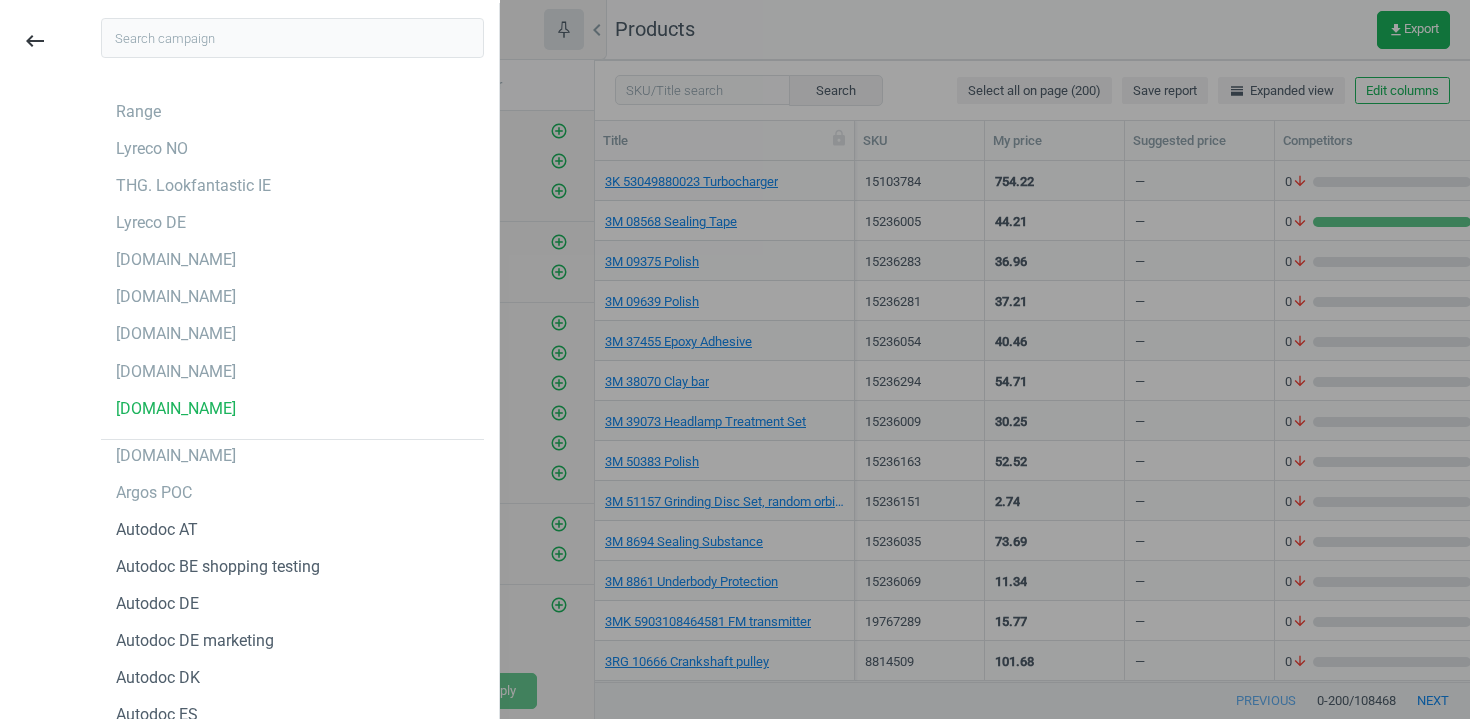click at bounding box center (292, 38) 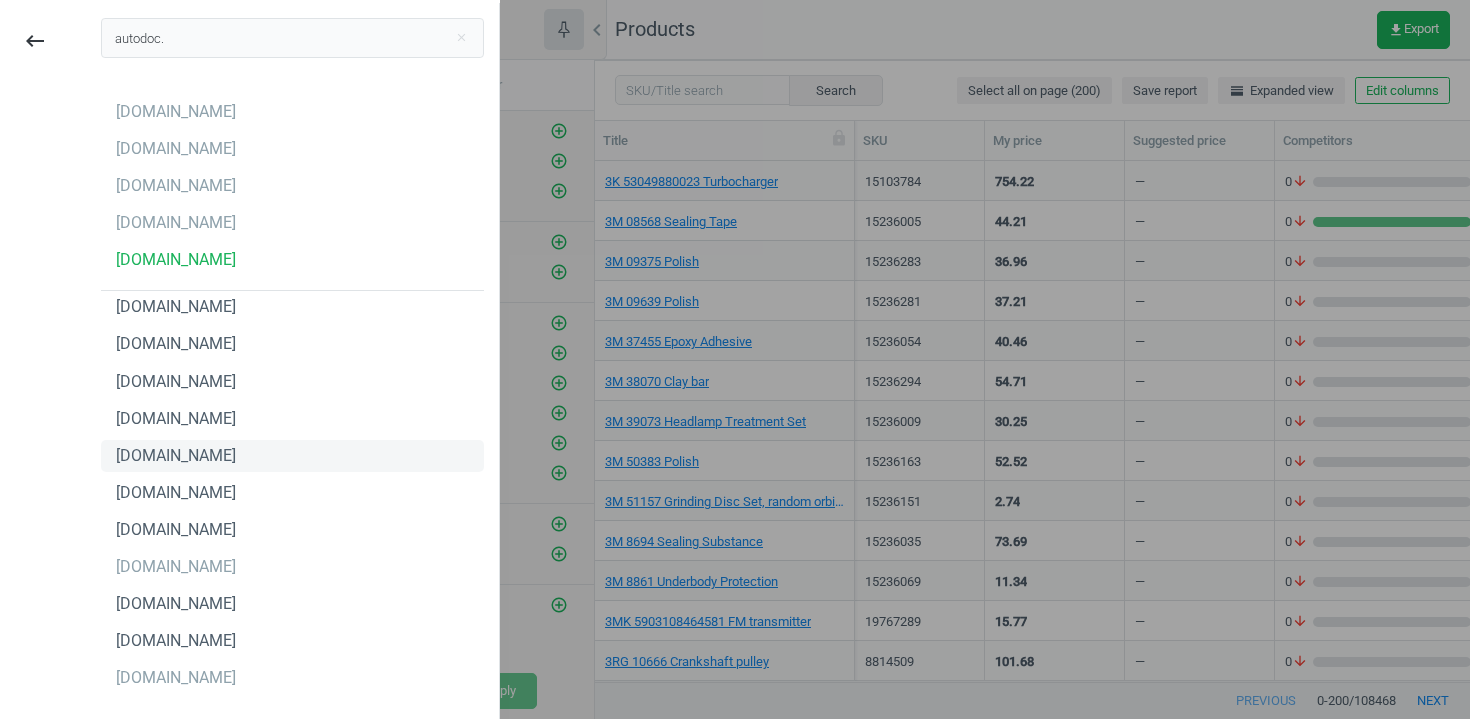 scroll, scrollTop: 3, scrollLeft: 0, axis: vertical 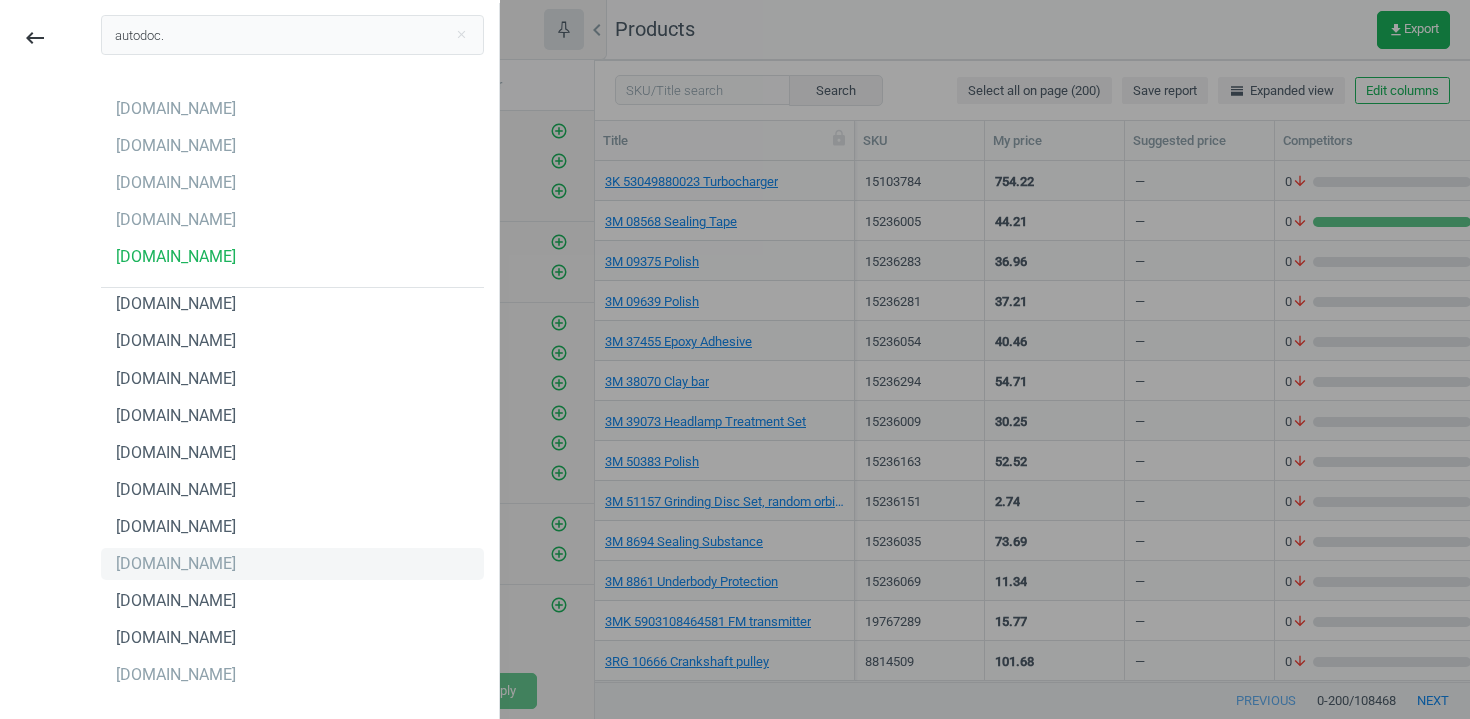 click on "[DOMAIN_NAME]" at bounding box center (292, 564) 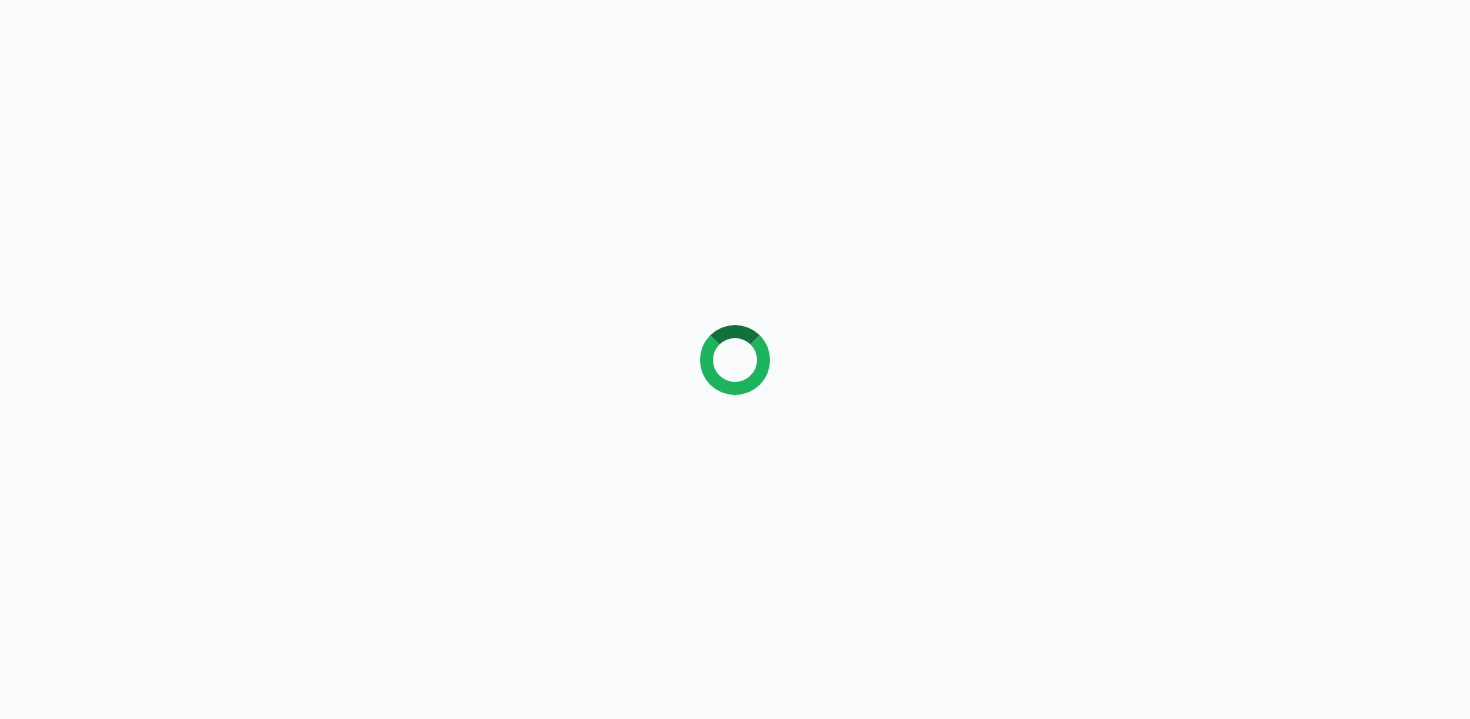 scroll, scrollTop: 0, scrollLeft: 0, axis: both 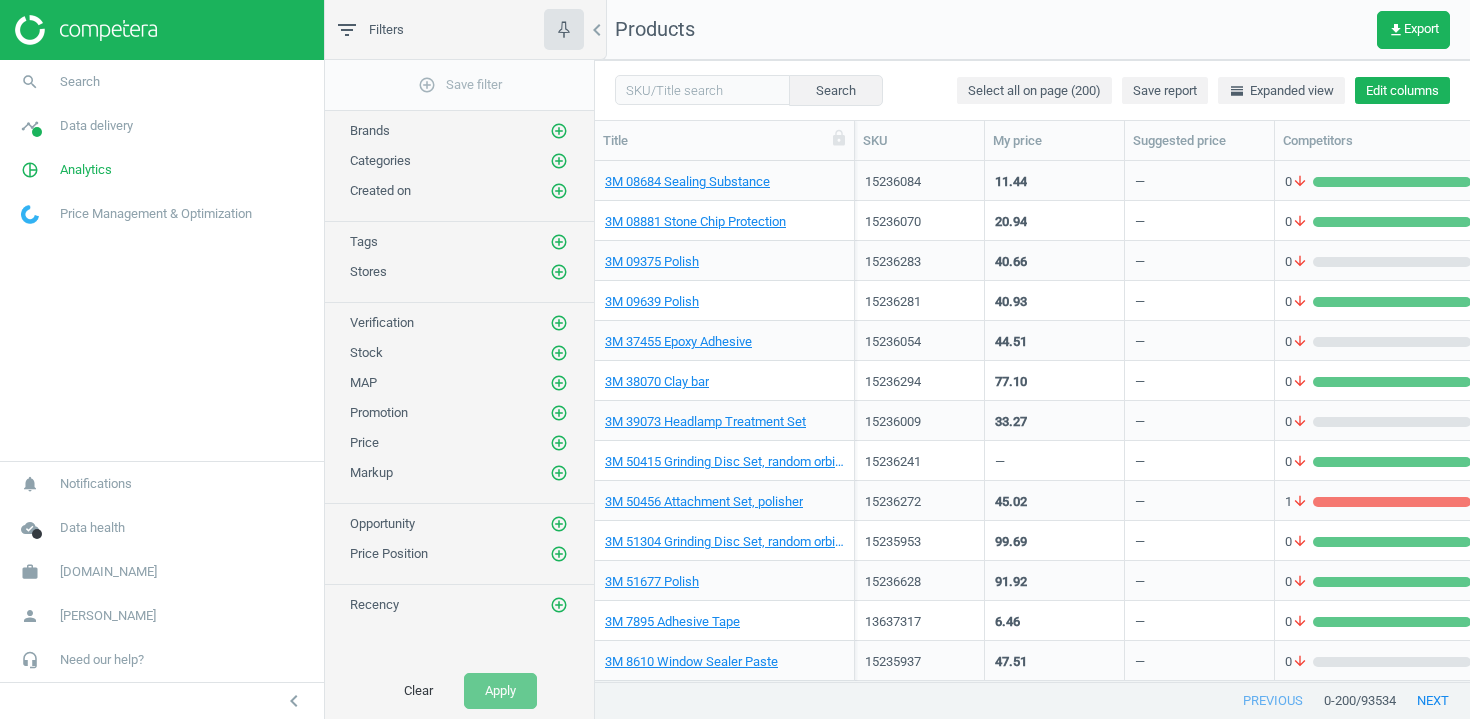 click on "Edit columns" at bounding box center (1402, 91) 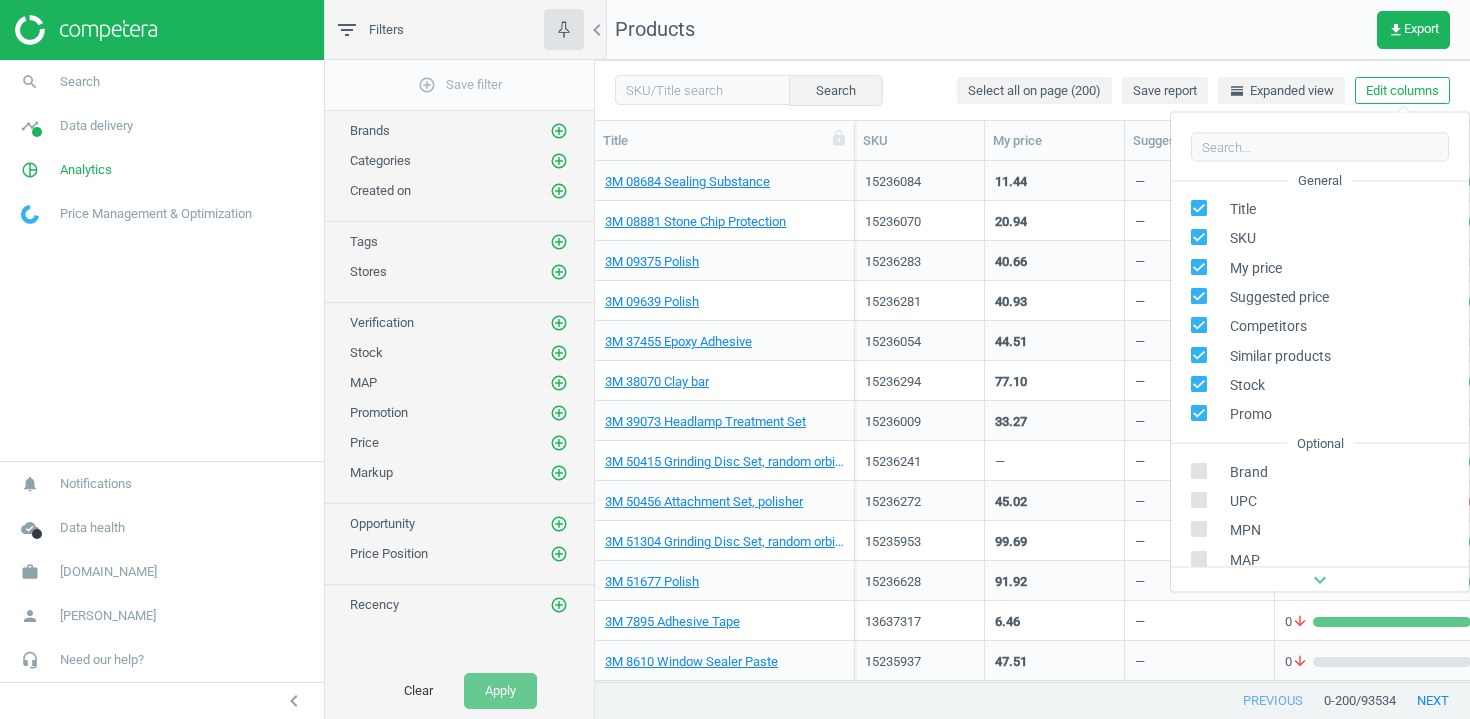 scroll, scrollTop: 227, scrollLeft: 0, axis: vertical 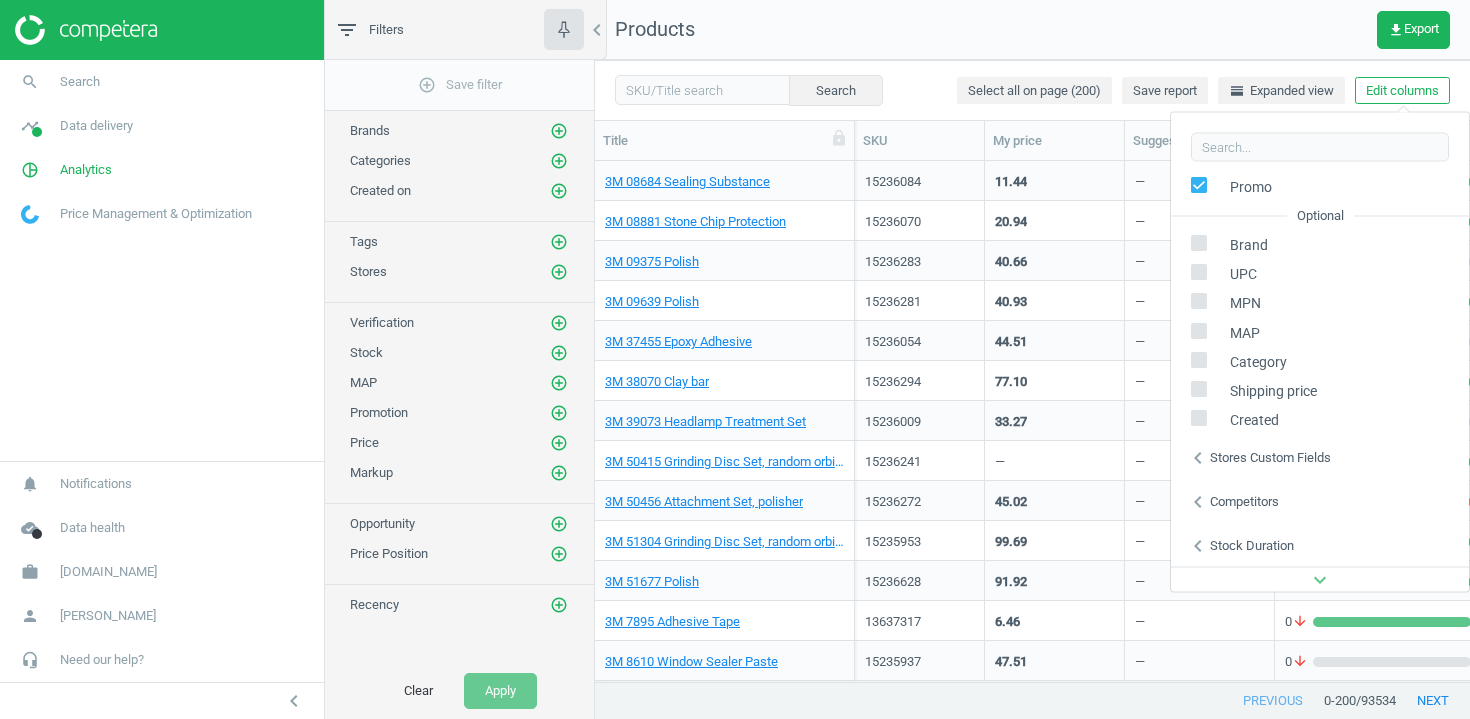 click on "Stores custom fields" at bounding box center [1270, 457] 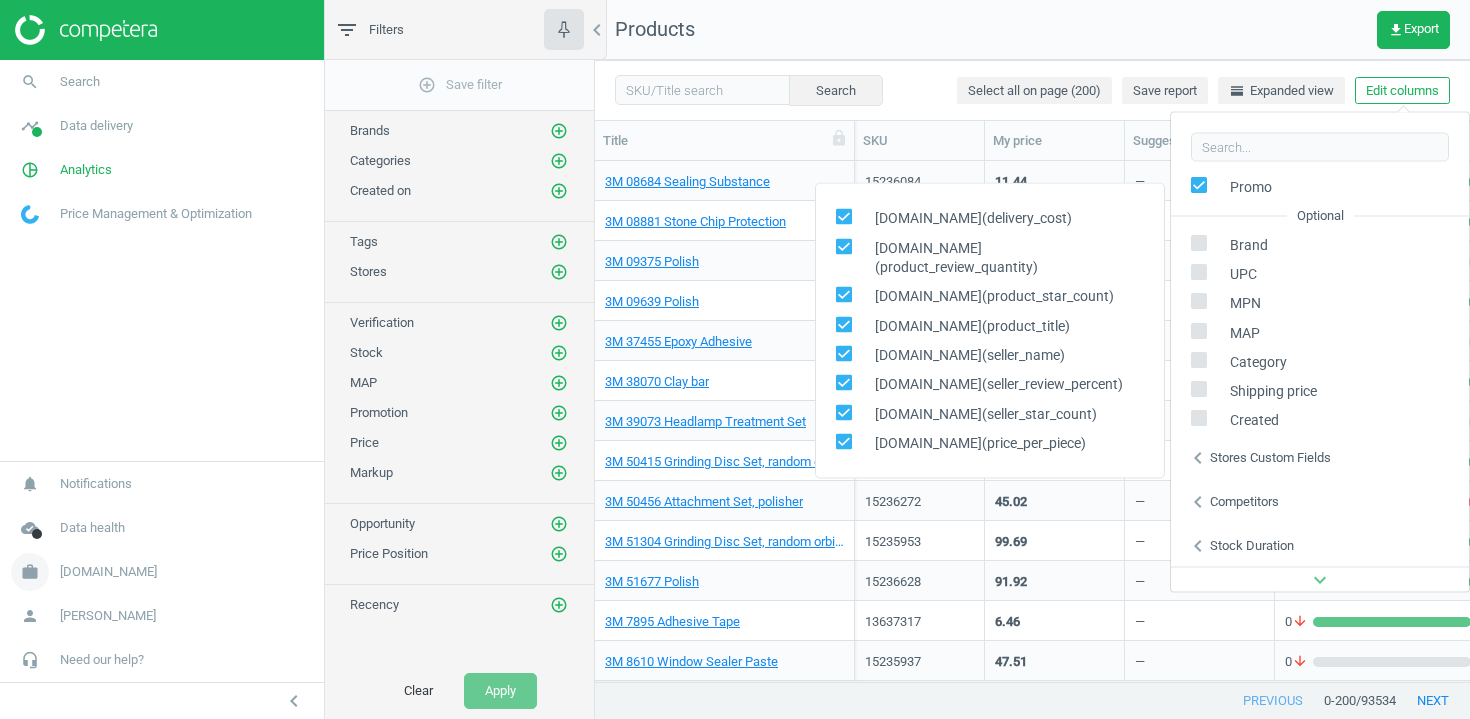 click on "[DOMAIN_NAME]" at bounding box center [108, 572] 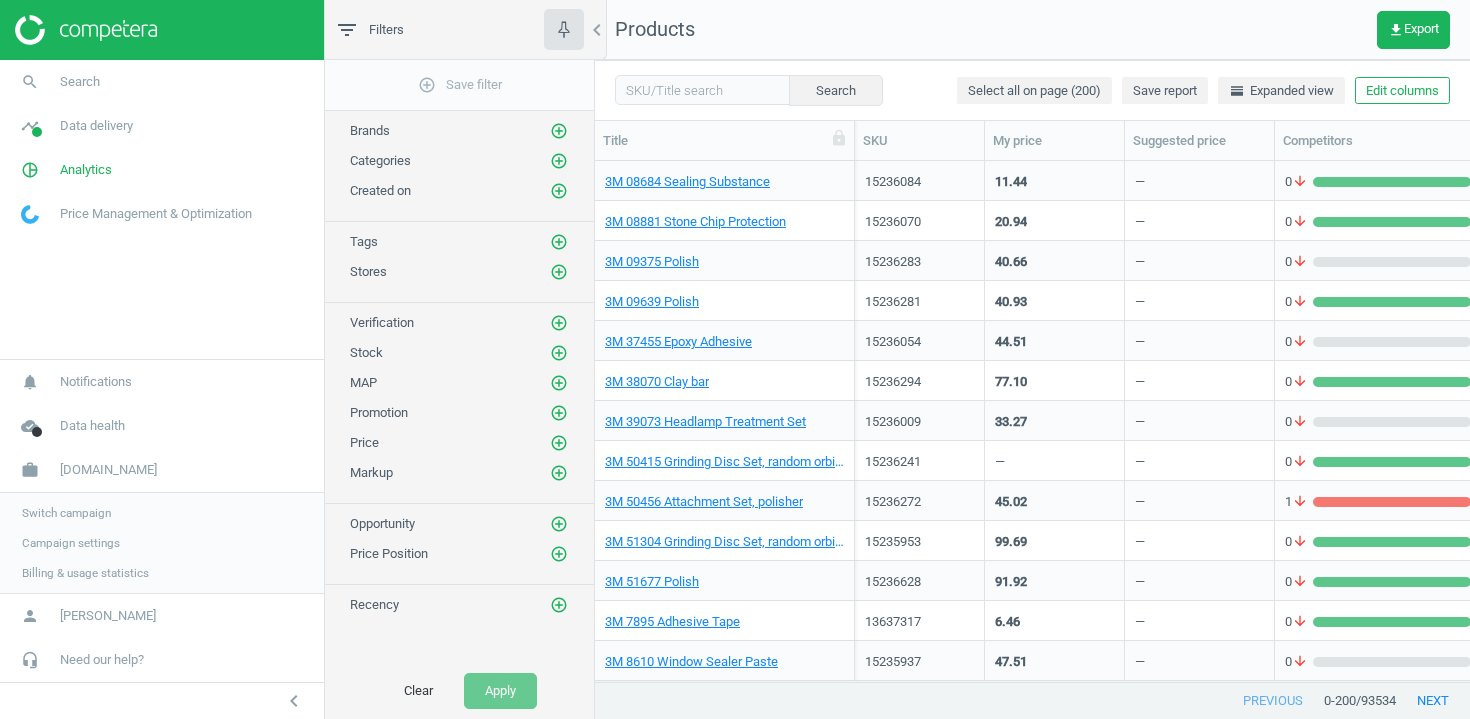 click on "Campaign settings" at bounding box center (162, 543) 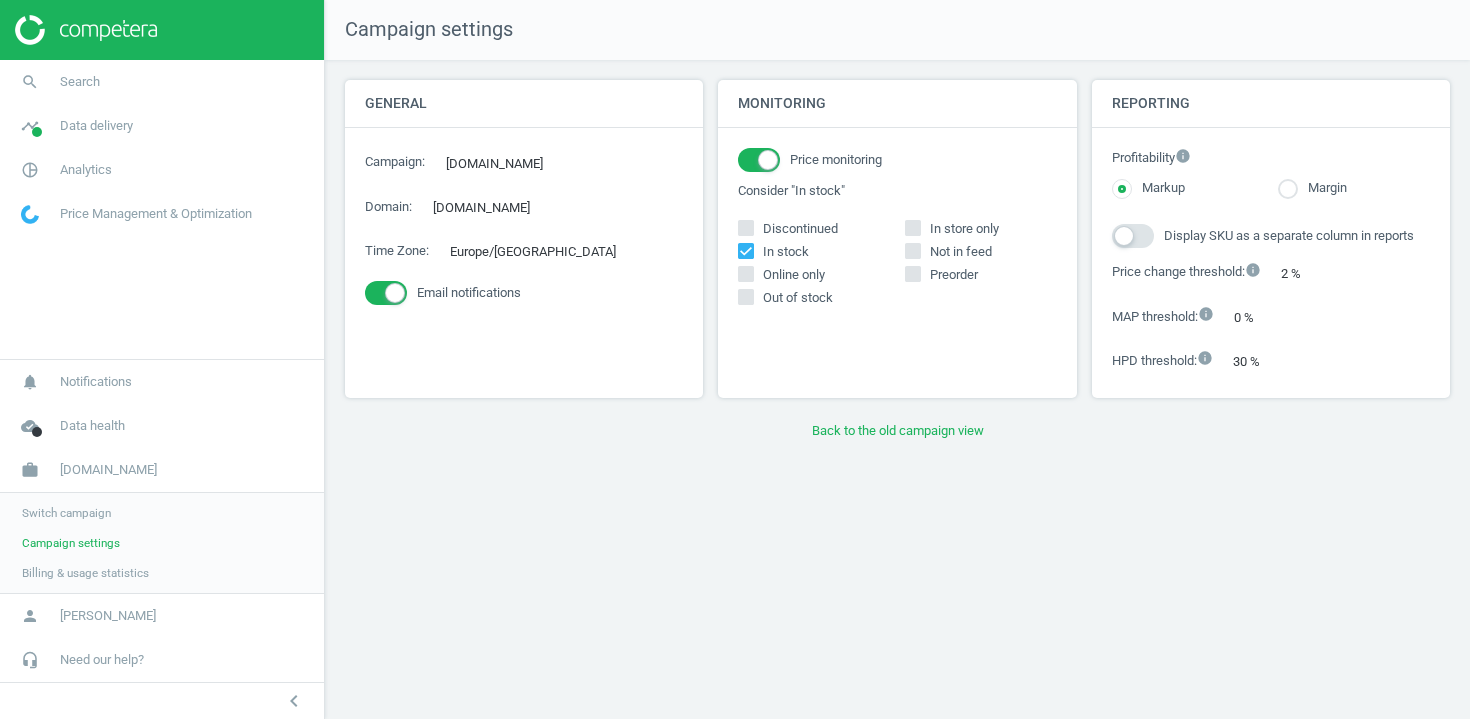click on "Switch campaign" at bounding box center (66, 513) 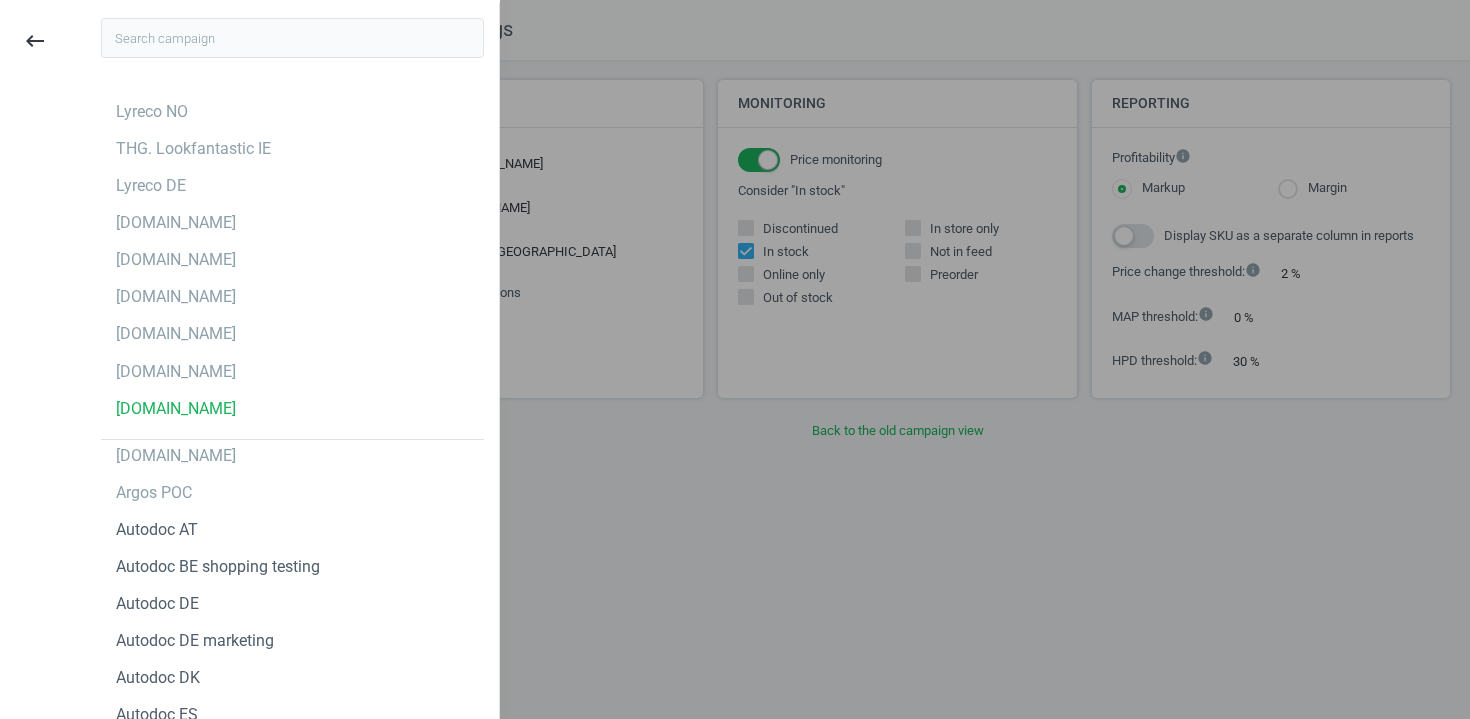 click at bounding box center (292, 38) 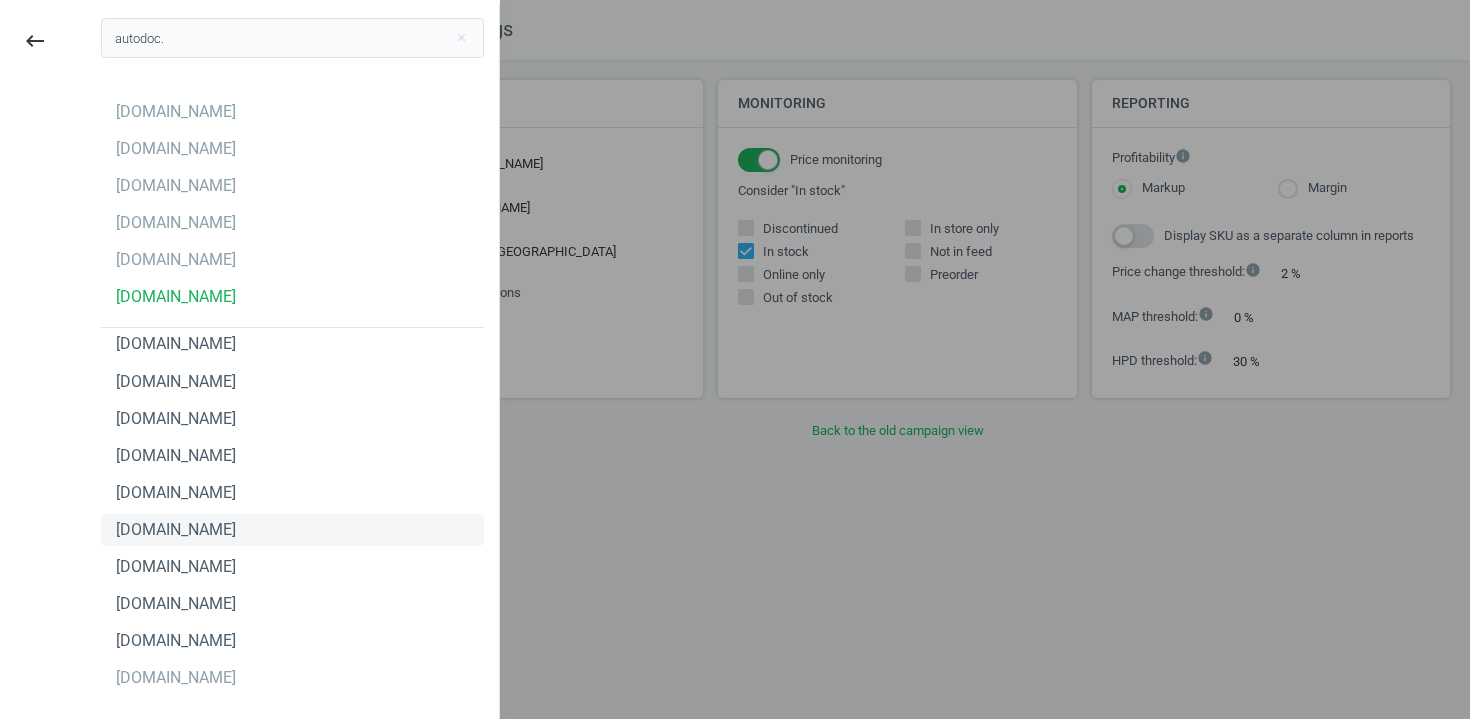 scroll, scrollTop: 3, scrollLeft: 0, axis: vertical 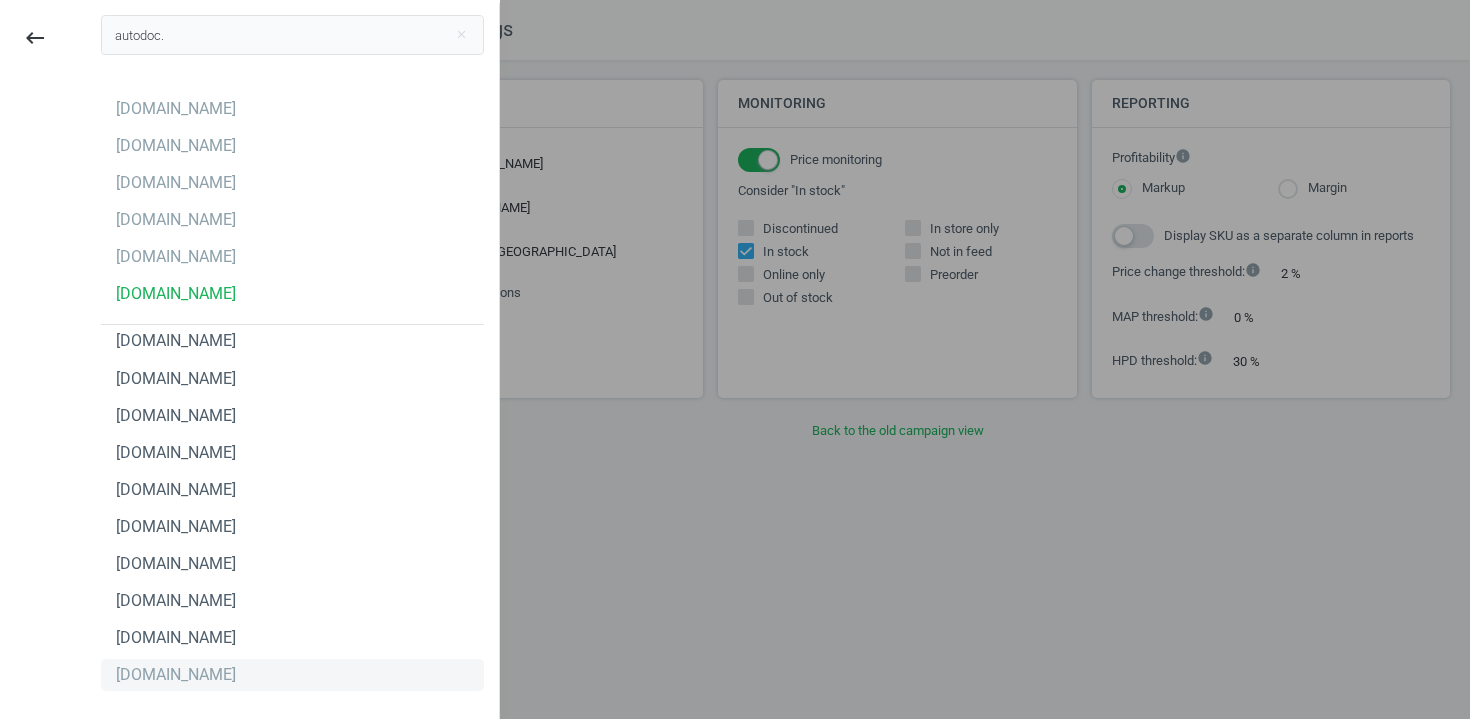 click on "autodoc.se" at bounding box center (176, 675) 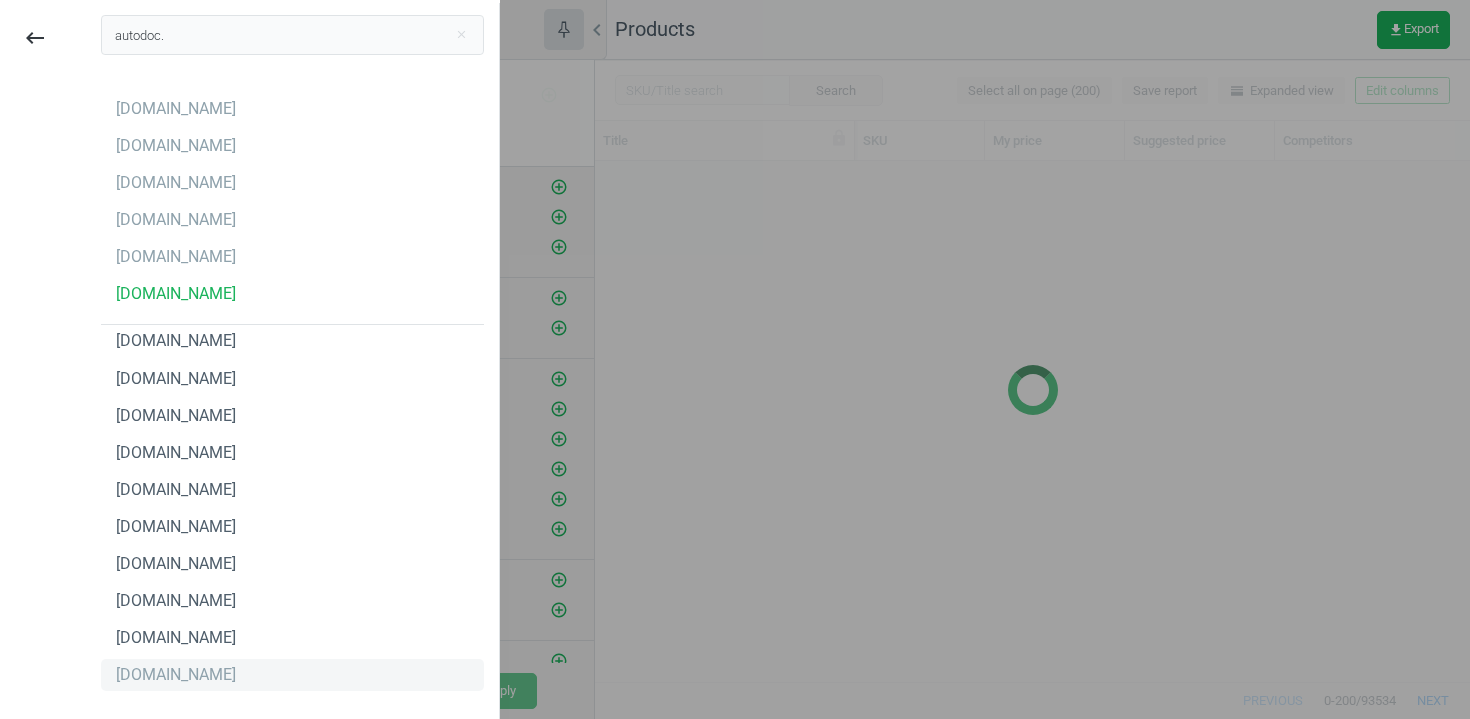 scroll, scrollTop: 1, scrollLeft: 1, axis: both 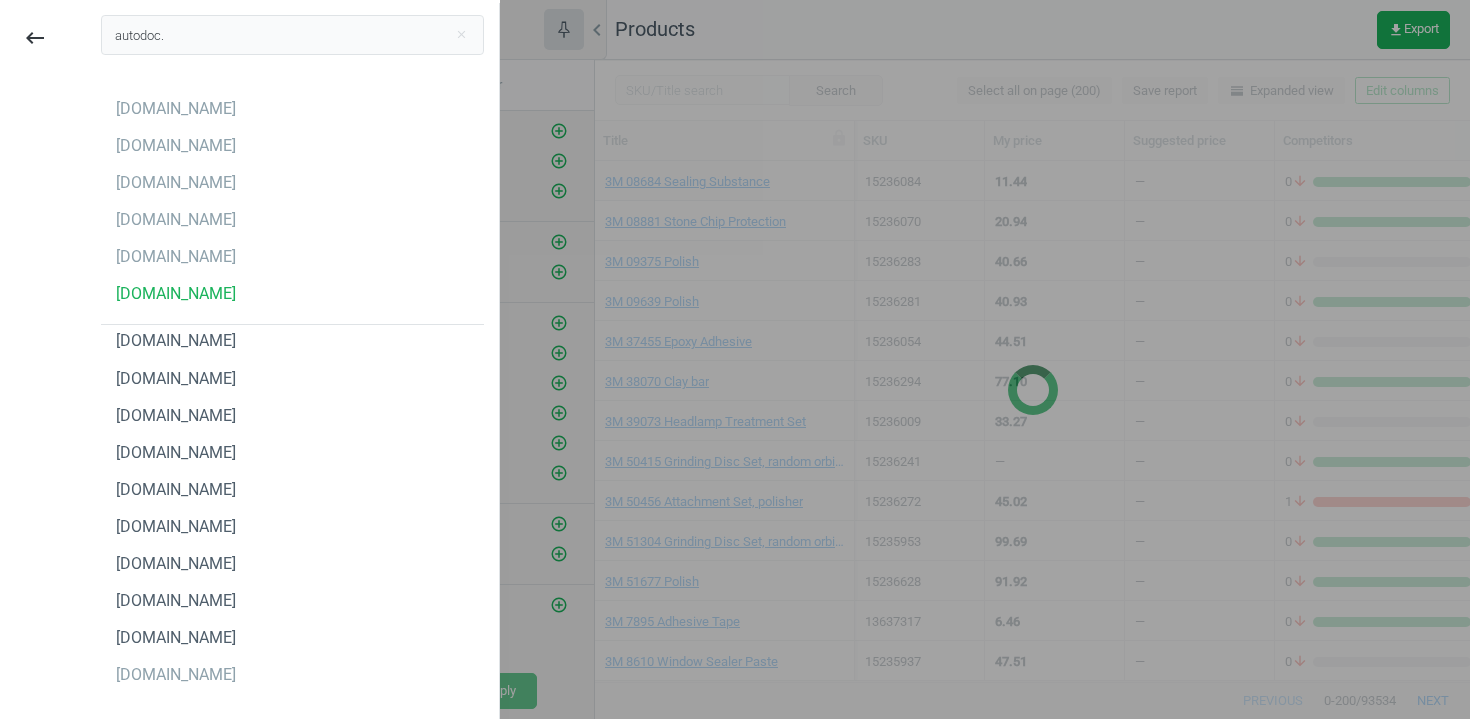 click at bounding box center [735, 359] 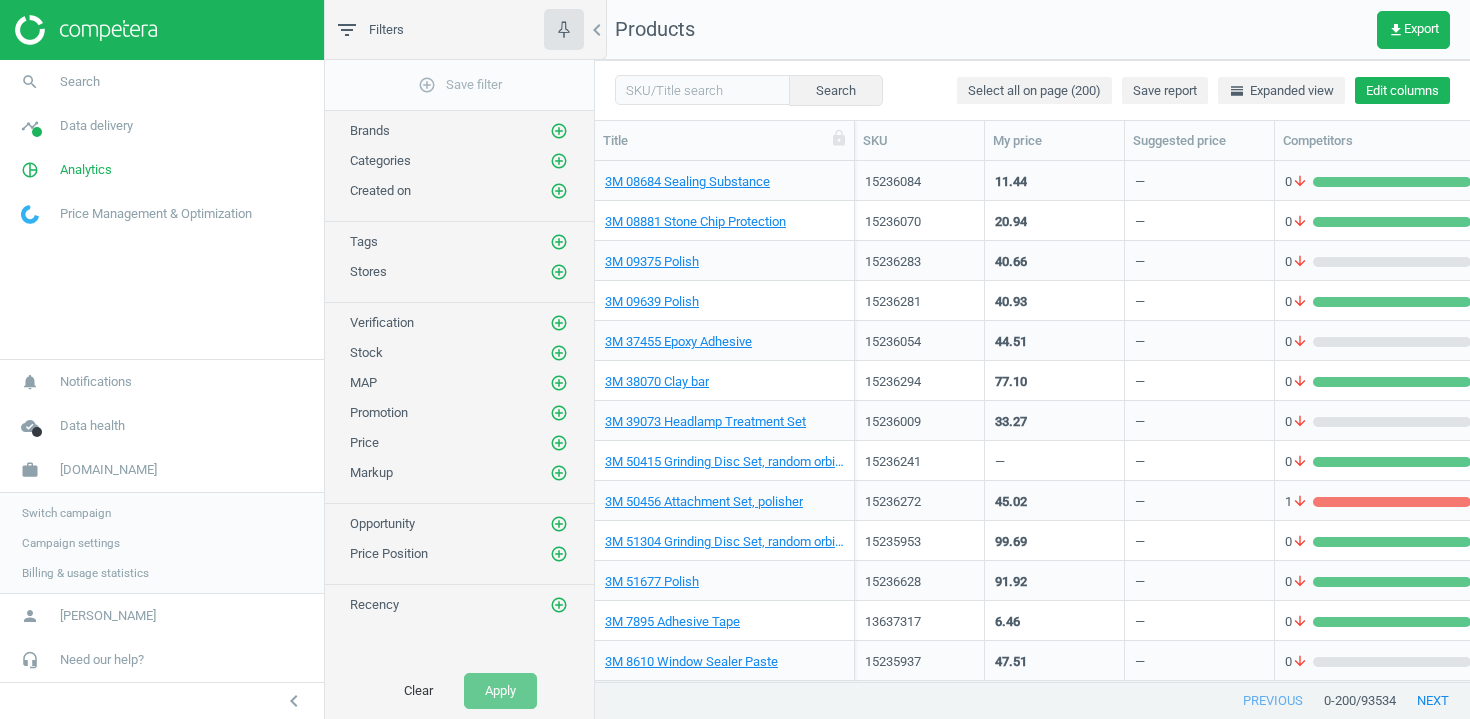 click on "Edit columns" at bounding box center (1402, 91) 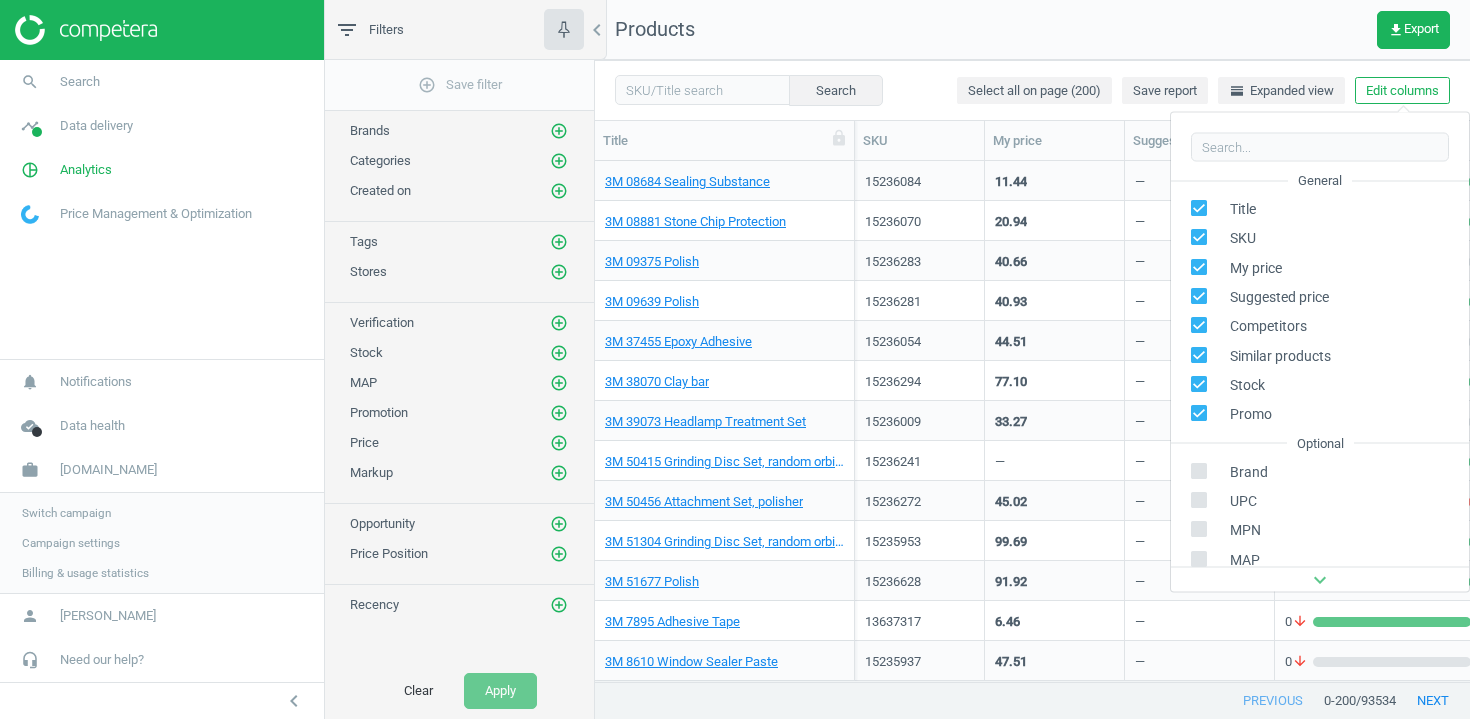 scroll, scrollTop: 227, scrollLeft: 0, axis: vertical 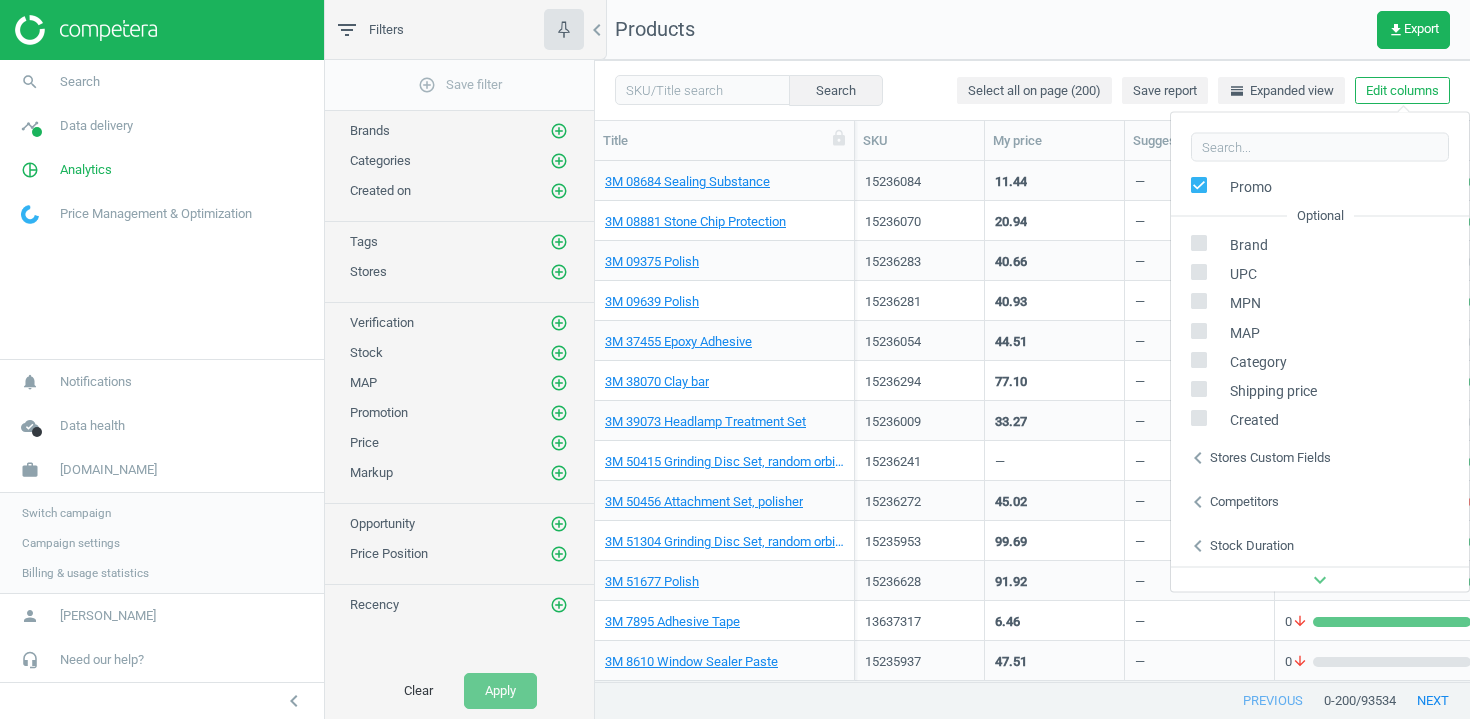 click on "Stores custom fields" at bounding box center [1270, 457] 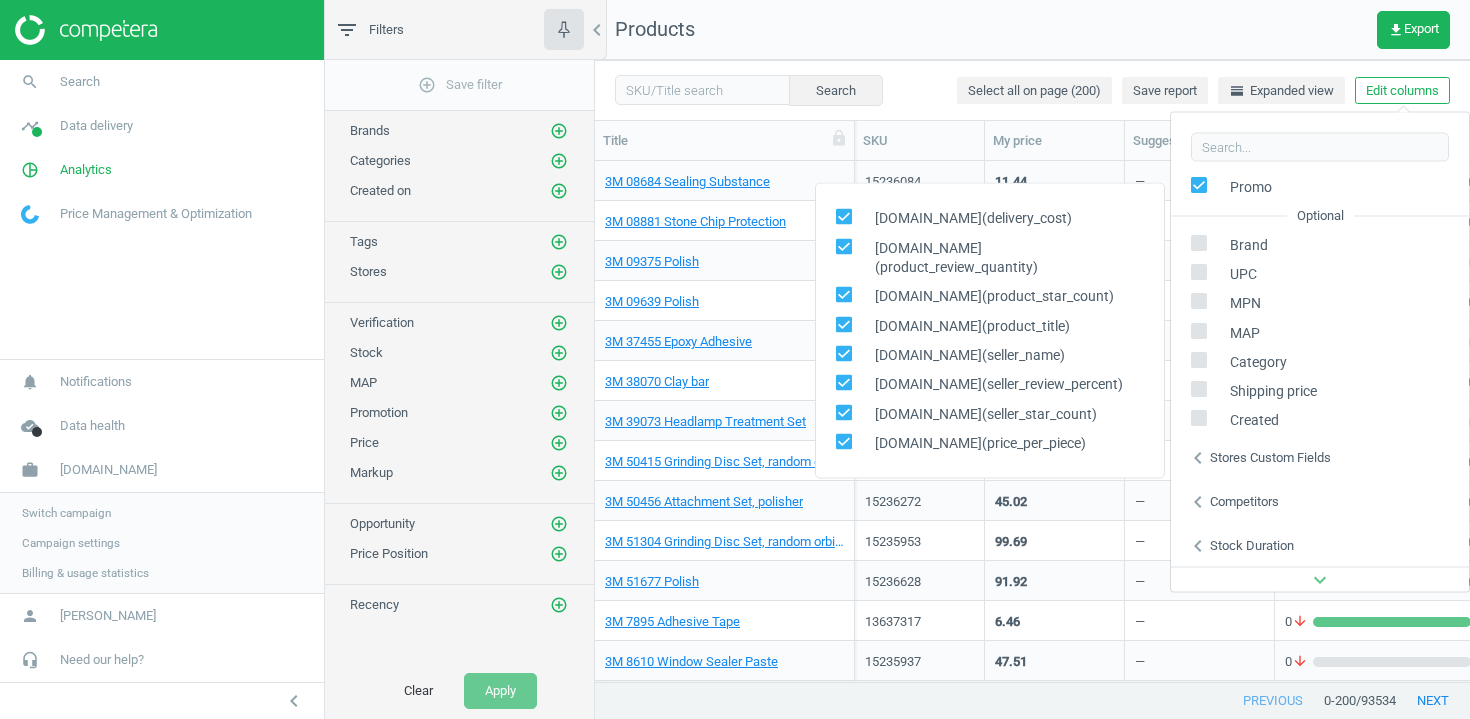click on "ebay.it(seller_star_count)" at bounding box center (981, 413) 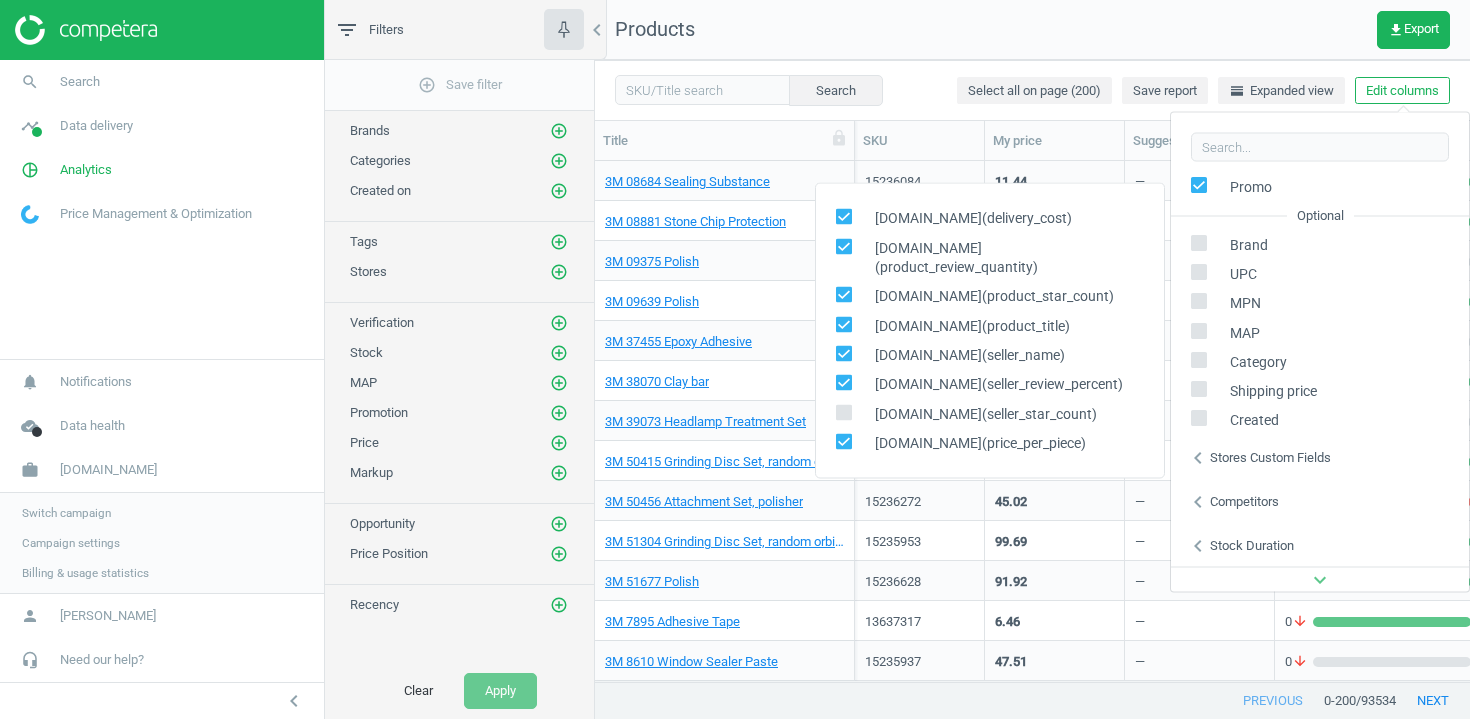 click at bounding box center [843, 382] 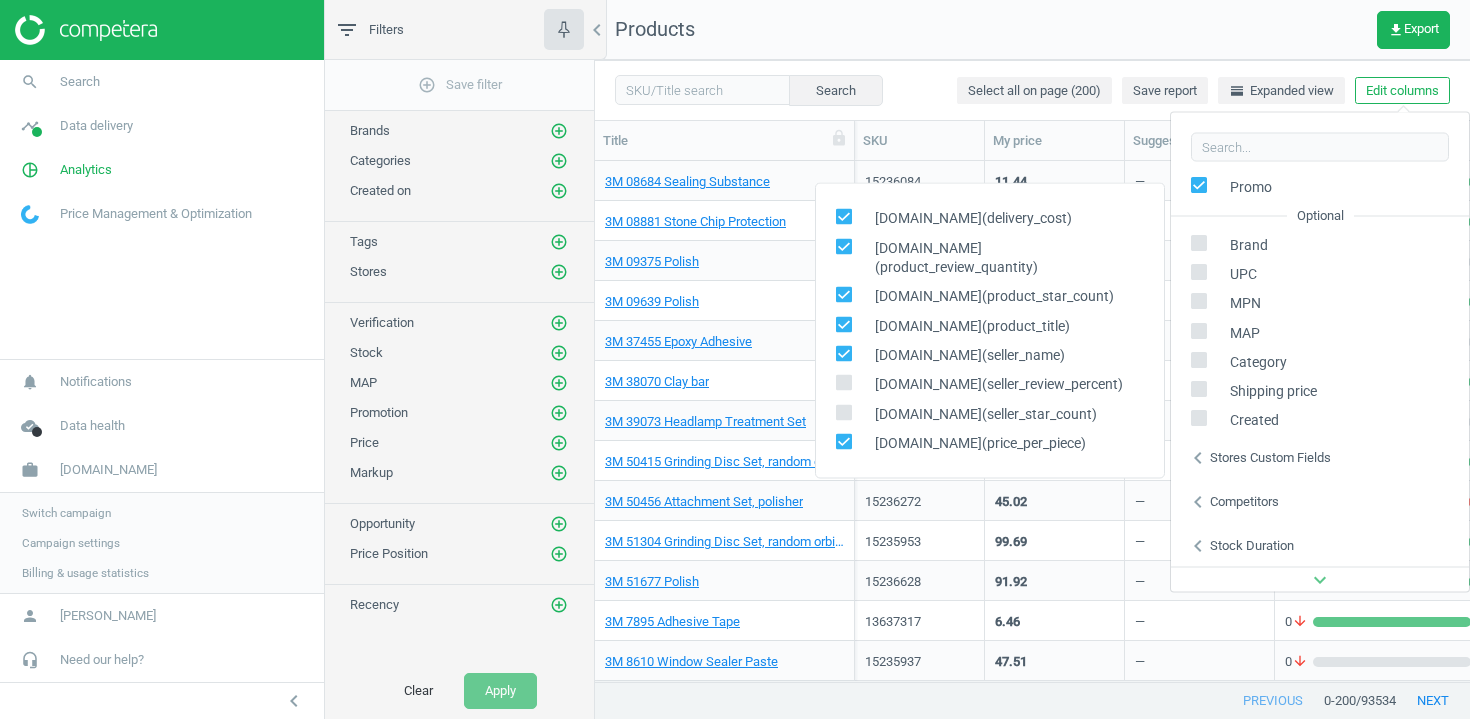 click 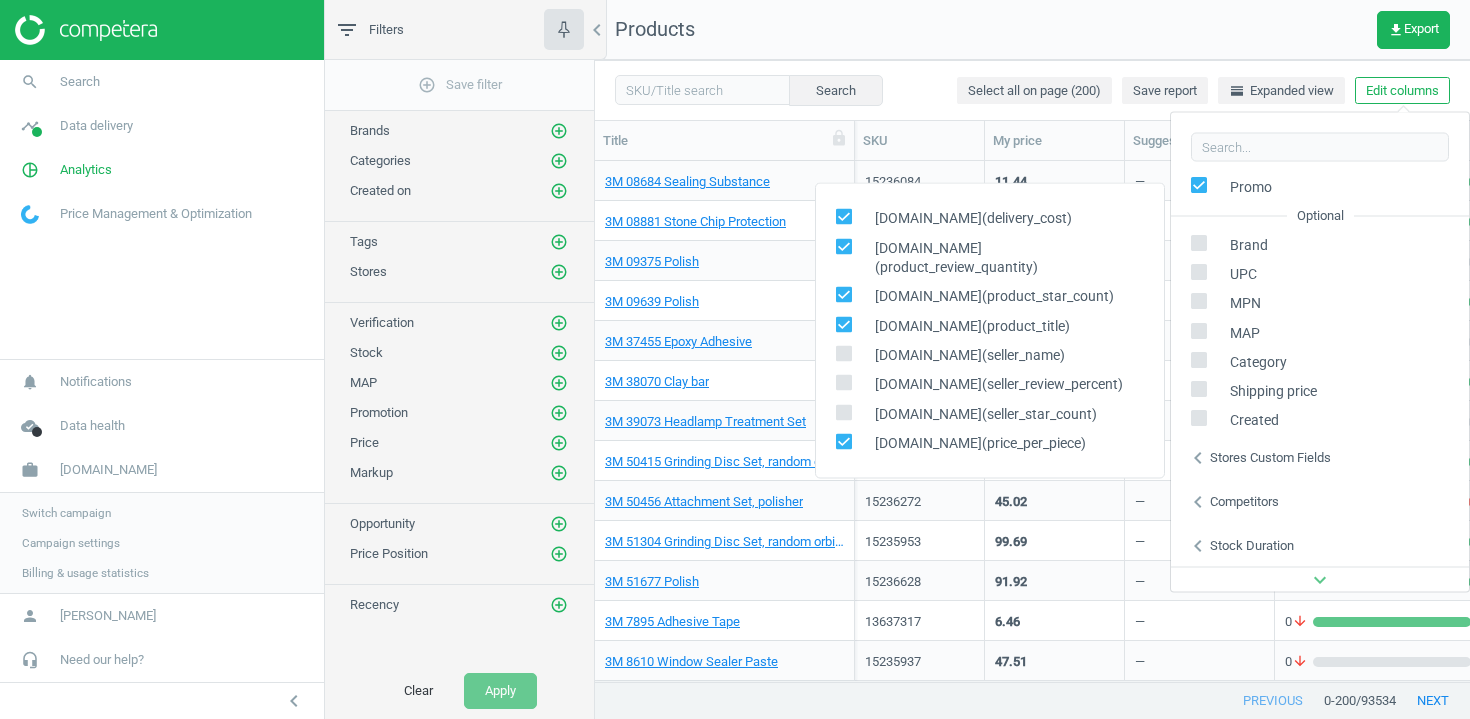 click at bounding box center [843, 294] 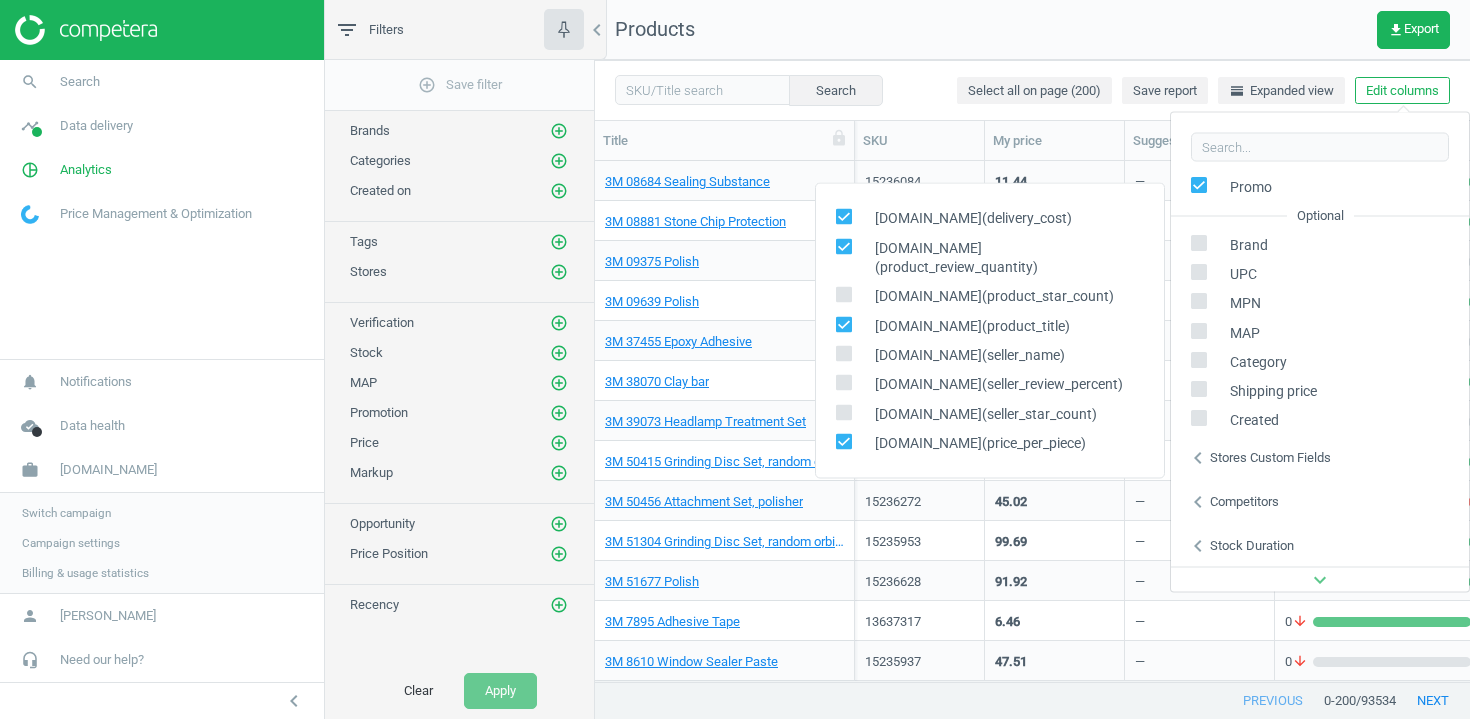 click at bounding box center [843, 324] 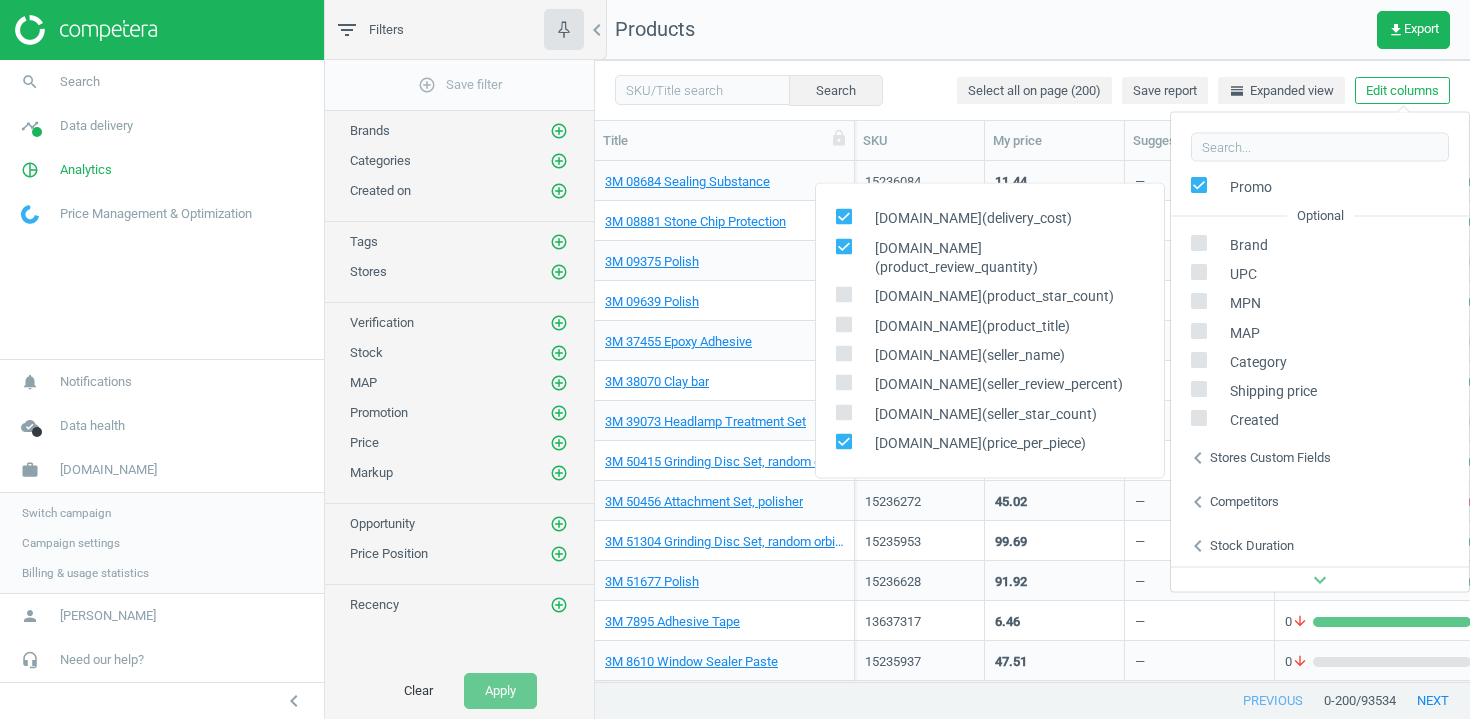 click at bounding box center (843, 246) 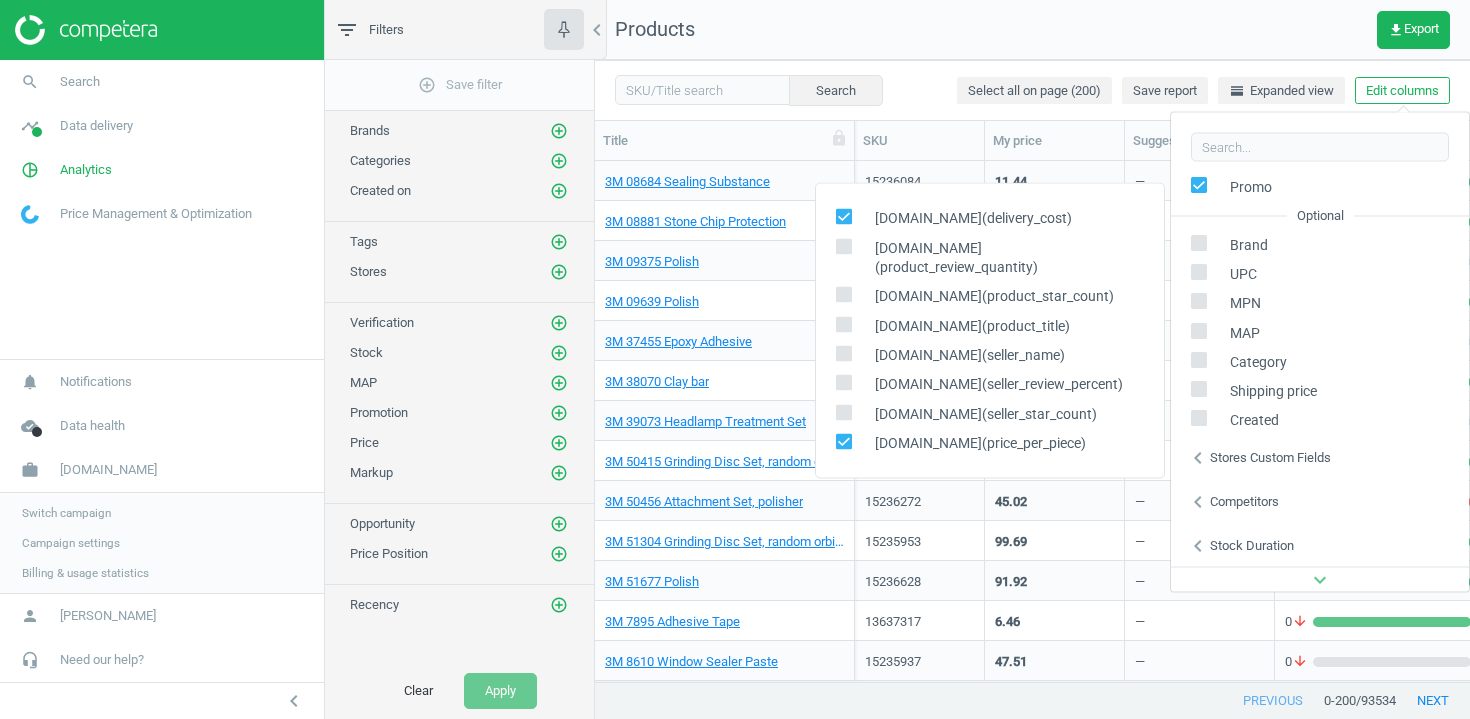 click at bounding box center [843, 216] 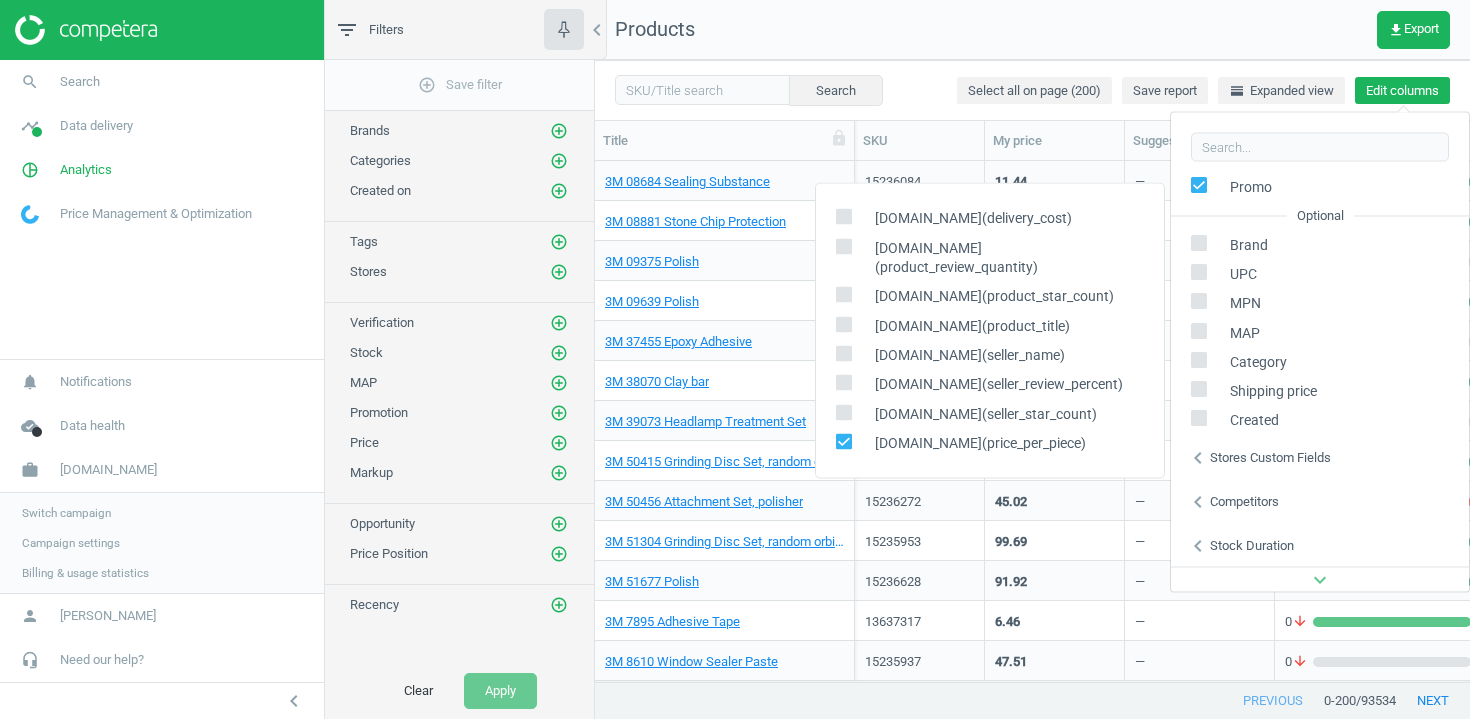 click on "Edit columns" at bounding box center [1402, 91] 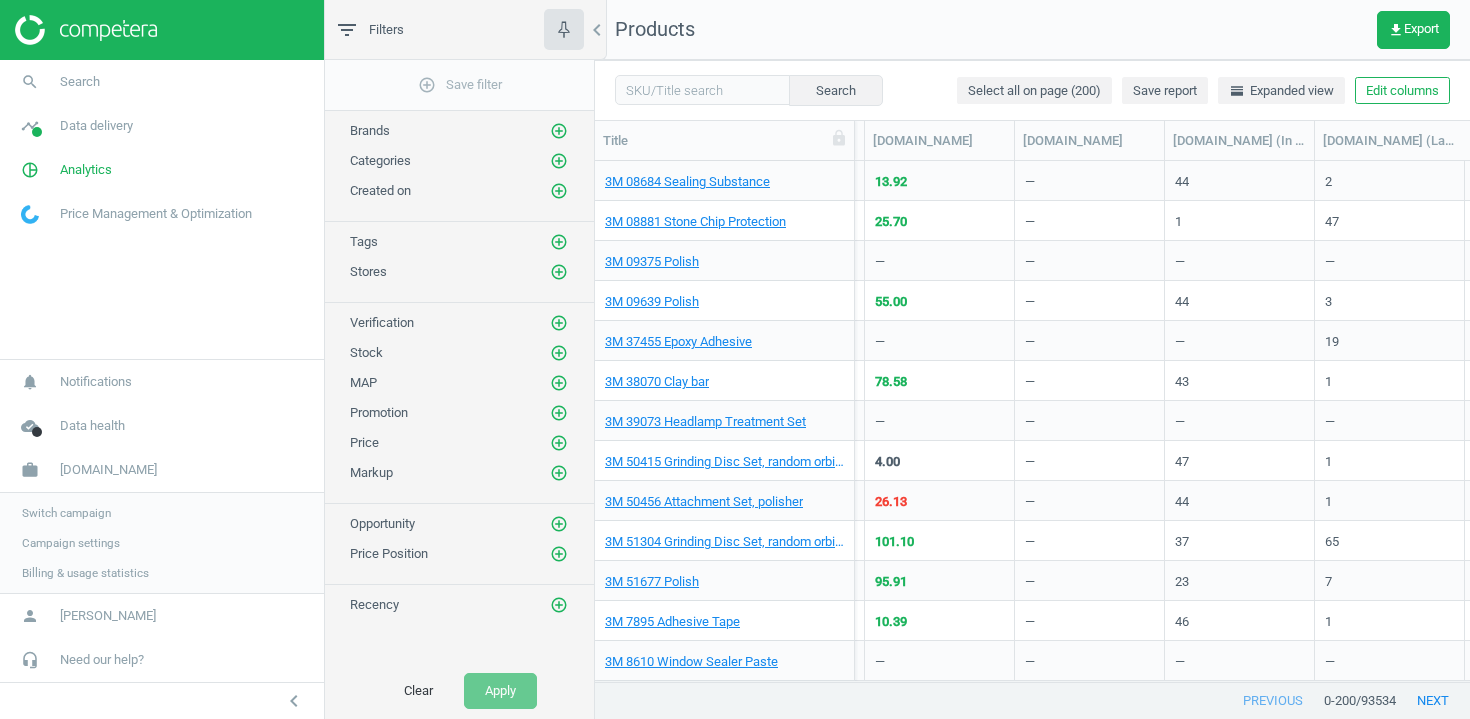 scroll, scrollTop: 0, scrollLeft: 1851, axis: horizontal 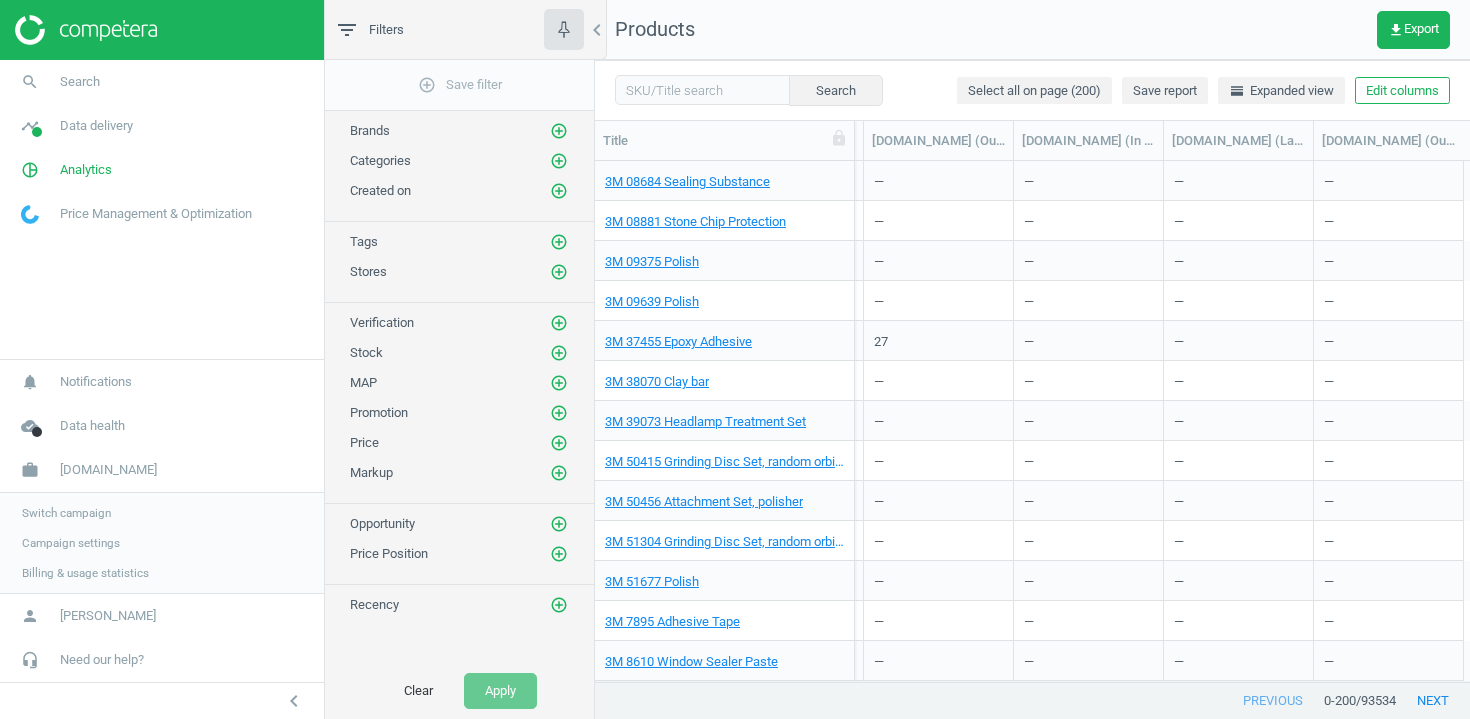 click on "Search Select all on page (200) Save report  horizontal_split Expanded view Edit columns" at bounding box center [1032, 90] 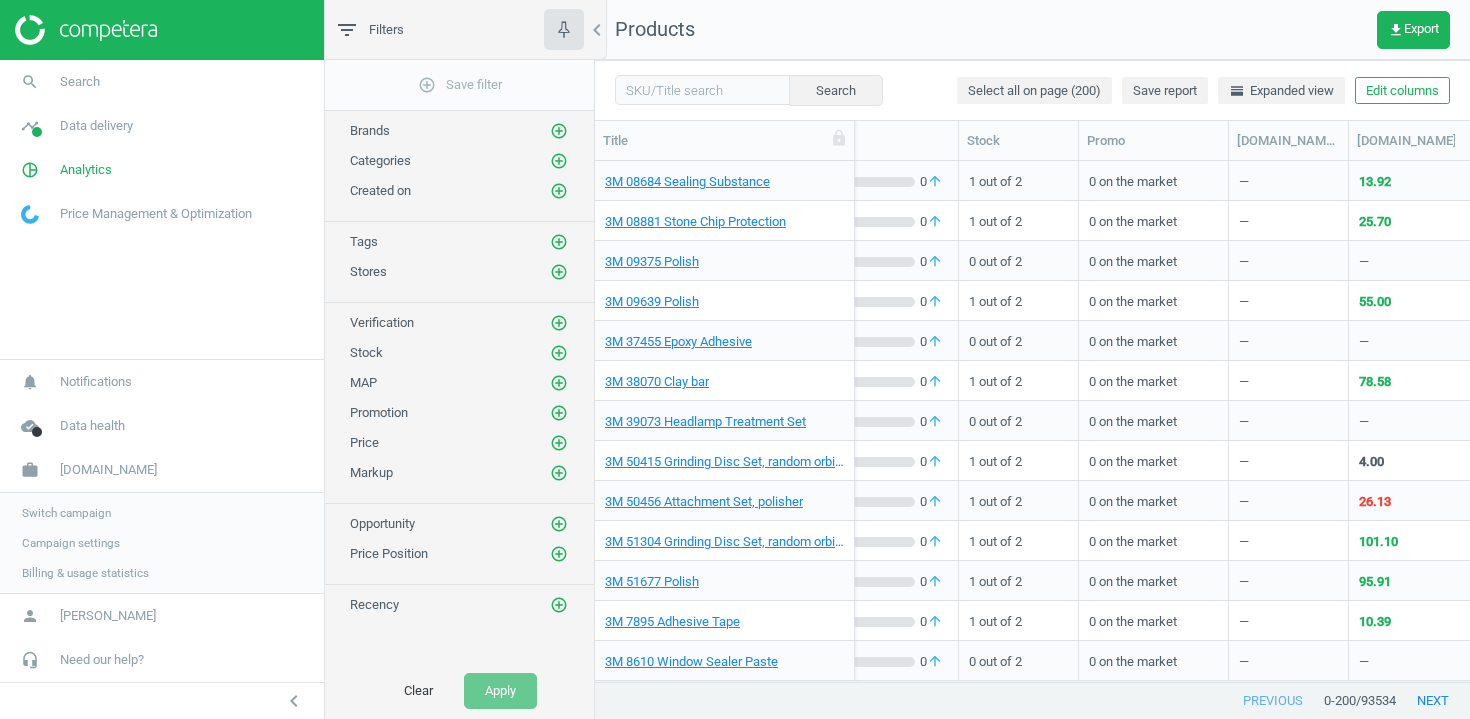 scroll, scrollTop: 0, scrollLeft: 649, axis: horizontal 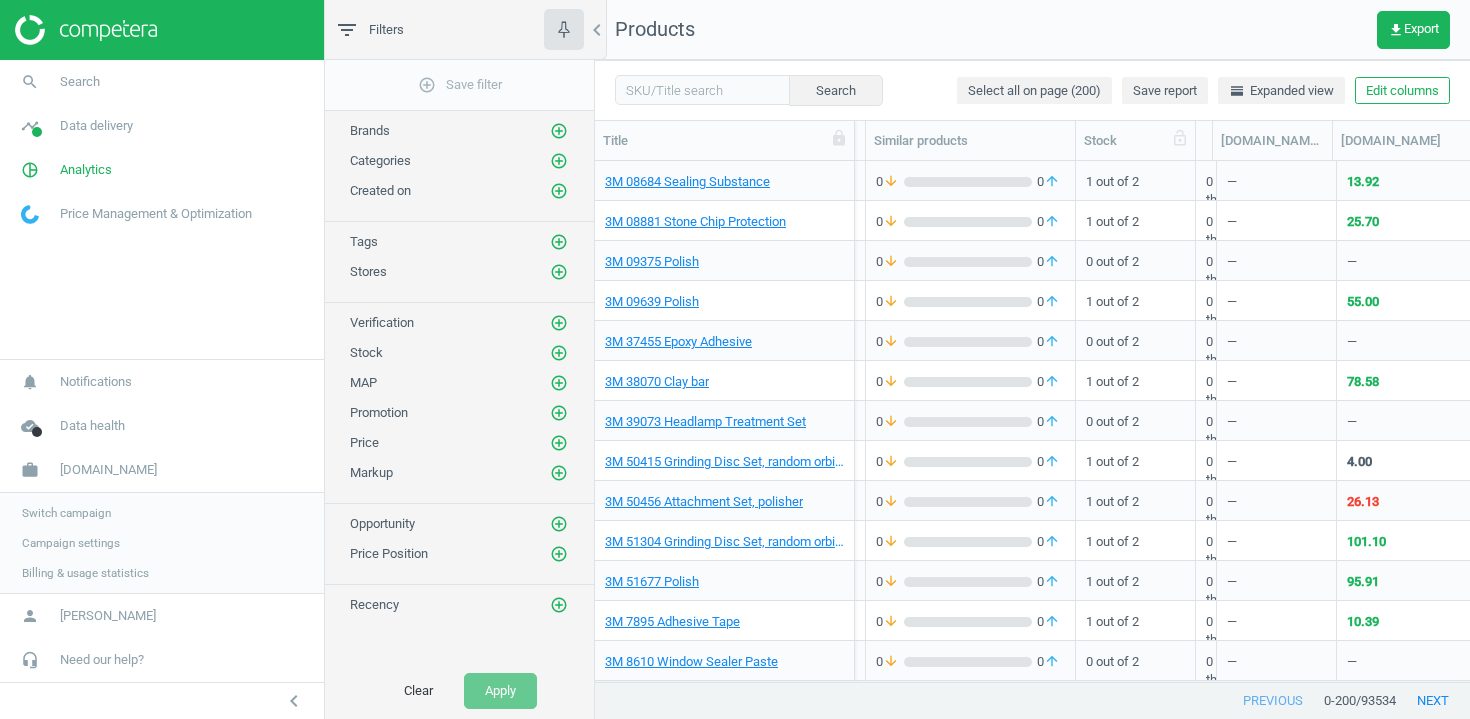 drag, startPoint x: 1344, startPoint y: 145, endPoint x: 1199, endPoint y: 143, distance: 145.0138 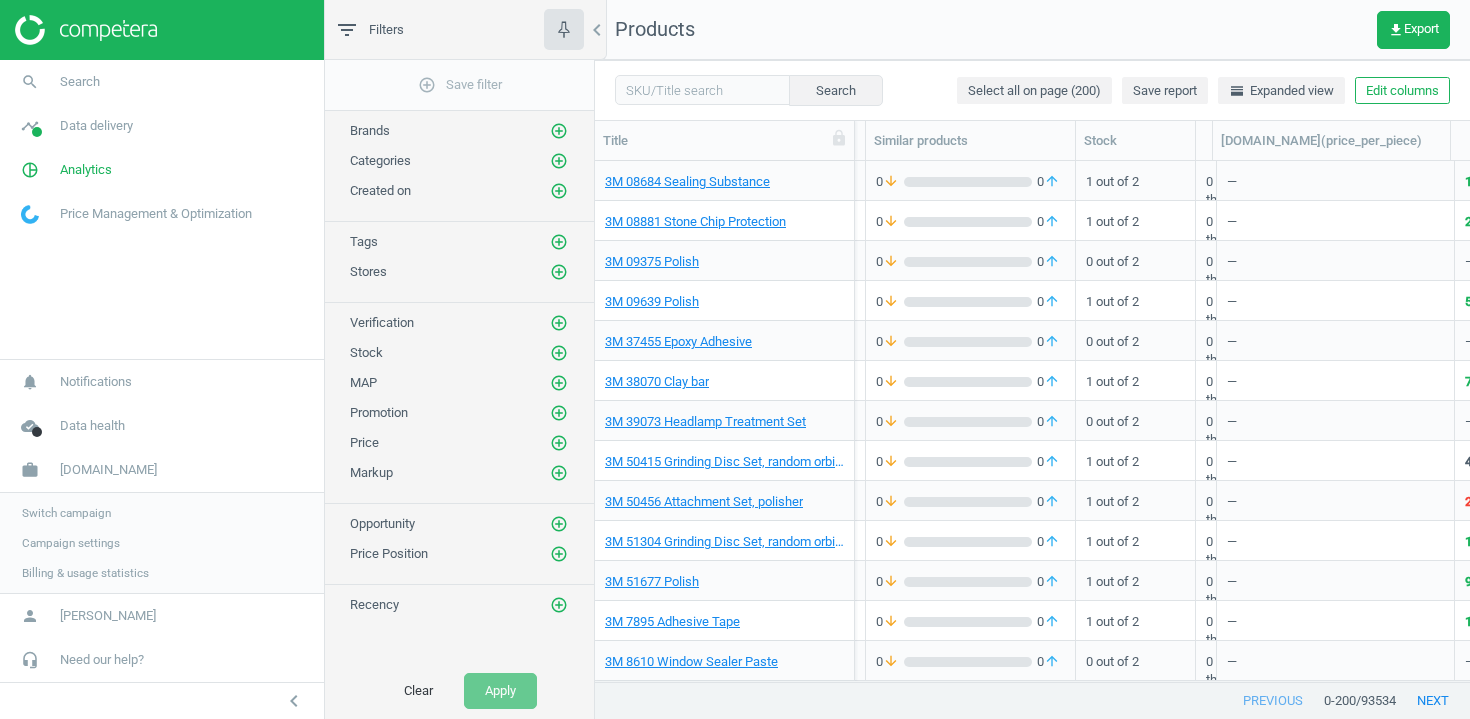 drag, startPoint x: 1330, startPoint y: 136, endPoint x: 1460, endPoint y: 142, distance: 130.13838 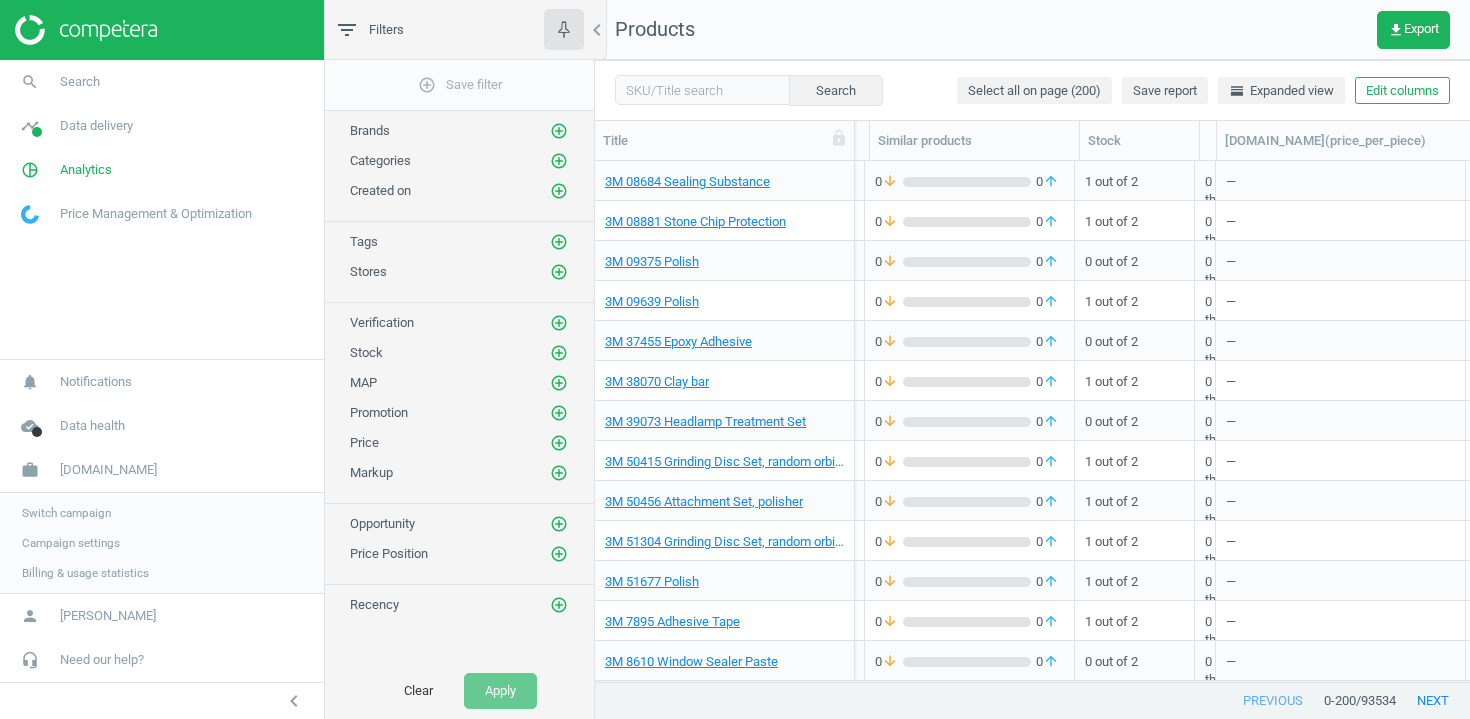 scroll, scrollTop: 1343, scrollLeft: 0, axis: vertical 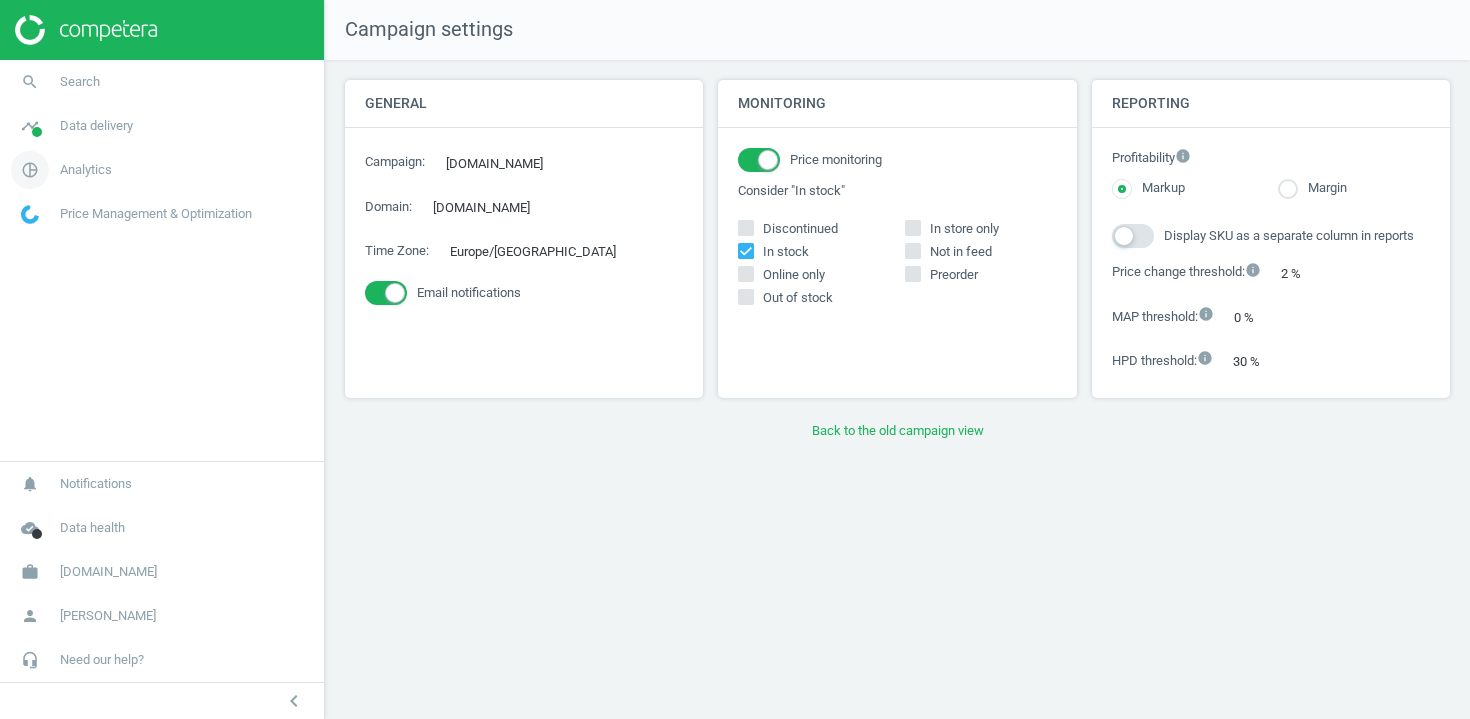 click on "Analytics" at bounding box center (86, 170) 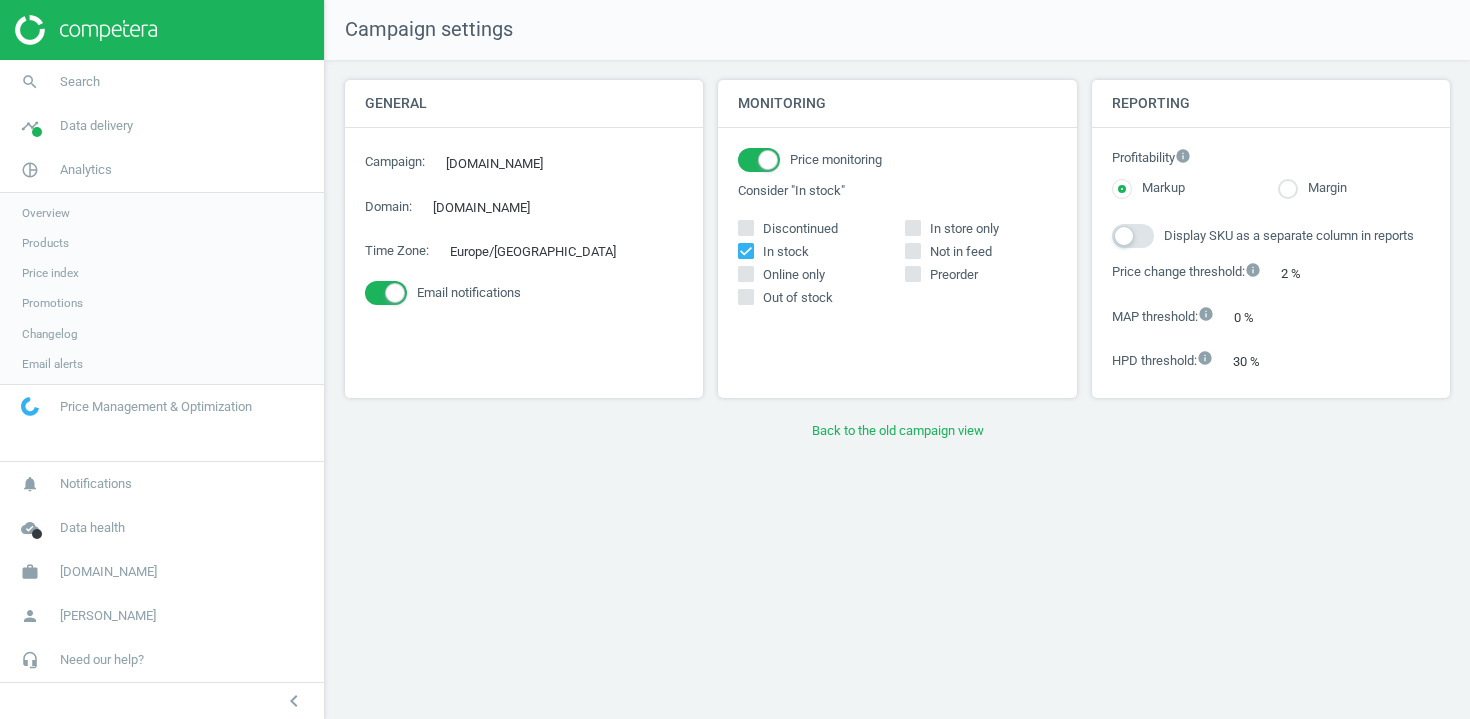 click on "Products" at bounding box center [162, 243] 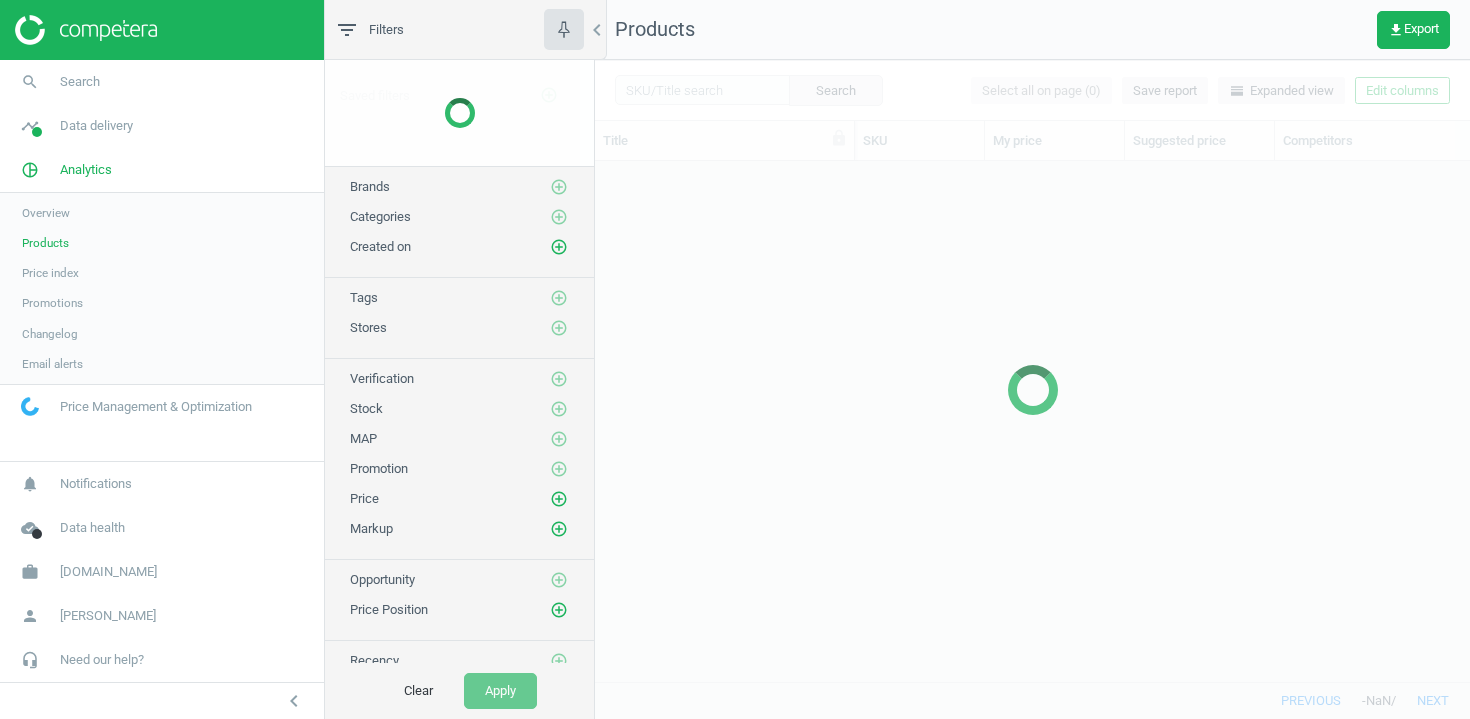 scroll, scrollTop: 1, scrollLeft: 1, axis: both 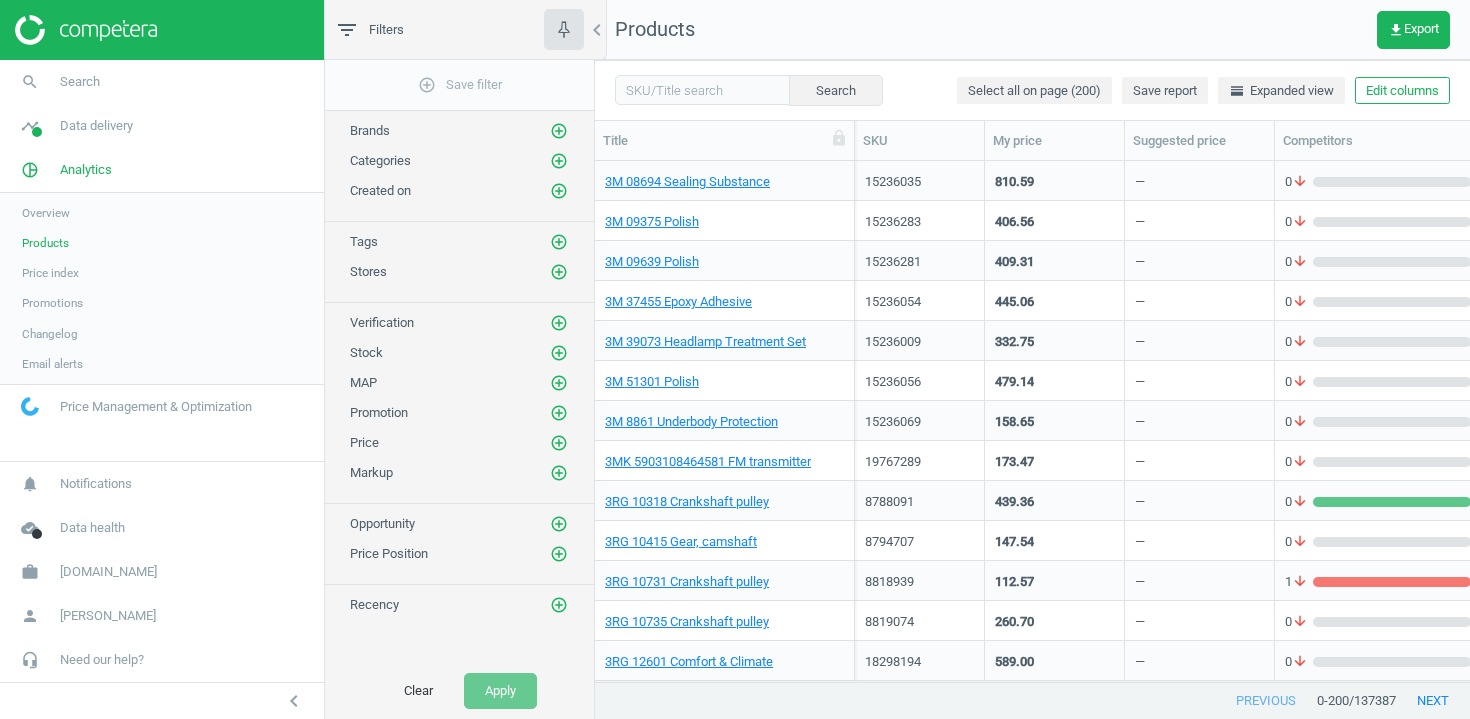 click on "Edit columns" at bounding box center [1402, 91] 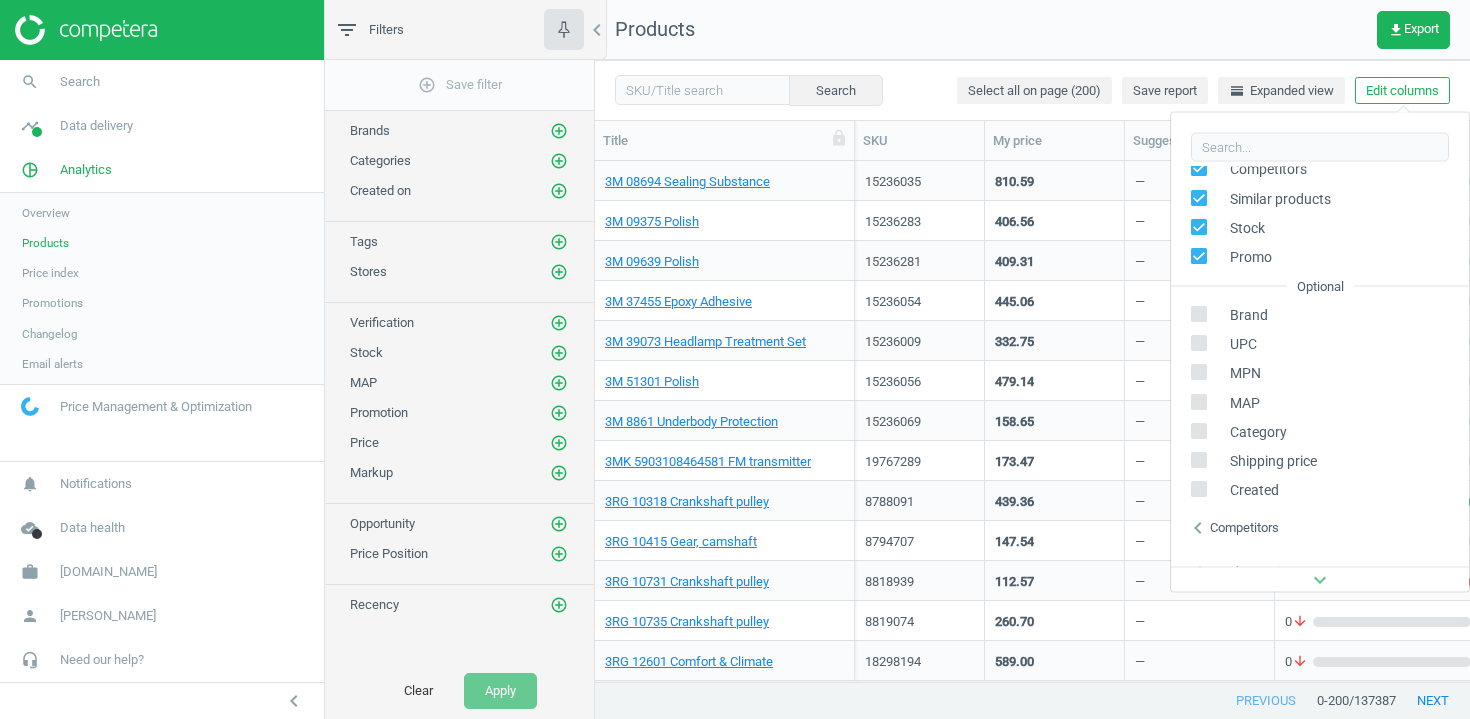 scroll, scrollTop: 183, scrollLeft: 0, axis: vertical 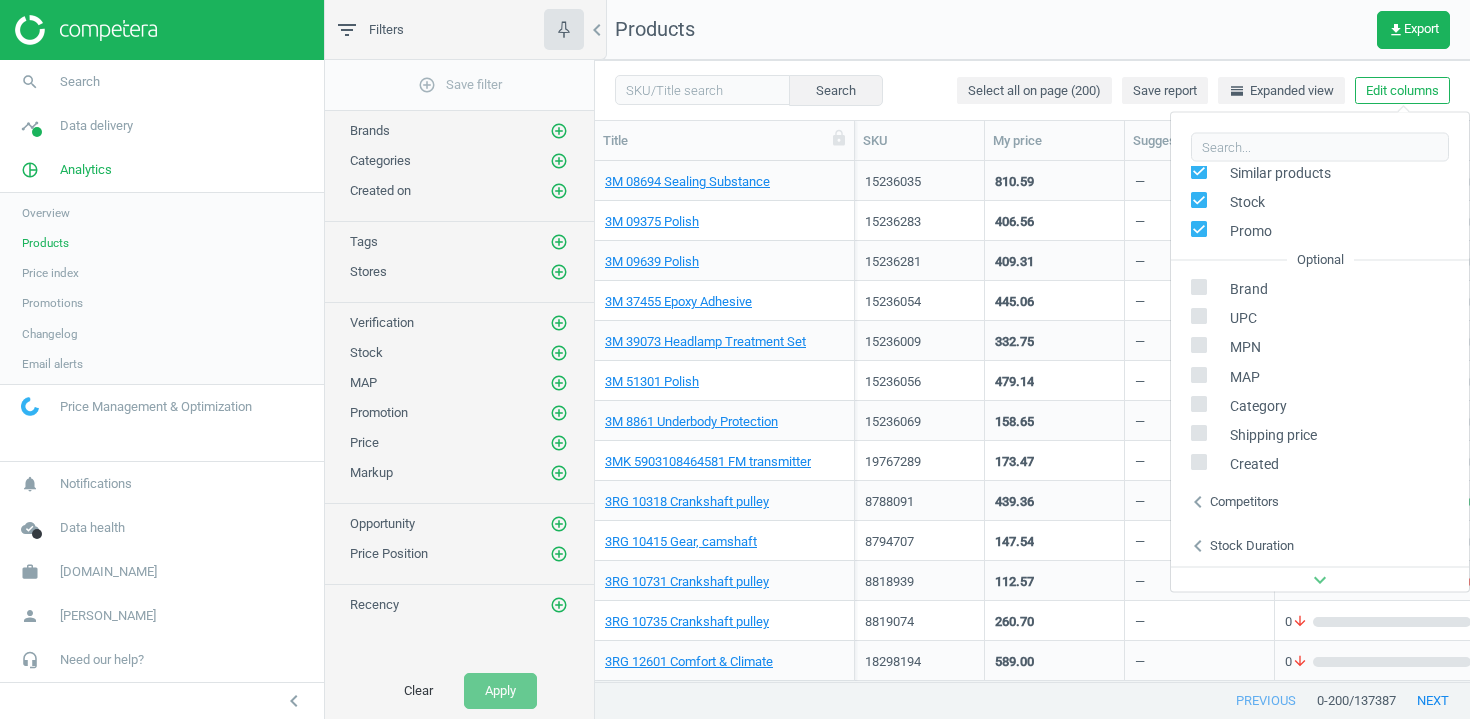 click on "expand_more" at bounding box center (1320, 579) 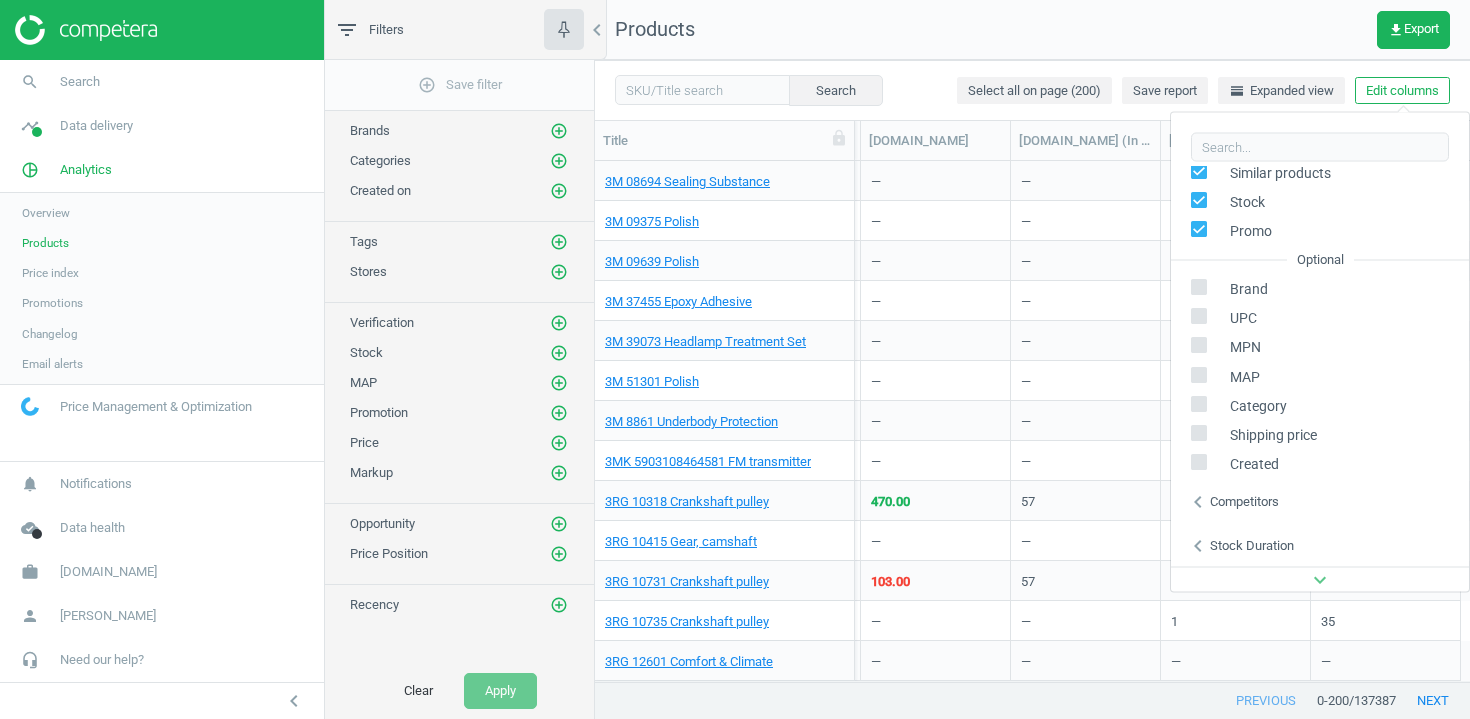 scroll, scrollTop: 0, scrollLeft: 1134, axis: horizontal 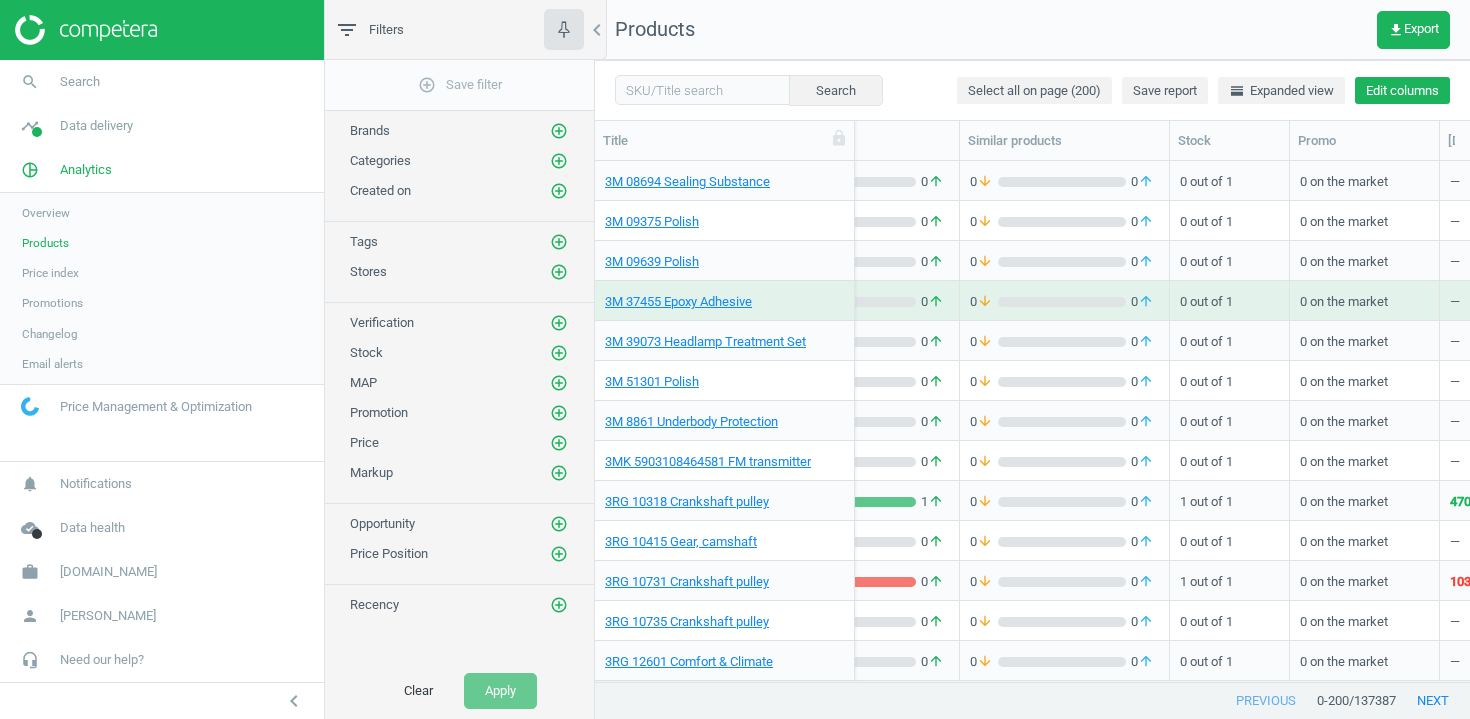 click on "Edit columns" at bounding box center [1402, 91] 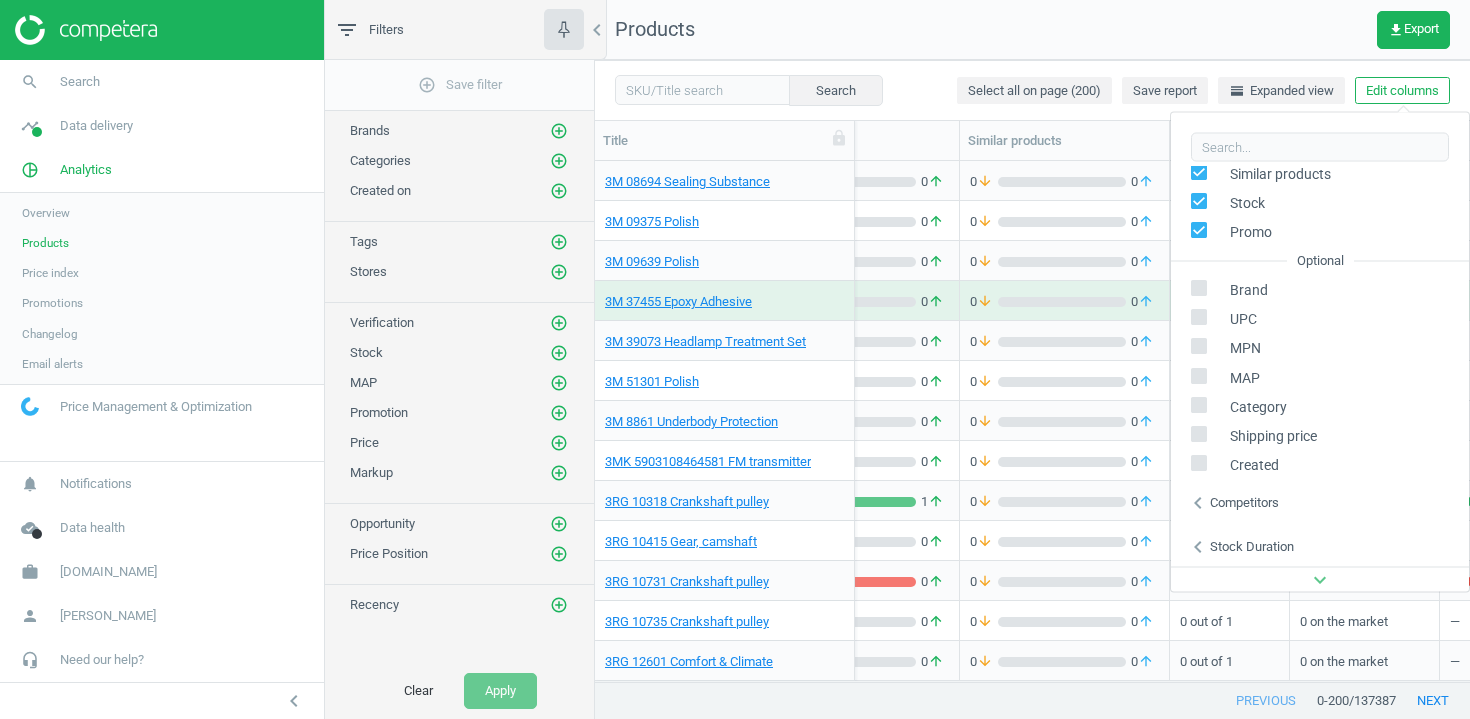 scroll, scrollTop: 183, scrollLeft: 0, axis: vertical 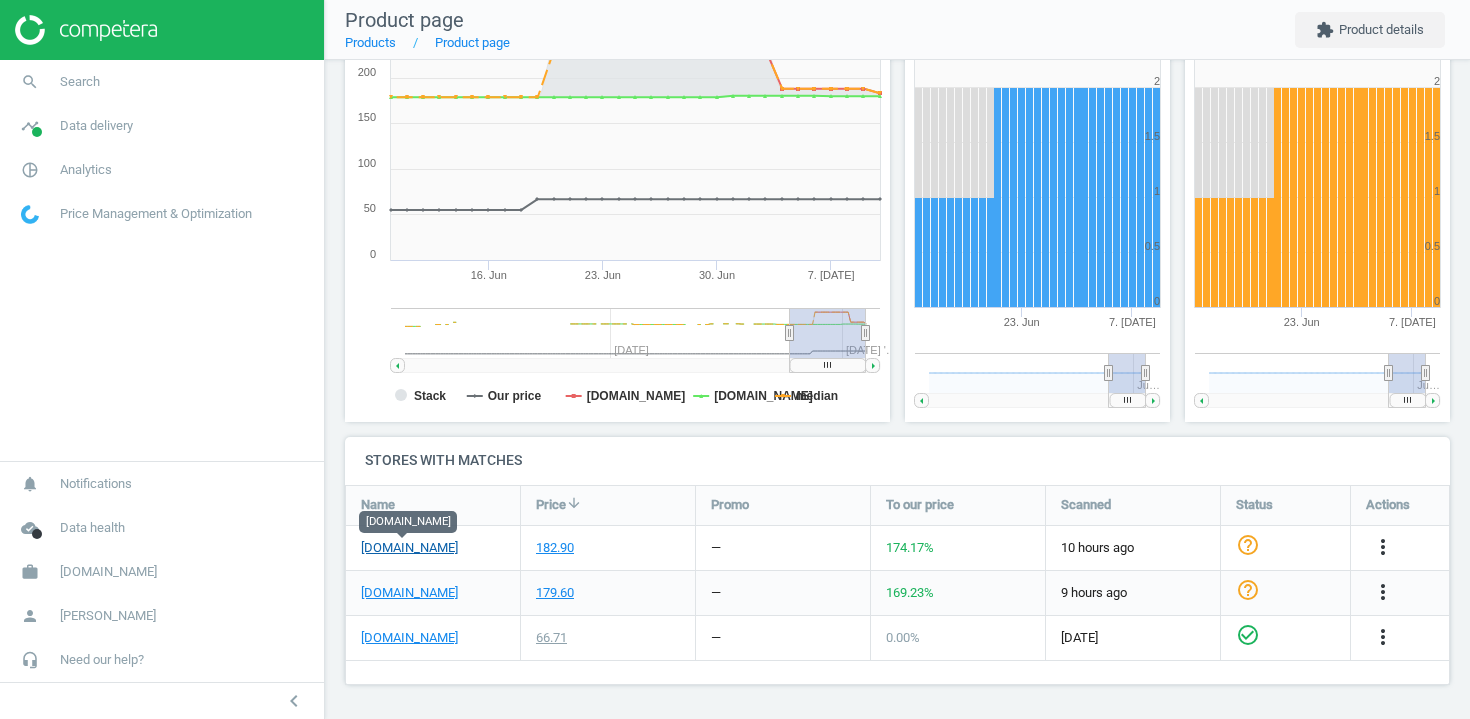 click on "[DOMAIN_NAME]" at bounding box center (409, 548) 